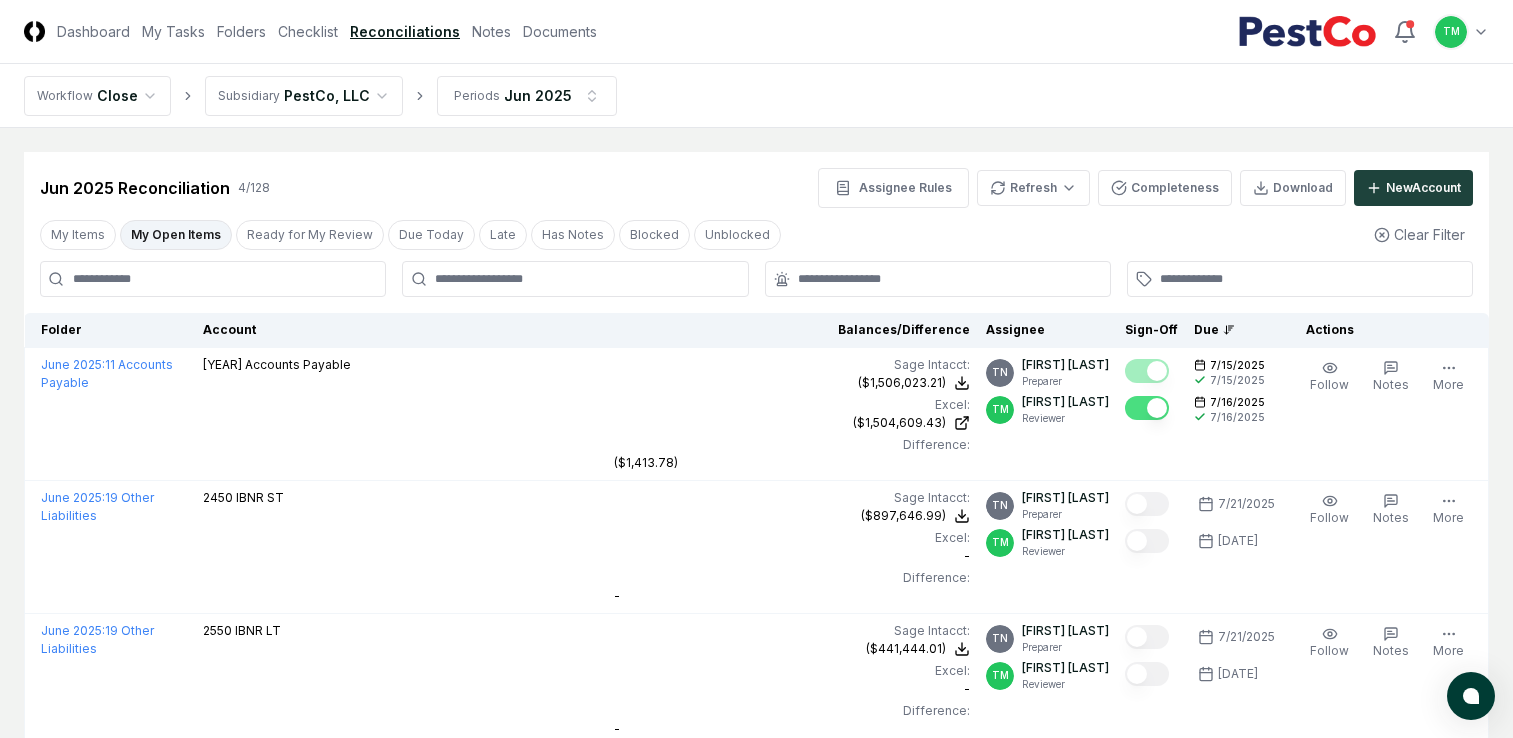 scroll, scrollTop: 0, scrollLeft: 0, axis: both 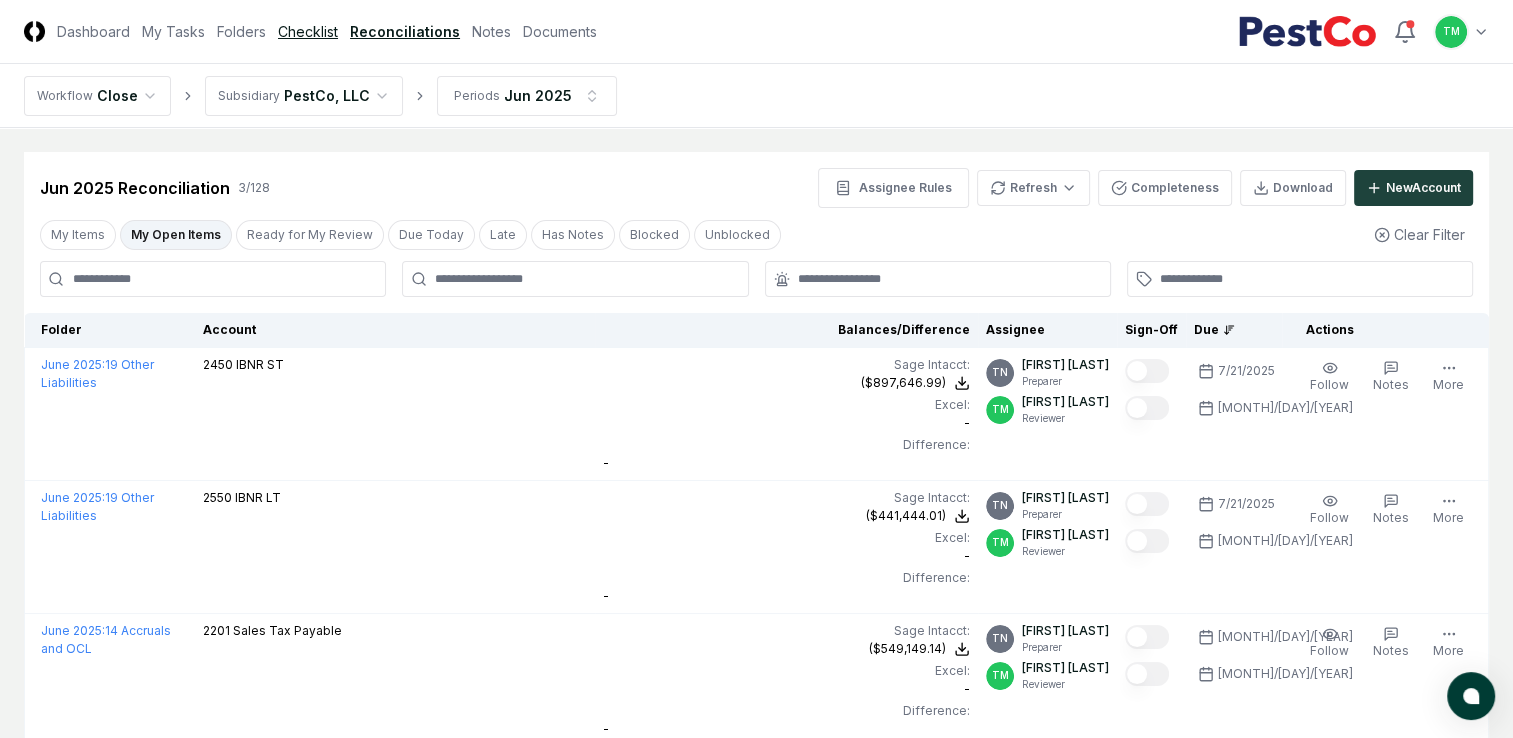click on "Checklist" at bounding box center [308, 31] 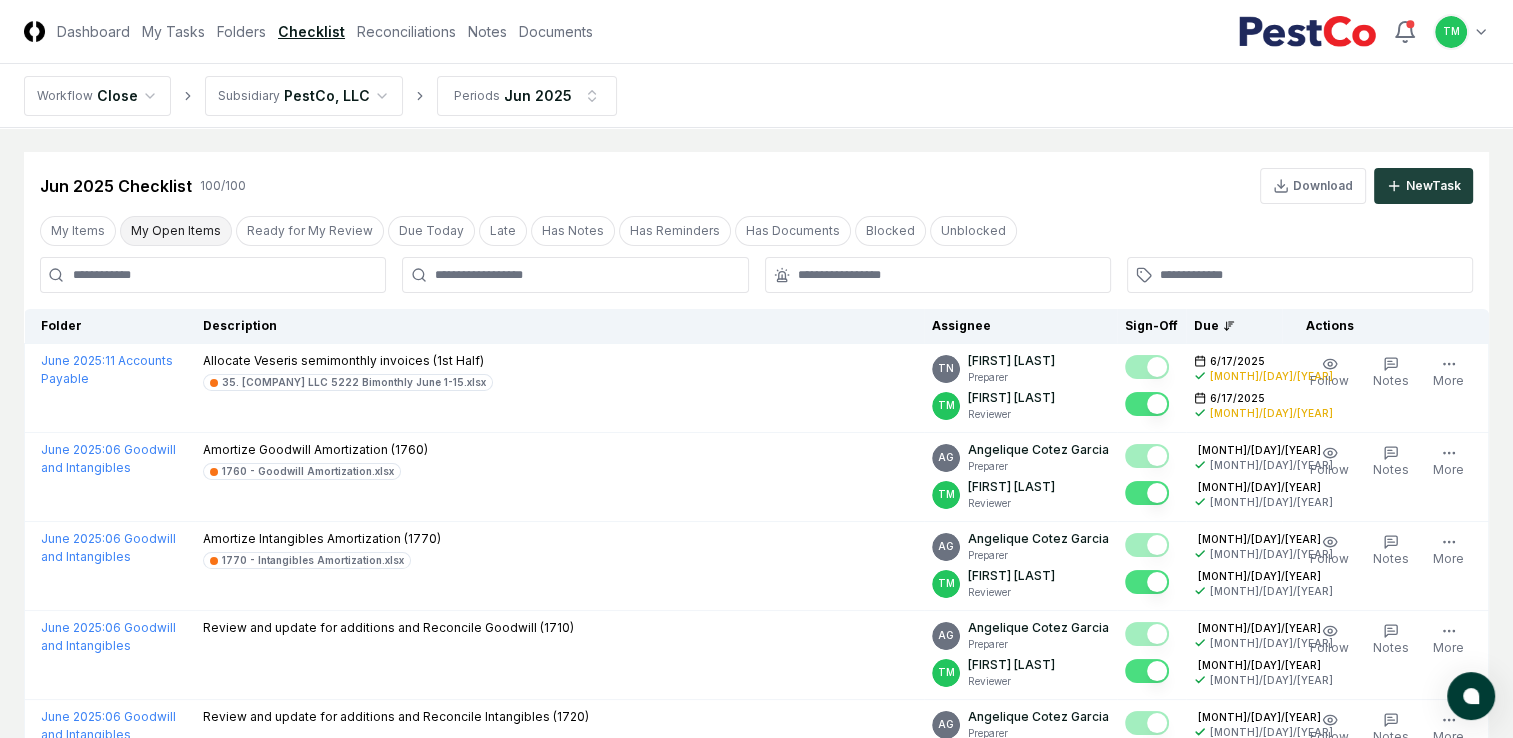 click on "My Open Items" at bounding box center (176, 231) 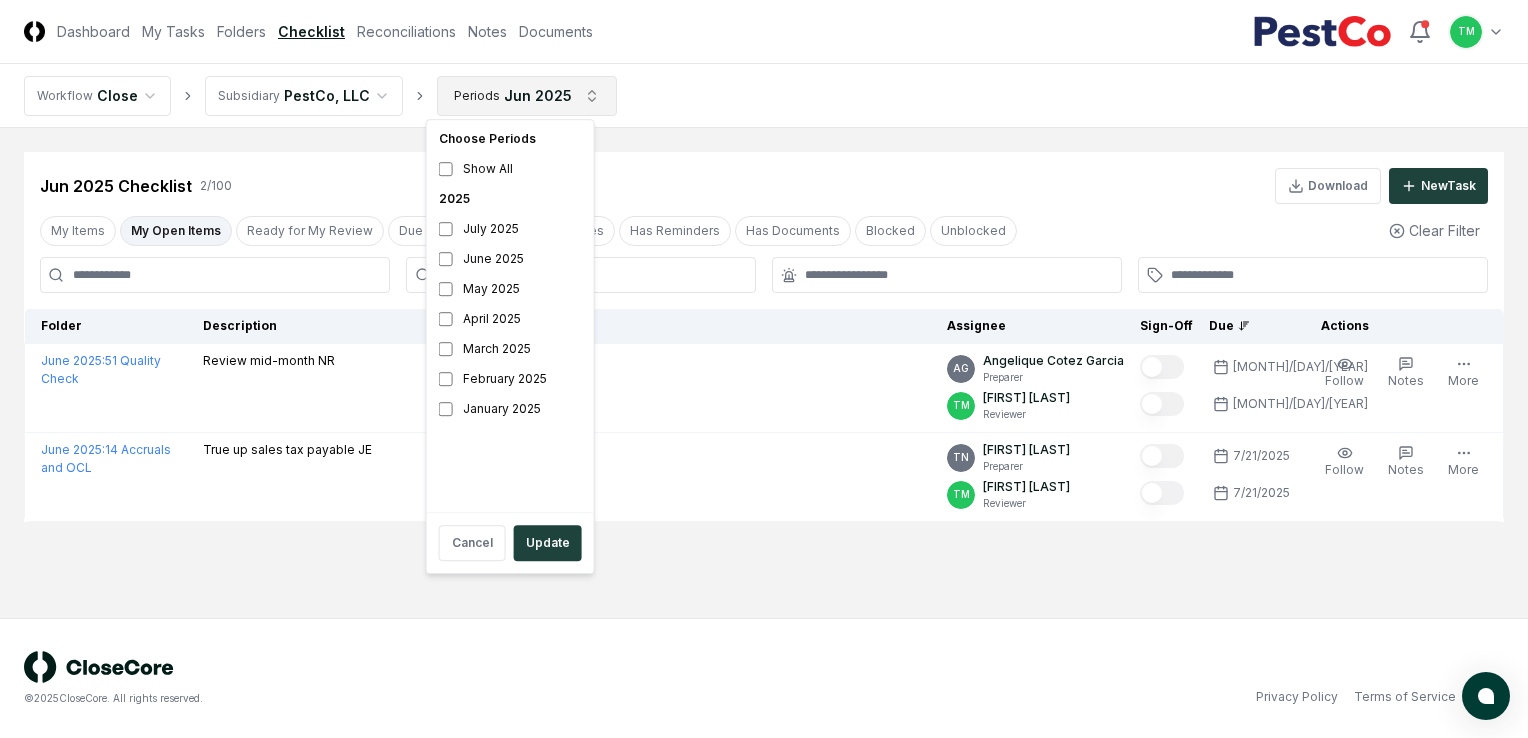 click on "CloseCore Dashboard My Tasks Folders Checklist Reconciliations Notes Documents Toggle navigation menu   TM Toggle user menu Workflow Close Subsidiary [COMPANY], LLC Periods Jun 2025 Cancel Reassign Jun 2025 Checklist 2 / 100 Download New  Task My Items My Open Items Ready for My Review Due Today Late Has Notes Has Reminders Has Documents Blocked Unblocked Clear Filter Folder Description Assignee Sign-Off   Due Actions June 2025 :  51 Quality Check Review mid-month NR AG [FIRST] [LAST] Preparer TM [FIRST] [LAST] Reviewer [MONTH]/[DAY]/[YEAR] [MONTH]/[DAY]/[YEAR] Follow Notes Upload Reminder Duplicate Edit Task More June 2025 :  14 Accruals and OCL True up sales tax payable JE TN [FIRST] [LAST] Preparer TM [FIRST] [LAST] Reviewer [MONTH]/[DAY]/[YEAR] [MONTH]/[DAY]/[YEAR] Follow Notes Upload Reminder Duplicate Edit Task More ©  2025  CloseCore. All rights reserved. Privacy Policy Terms of Service Choose Periods Show All 2025 July 2025 June 2025 May 2025 April 2025 March 2025 February 2025 January 2025 Cancel Update" at bounding box center [764, 369] 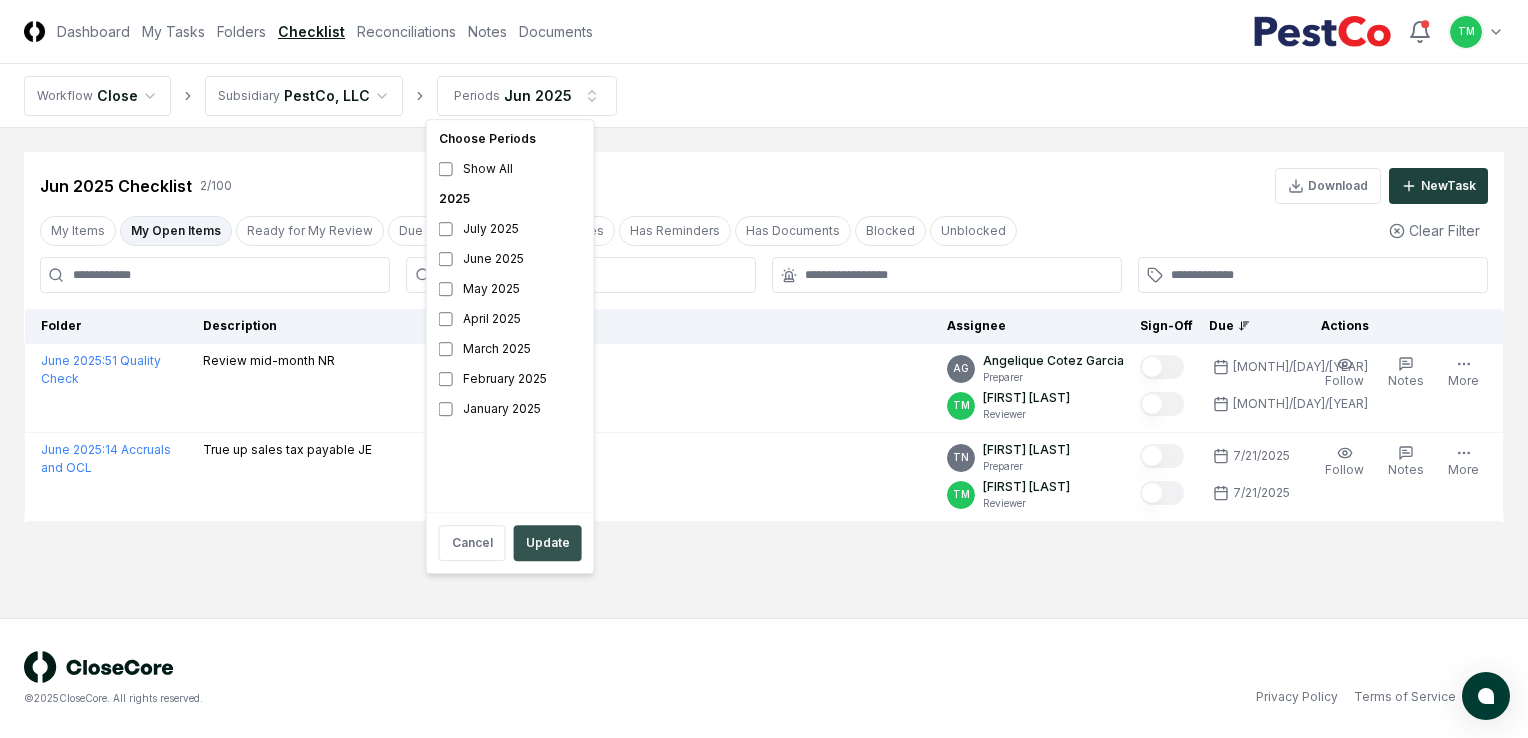 click on "Update" at bounding box center (548, 543) 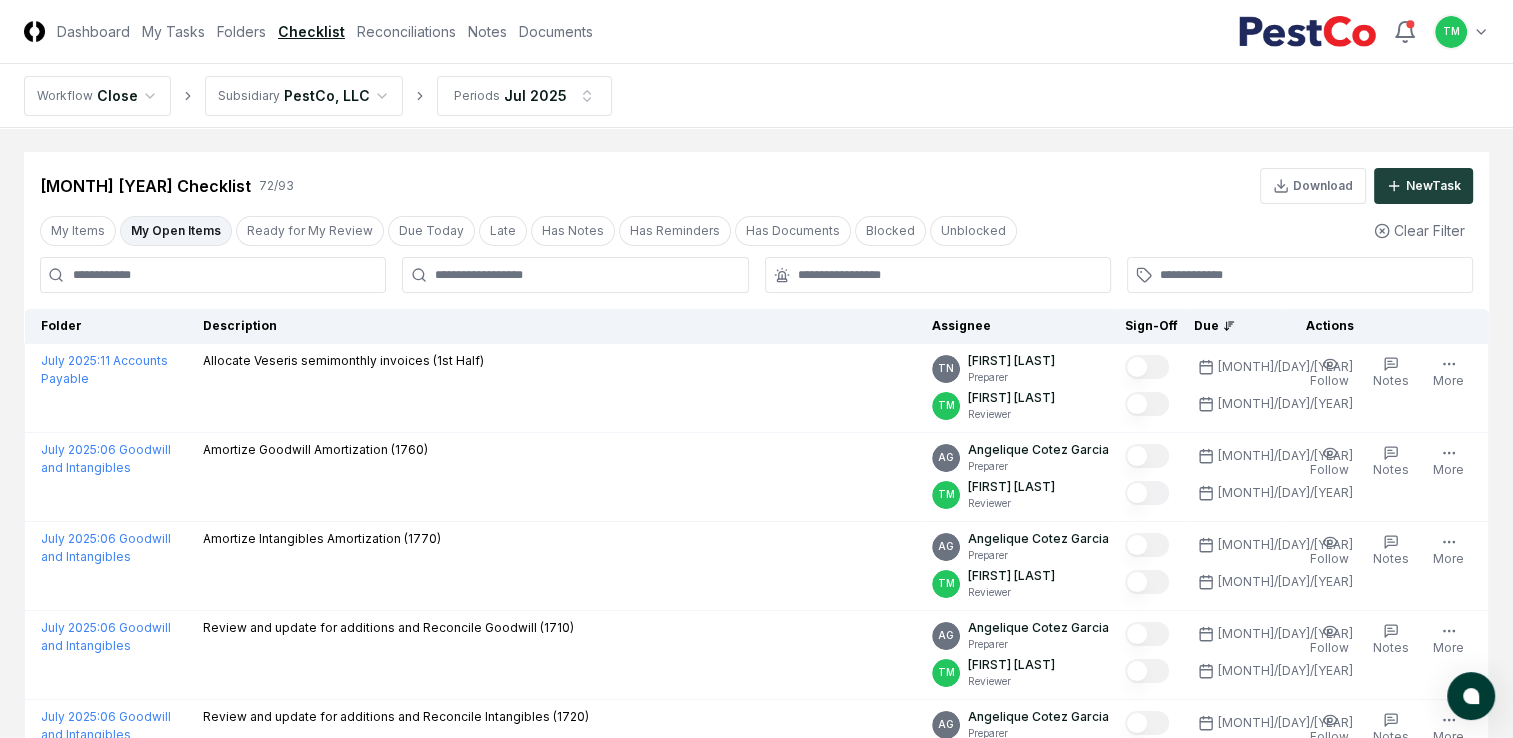 click on "My Open Items" at bounding box center (176, 231) 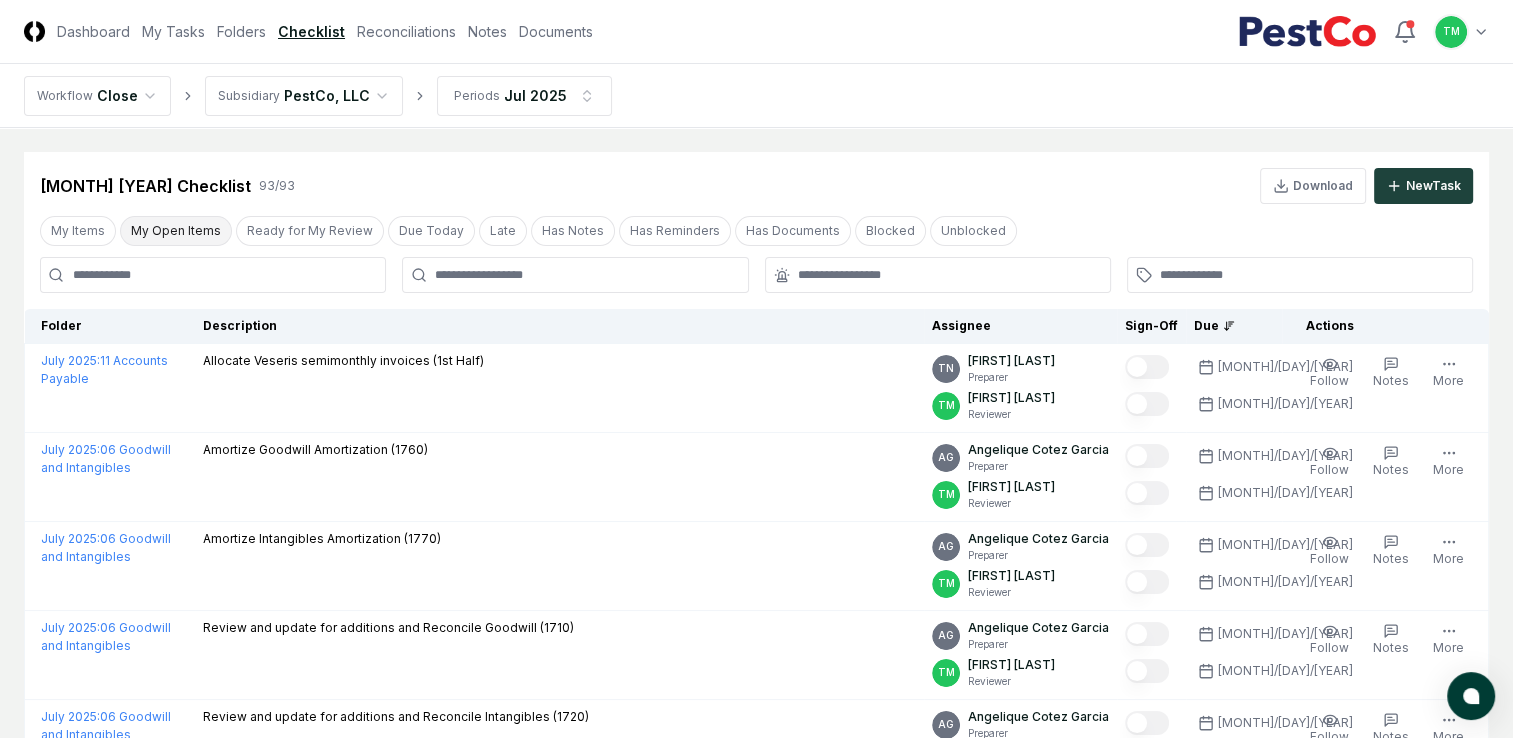 click on "My Open Items" at bounding box center (176, 231) 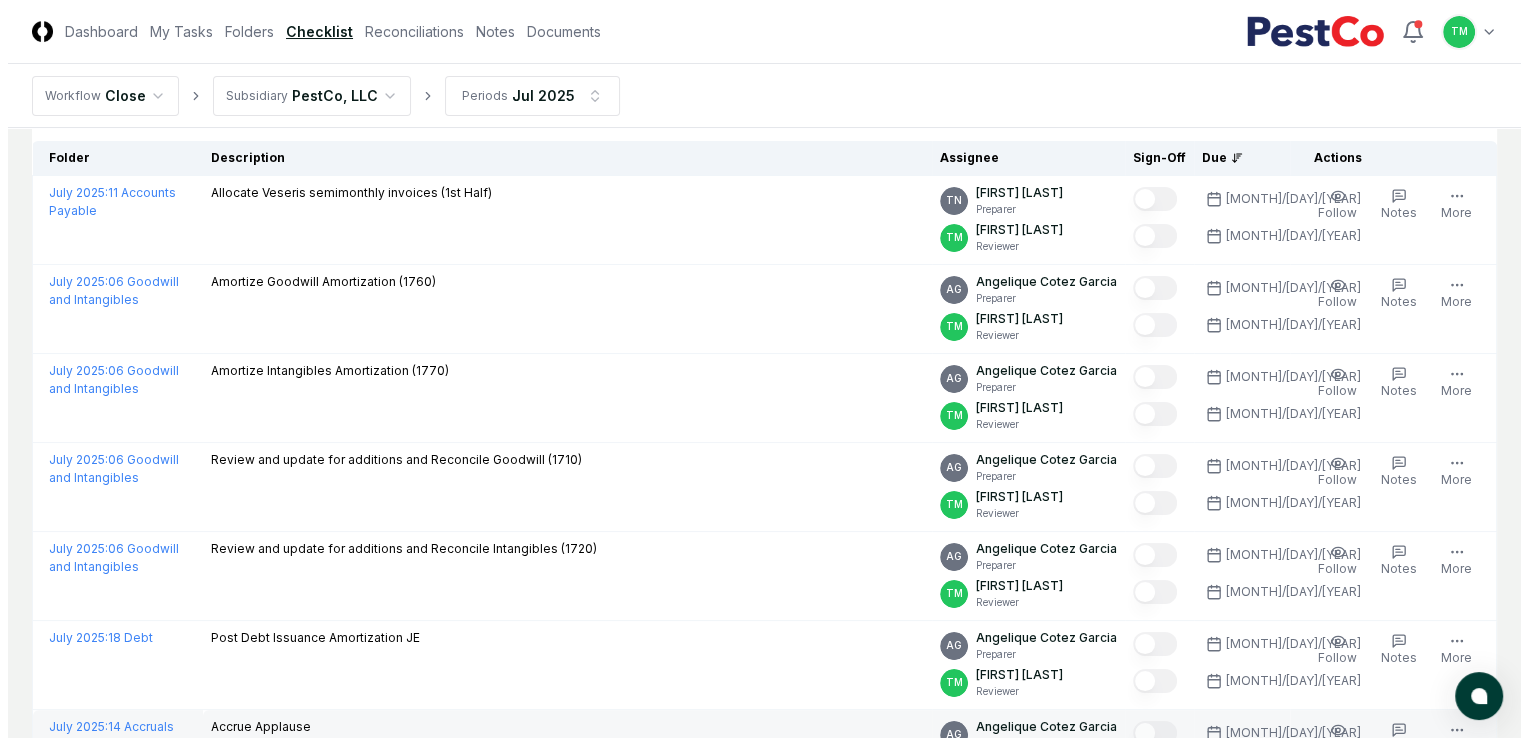 scroll, scrollTop: 0, scrollLeft: 0, axis: both 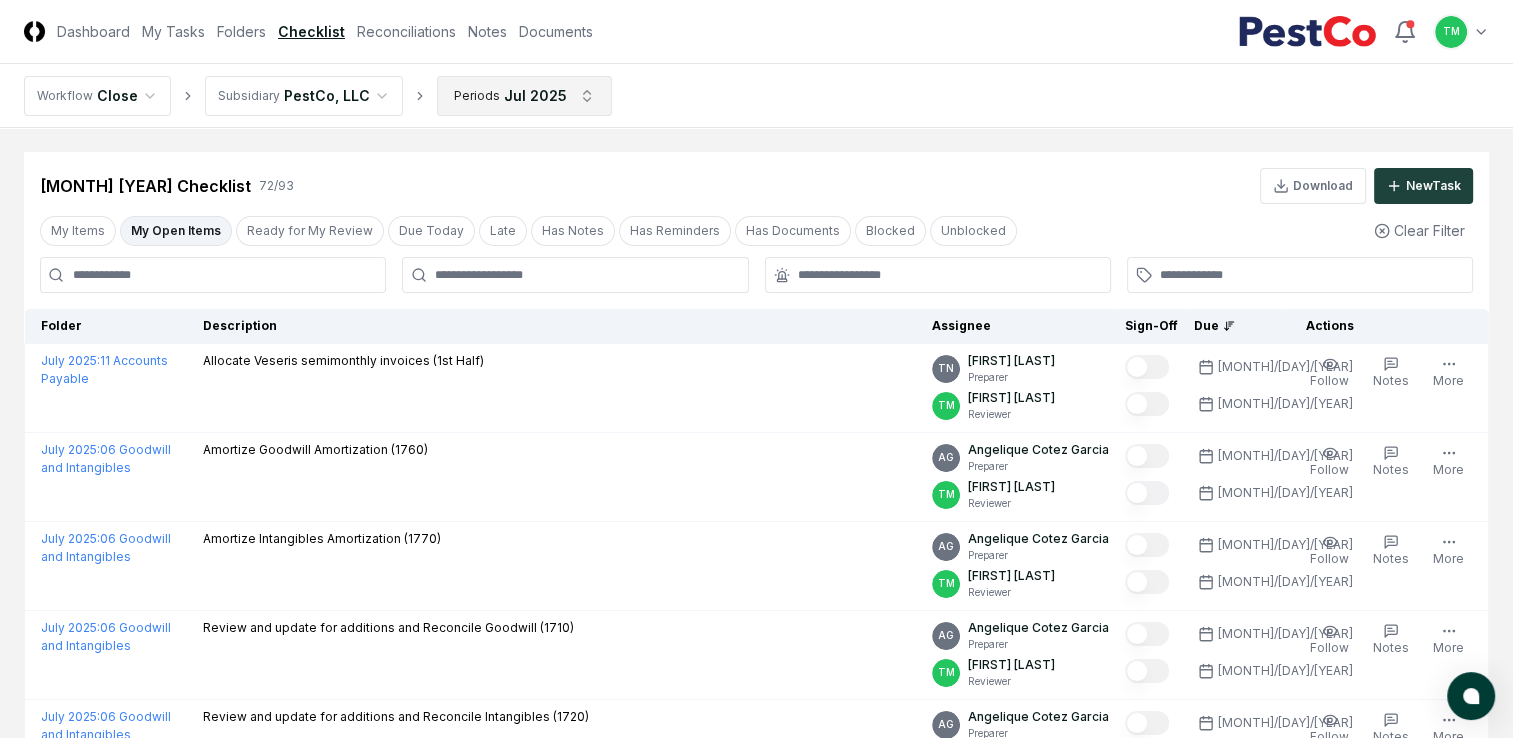 click on "CloseCore Dashboard My Tasks Folders Checklist Reconciliations Notes Documents Toggle navigation menu   TM Toggle user menu Workflow Close Subsidiary [COMPANY], LLC Periods Jul 2025 Cancel Reassign Jul 2025 Checklist 72 / 93 Download New  Task My Items My Open Items Ready for My Review Due Today Late Has Notes Has Reminders Has Documents Blocked Unblocked Clear Filter Folder Description Assignee Sign-Off   Due Actions July 2025 :  11 Accounts Payable Allocate Veseris semimonthly invoices (1st Half) TN [FIRST] [LAST] Preparer TM [FIRST] [LAST] Reviewer [MONTH]/[DAY]/[YEAR] [MONTH]/[DAY]/[YEAR] Follow Notes Upload Reminder Duplicate Edit Task More July 2025 :  06 Goodwill and Intangibles Amortize Goodwill Amortization (1760) AG [FIRST] [LAST] Preparer TM [FIRST] [LAST] Reviewer [MONTH]/[DAY]/[YEAR] [MONTH]/[DAY]/[YEAR] Order Follow Notes Upload Reminder Duplicate Edit Task More July 2025 :  06 Goodwill and Intangibles Amortize Intangibles Amortization (1770) AG [FIRST] [LAST] Preparer TM [FIRST] [LAST] Reviewer Order AG" at bounding box center (756, 2489) 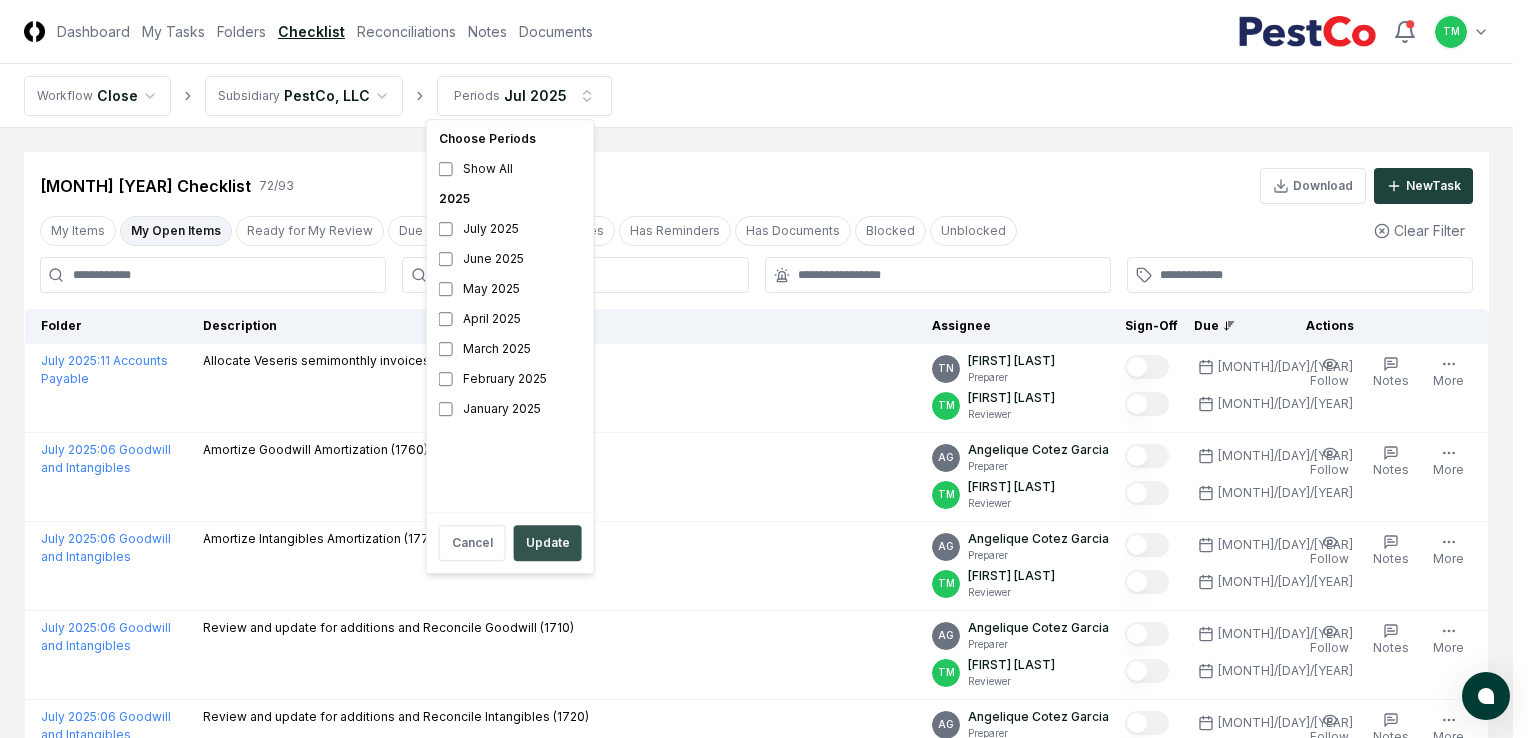 click on "Update" at bounding box center [548, 543] 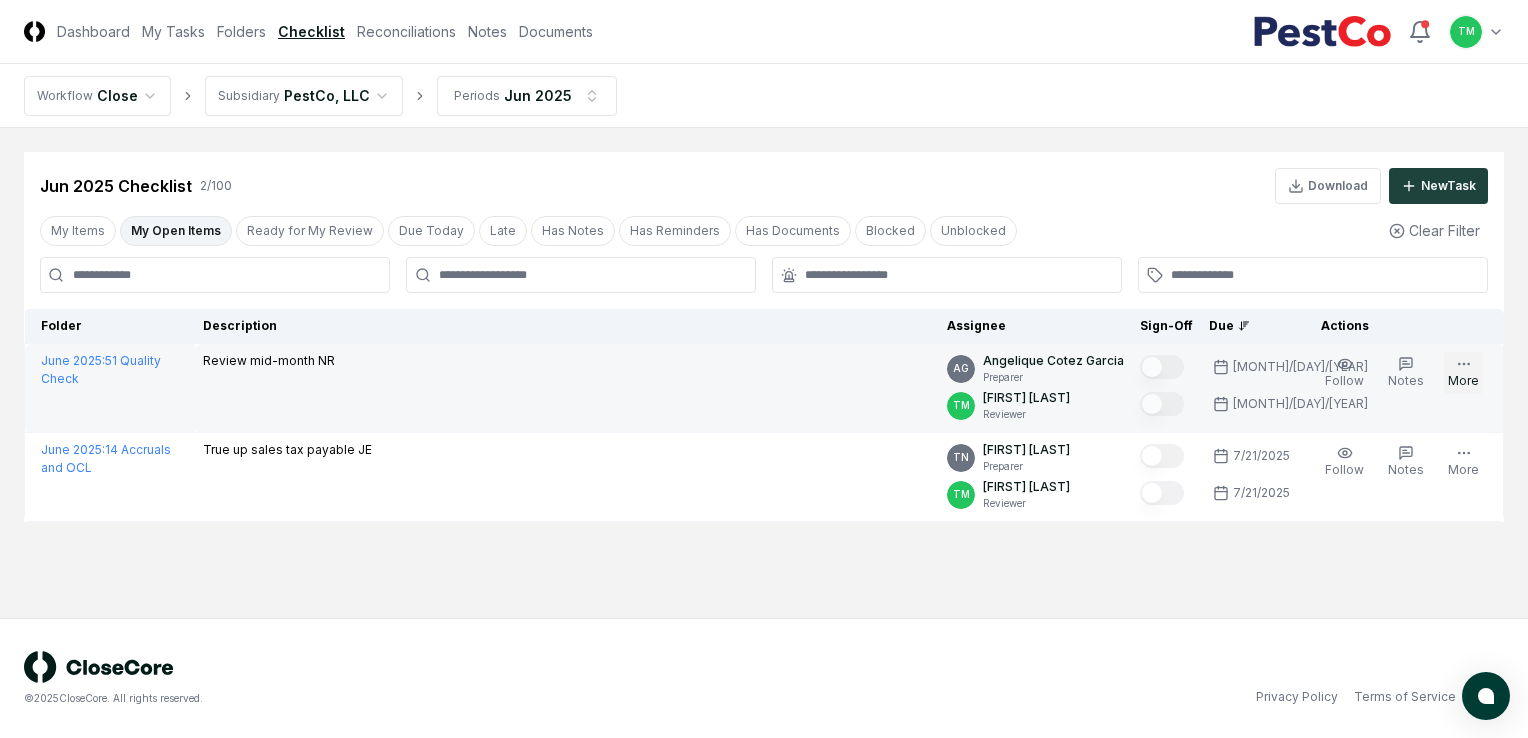click on "More" at bounding box center [1463, 373] 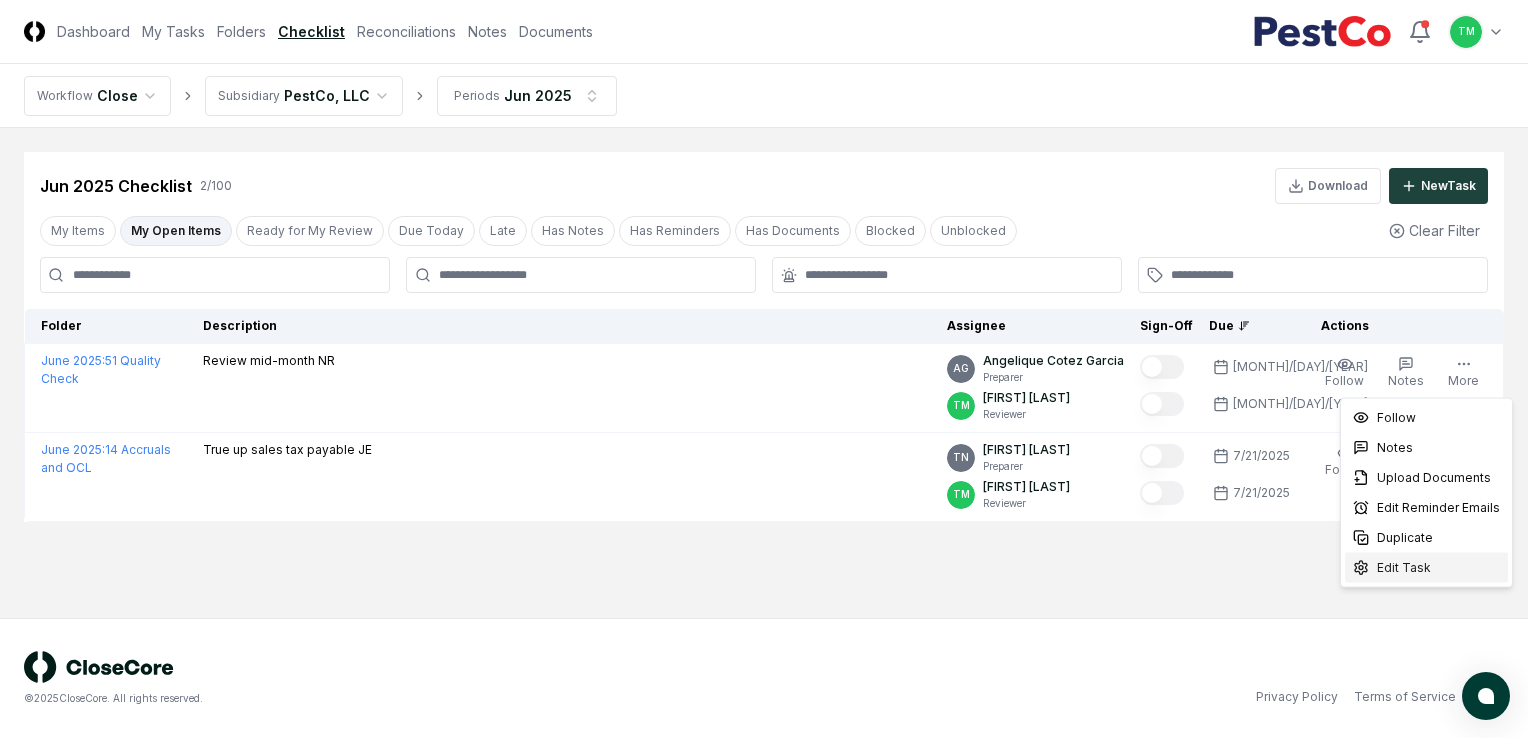 click on "Edit Task" at bounding box center (1404, 568) 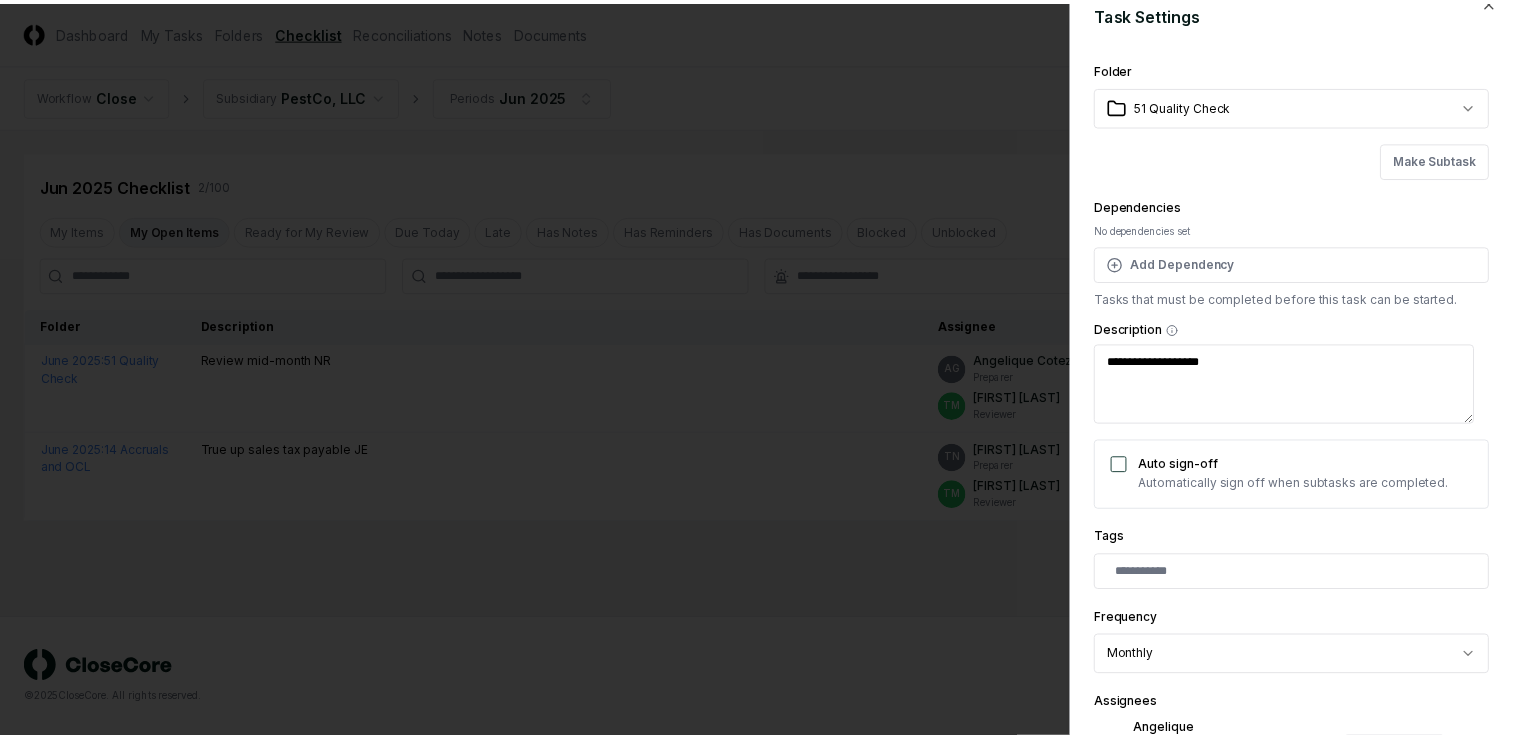 scroll, scrollTop: 0, scrollLeft: 0, axis: both 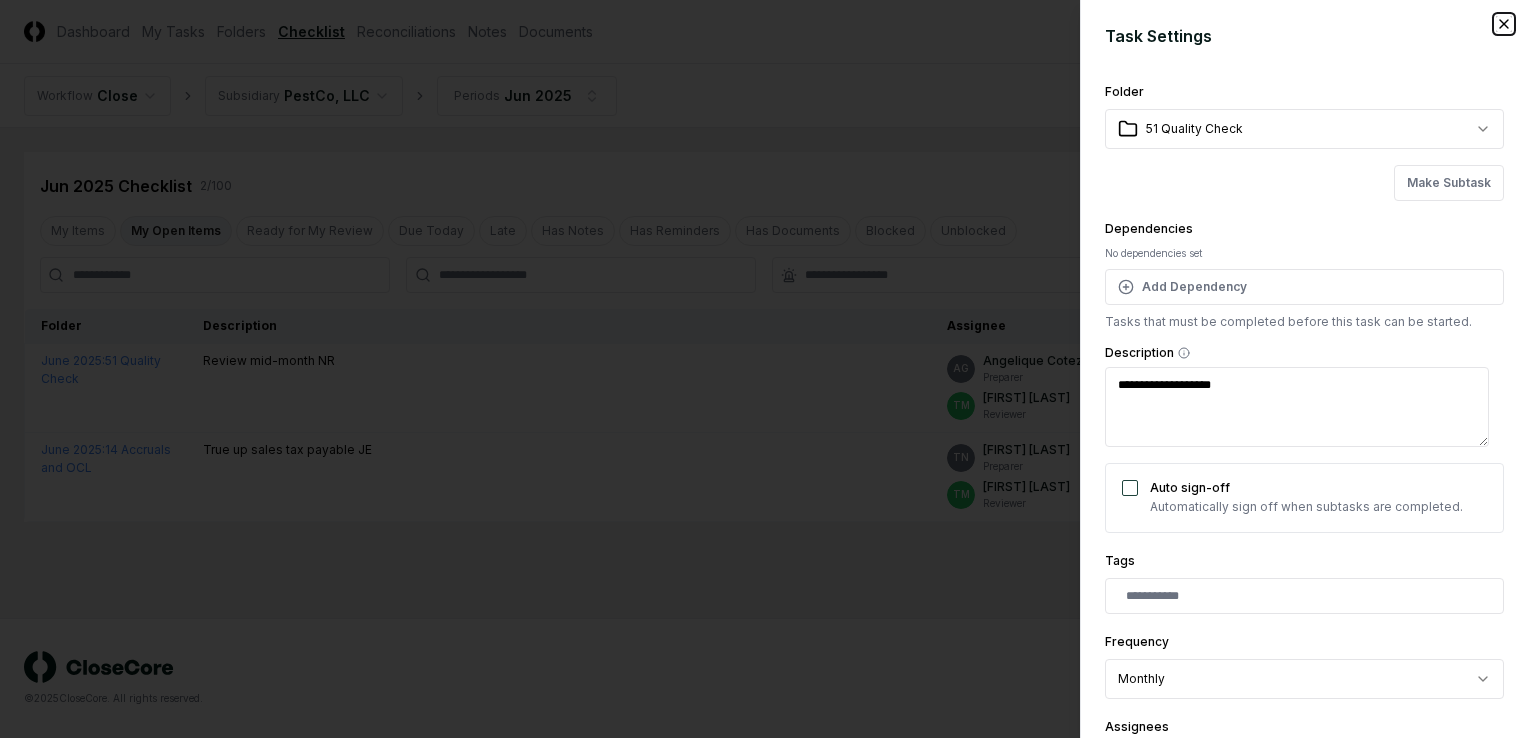 click 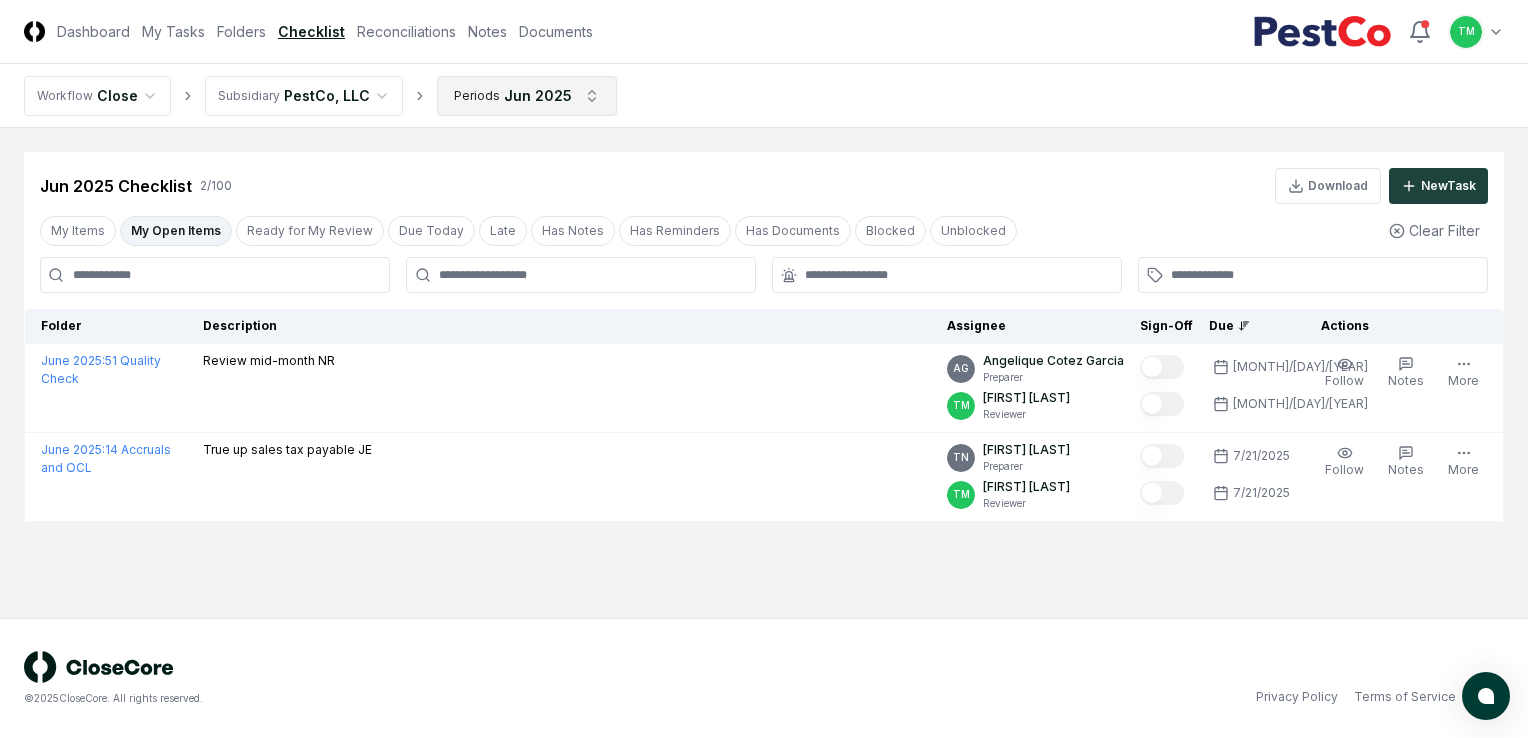 click on "CloseCore Dashboard My Tasks Folders Checklist Reconciliations Notes Documents Toggle navigation menu   TM Toggle user menu Workflow Close Subsidiary [COMPANY], LLC Periods Jun 2025 Cancel Reassign Jun 2025 Checklist 2 / 100 Download New  Task My Items My Open Items Ready for My Review Due Today Late Has Notes Has Reminders Has Documents Blocked Unblocked Clear Filter Folder Description Assignee Sign-Off   Due Actions June 2025 :  51 Quality Check Review mid-month NR AG [FIRST] [LAST] Preparer TM [FIRST] [LAST] Reviewer [MONTH]/[DAY]/[YEAR] [MONTH]/[DAY]/[YEAR] Follow Notes Upload Reminder Duplicate Edit Task More June 2025 :  14 Accruals and OCL True up sales tax payable JE TN [FIRST] [LAST] Preparer TM [FIRST] [LAST] Reviewer [MONTH]/[DAY]/[YEAR] [MONTH]/[DAY]/[YEAR] Follow Notes Upload Reminder Duplicate Edit Task More ©  2025  CloseCore. All rights reserved. Privacy Policy Terms of Service *" at bounding box center [764, 369] 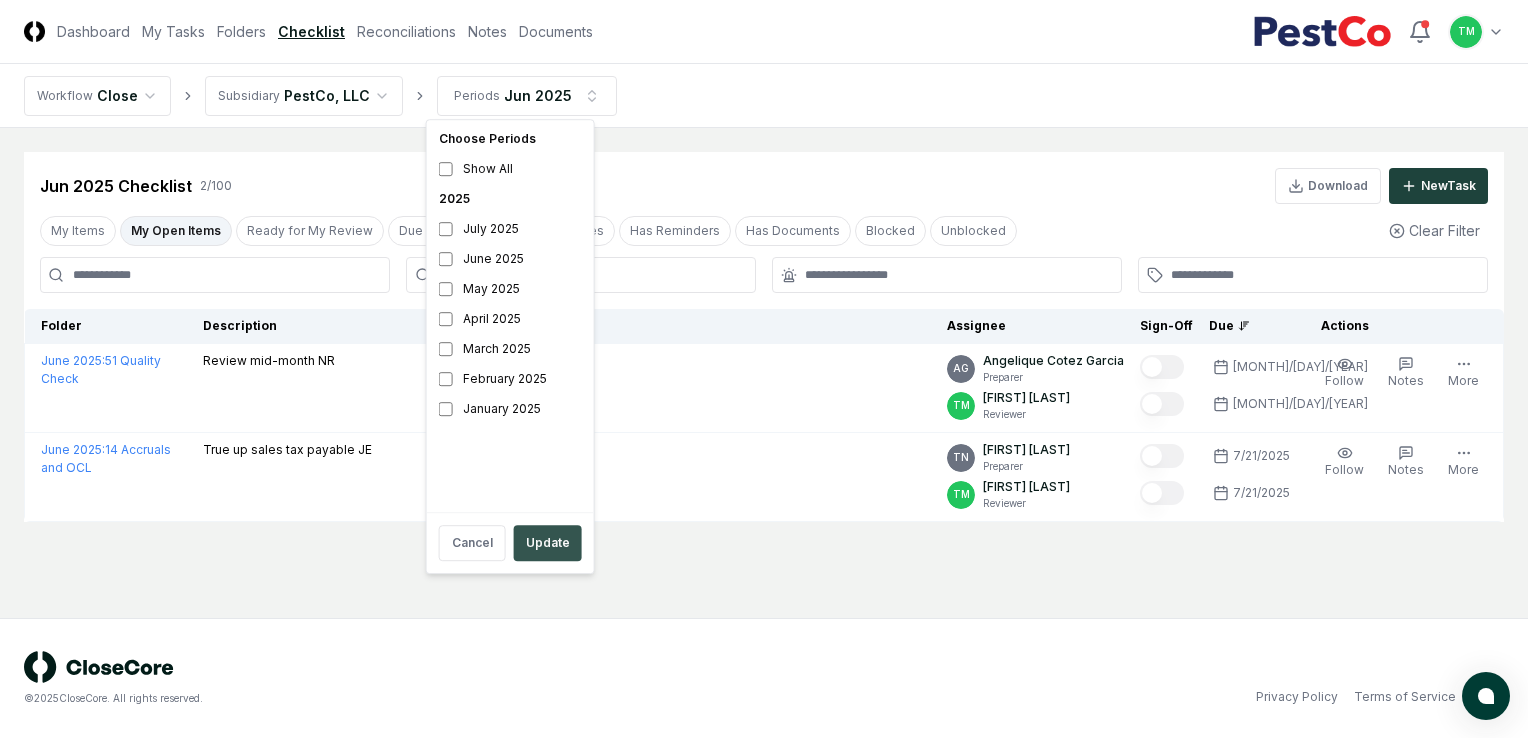 click on "Update" at bounding box center [548, 543] 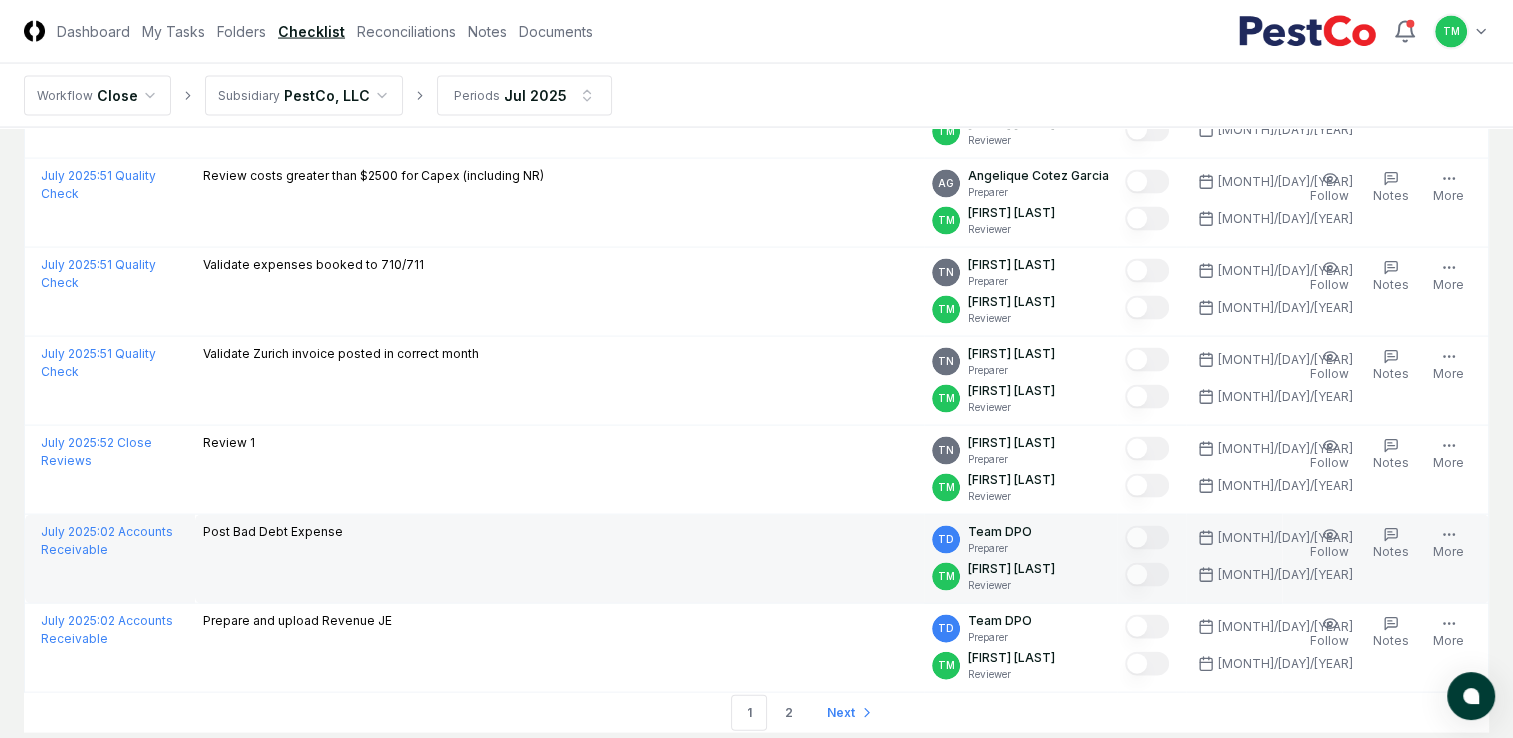 scroll, scrollTop: 4229, scrollLeft: 0, axis: vertical 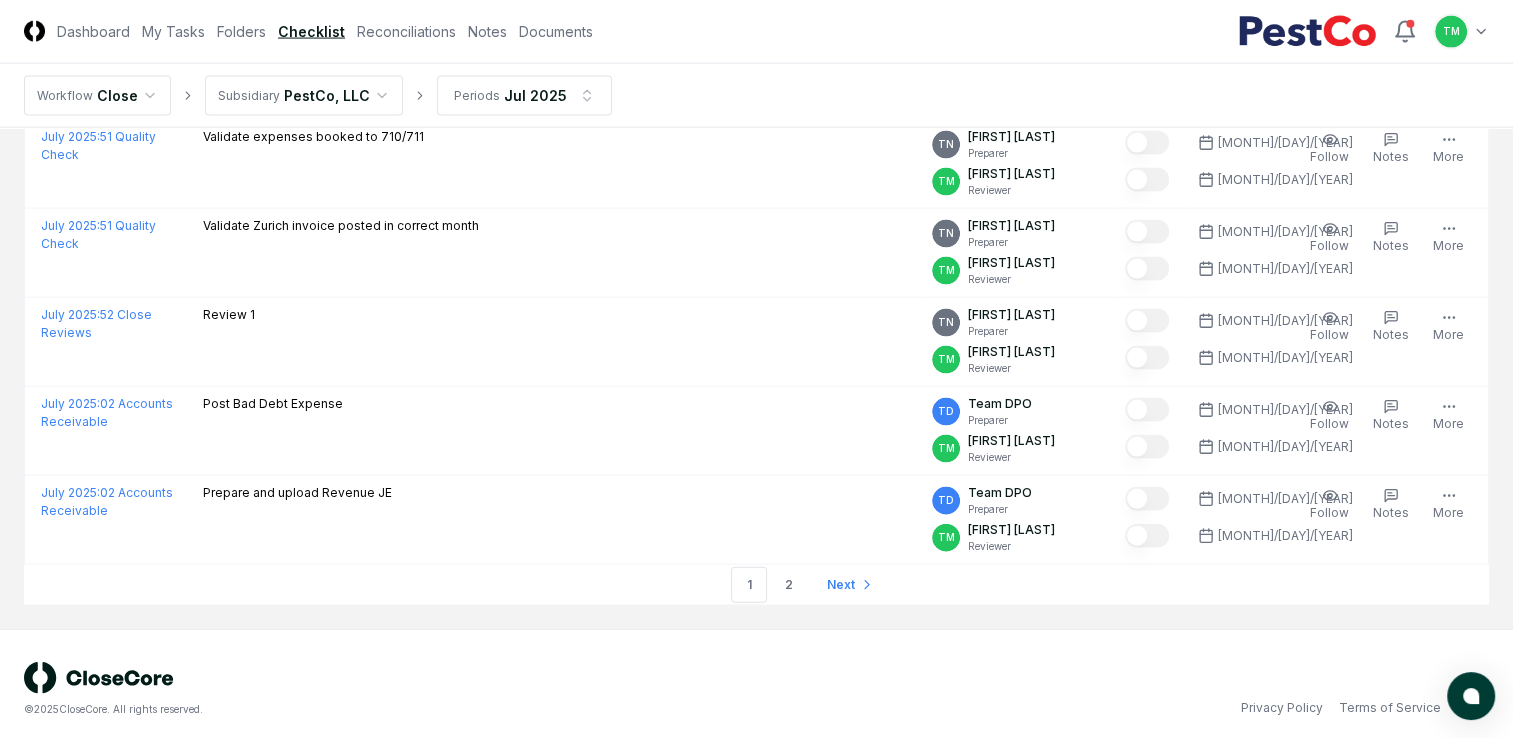 drag, startPoint x: 789, startPoint y: 577, endPoint x: 711, endPoint y: 666, distance: 118.34272 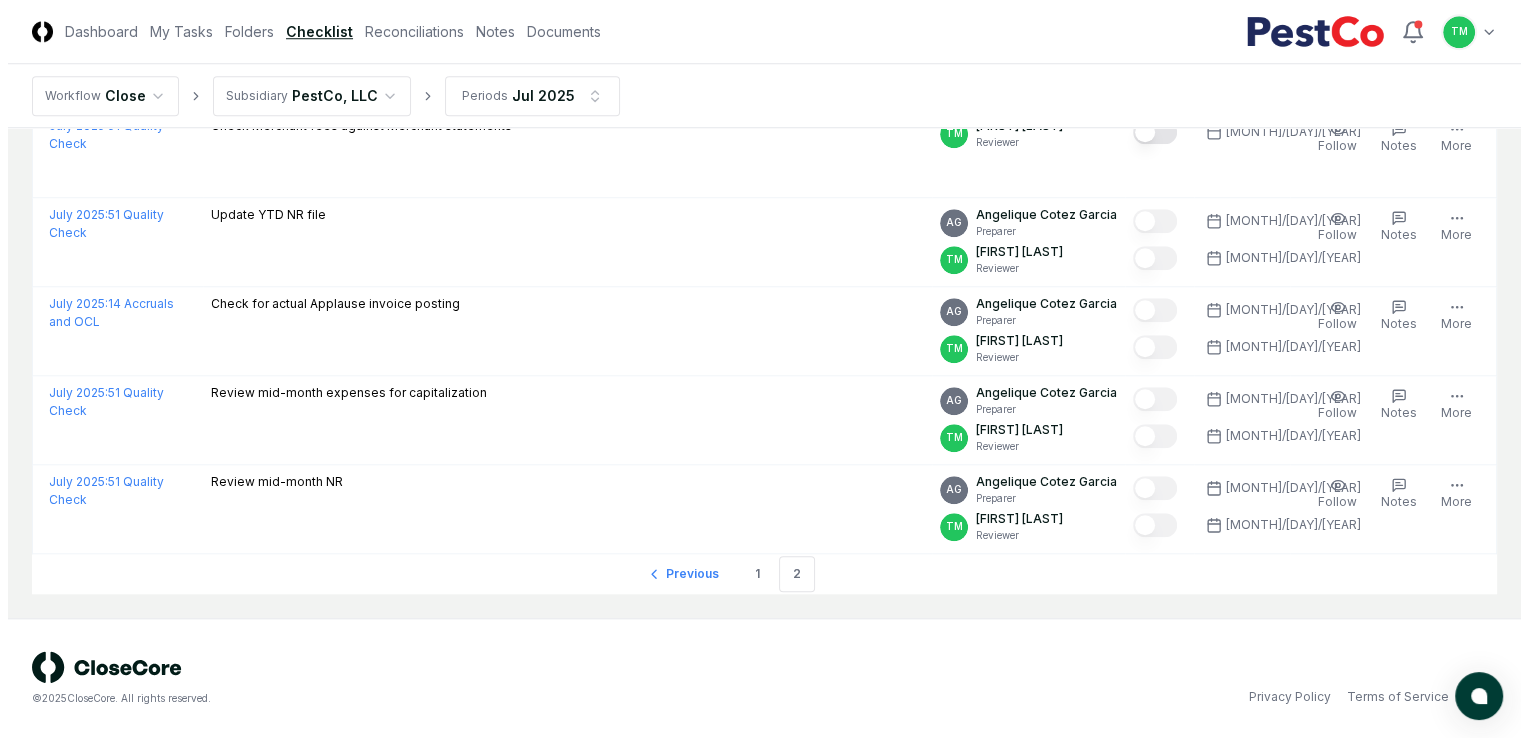 scroll, scrollTop: 1743, scrollLeft: 0, axis: vertical 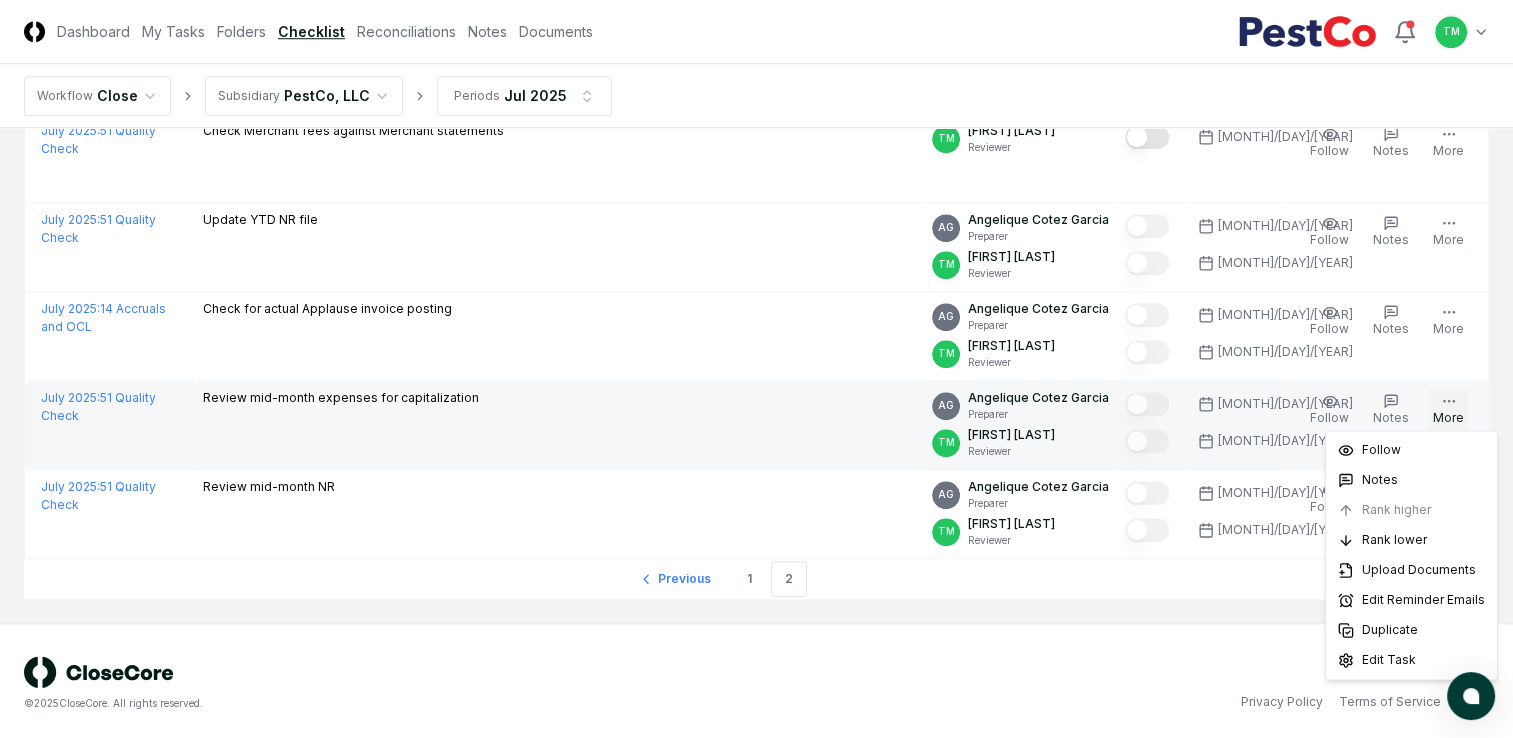 click 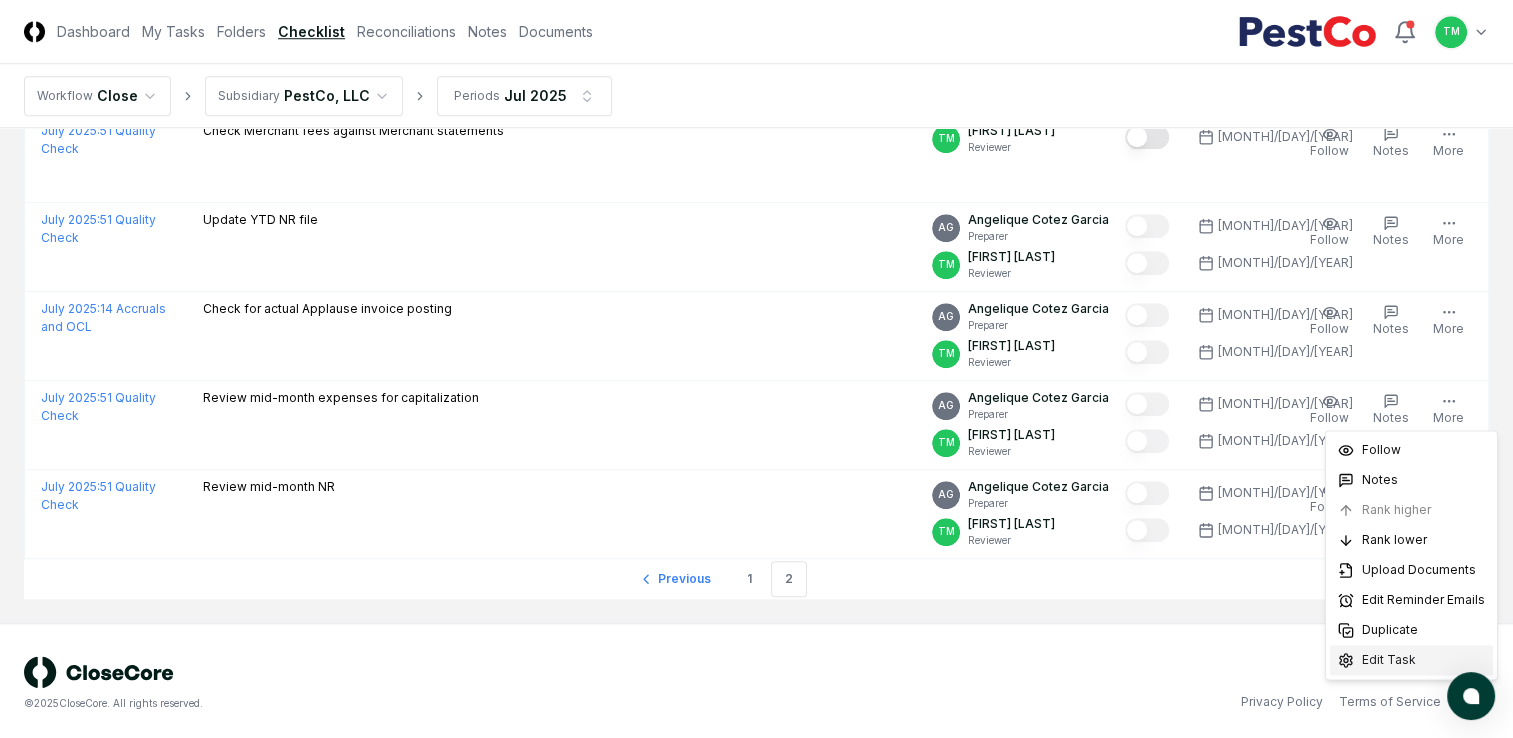 click on "Edit Task" at bounding box center [1389, 660] 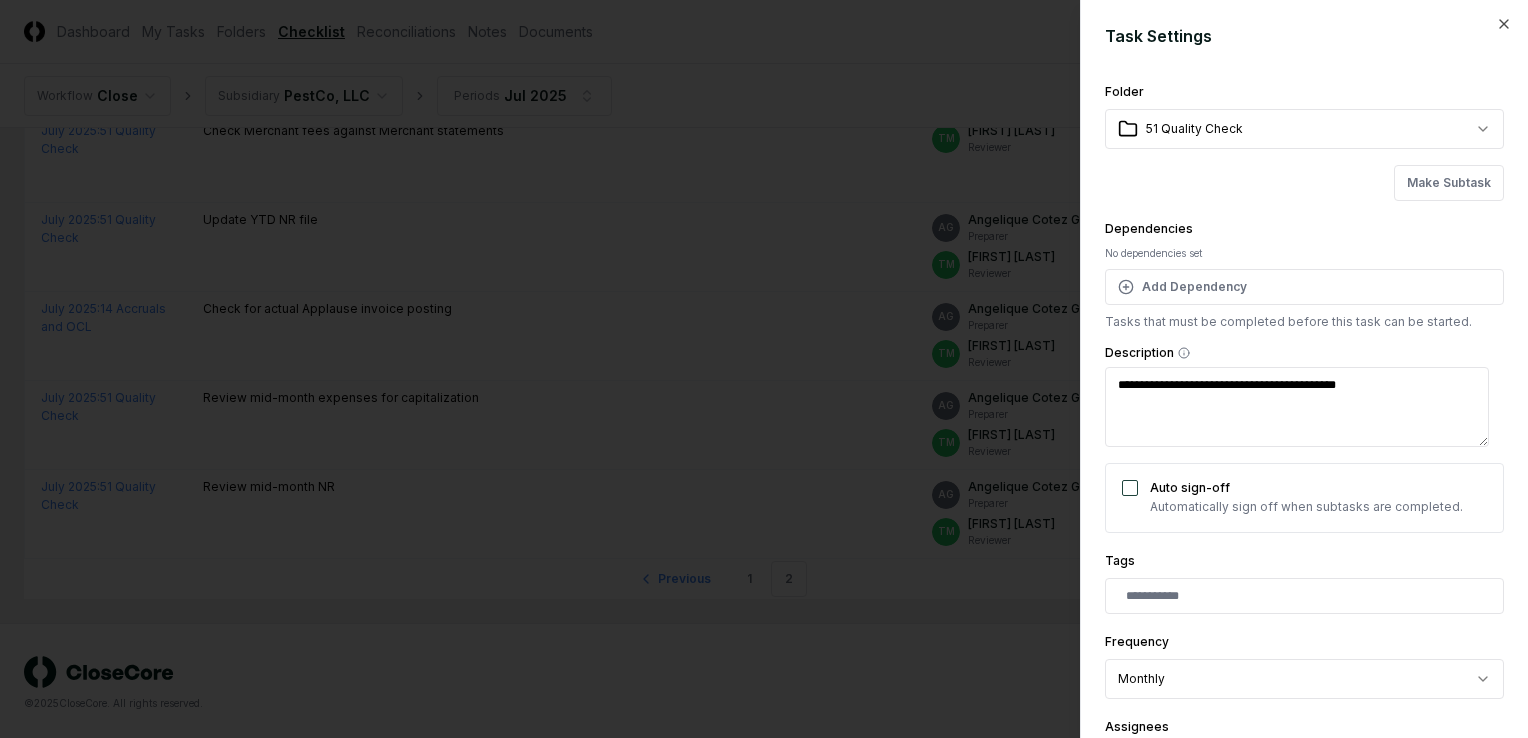 scroll, scrollTop: 376, scrollLeft: 0, axis: vertical 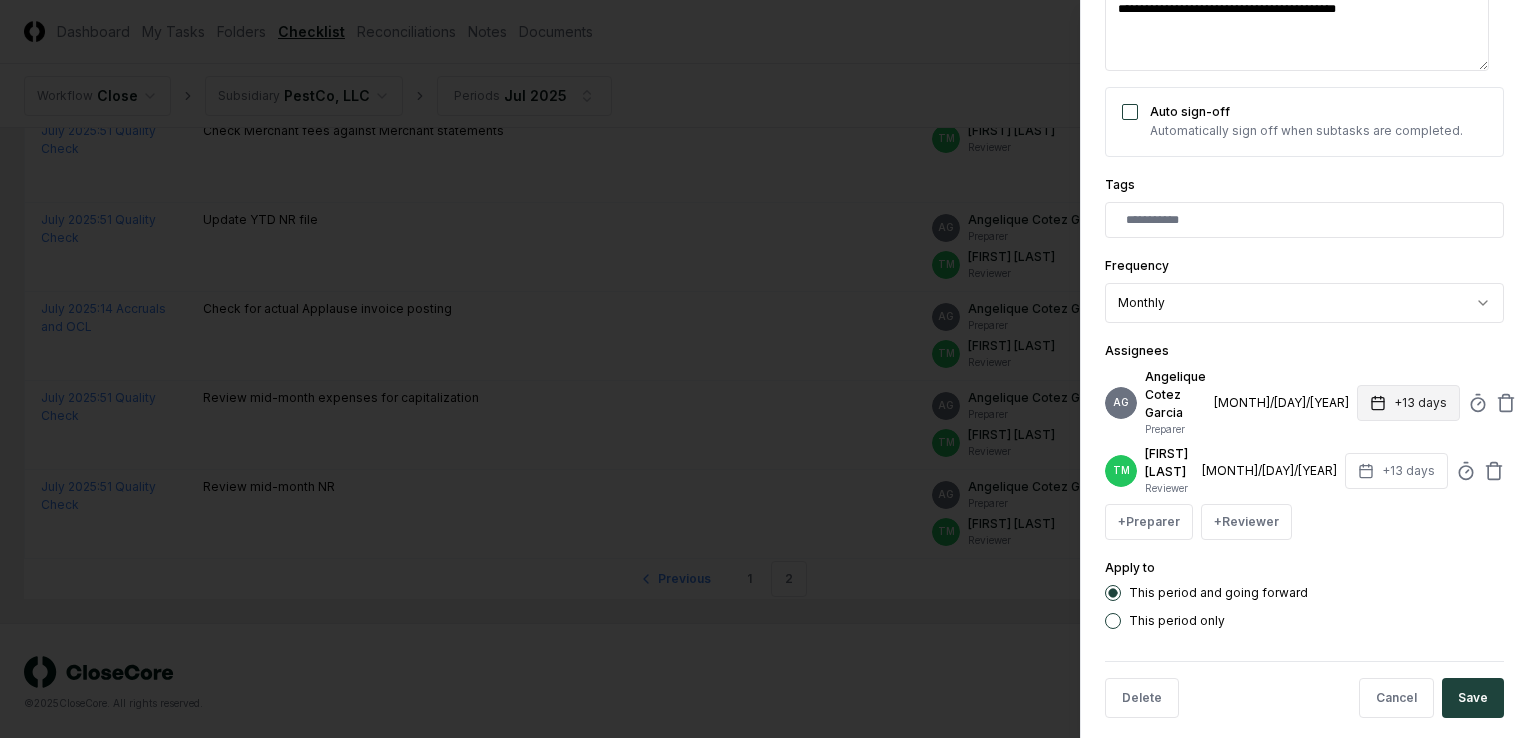 click on "+13 days" at bounding box center (1408, 403) 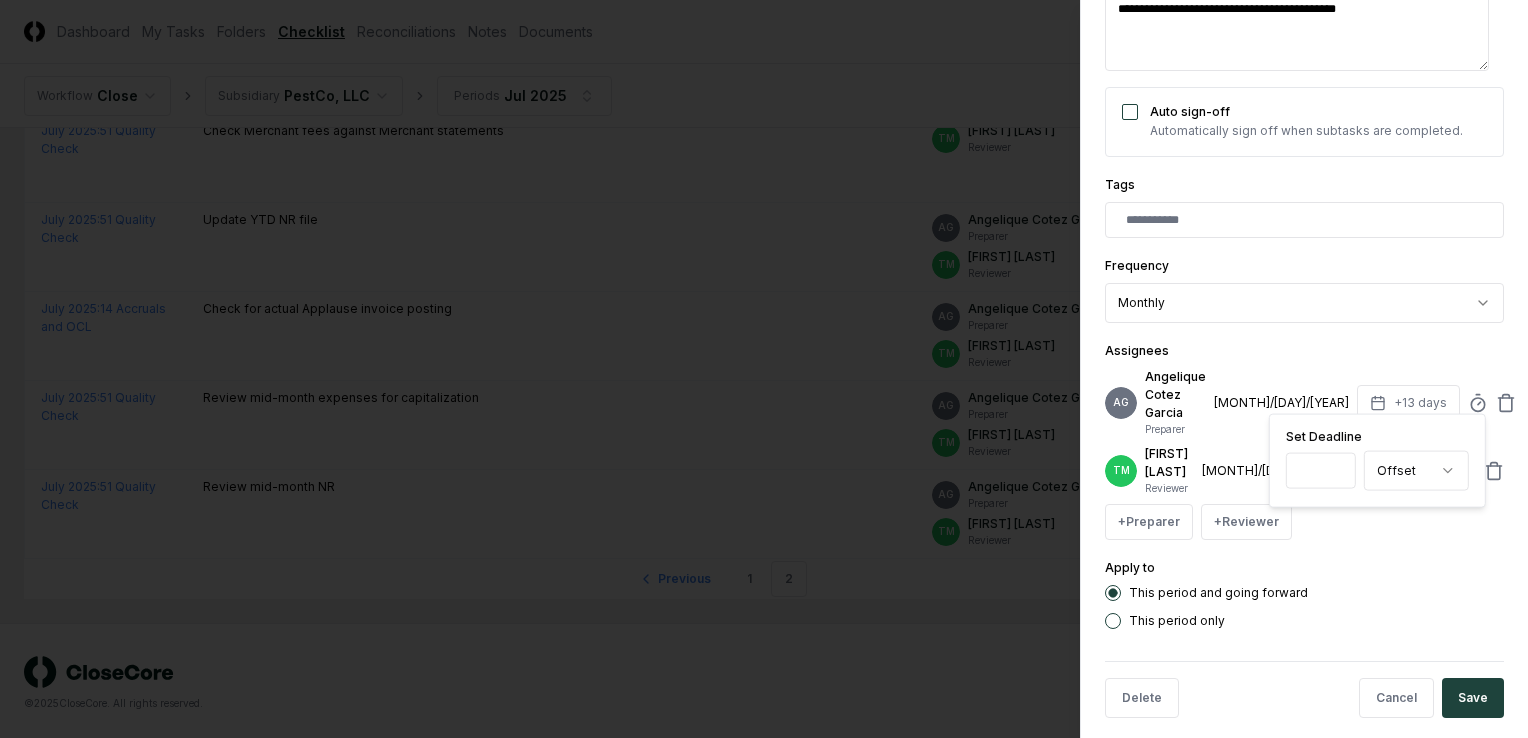 type on "*" 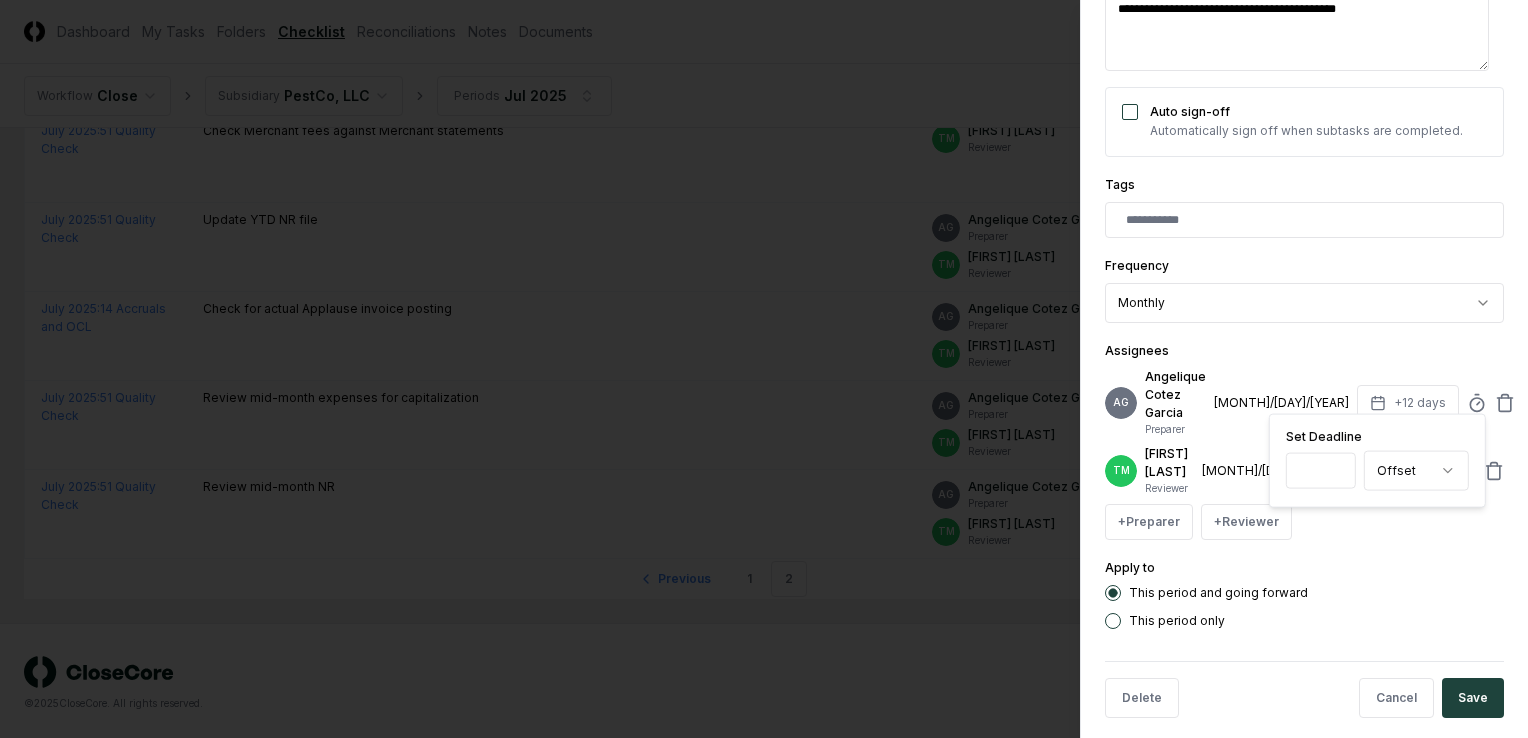 click on "**" at bounding box center (1321, 471) 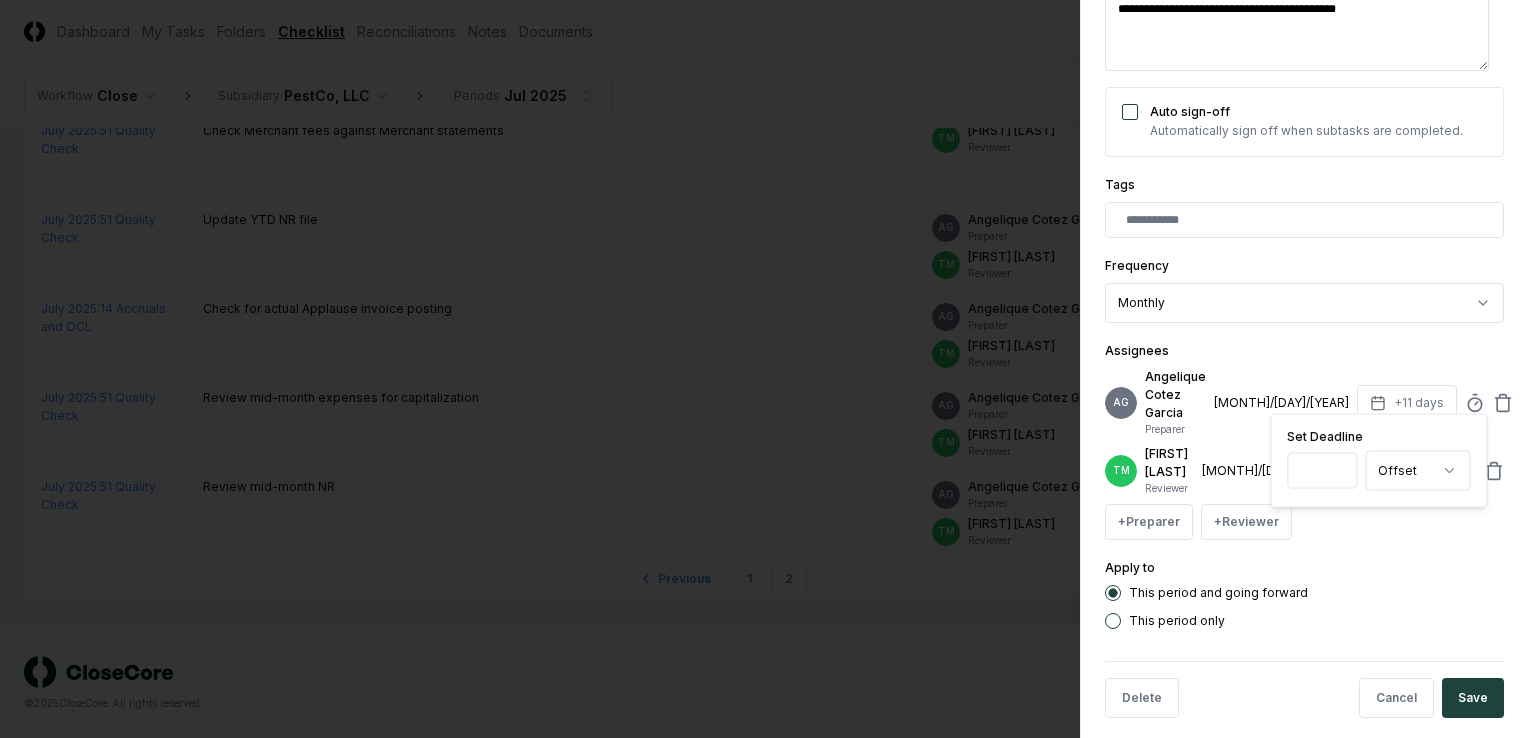 click on "**" at bounding box center (1322, 471) 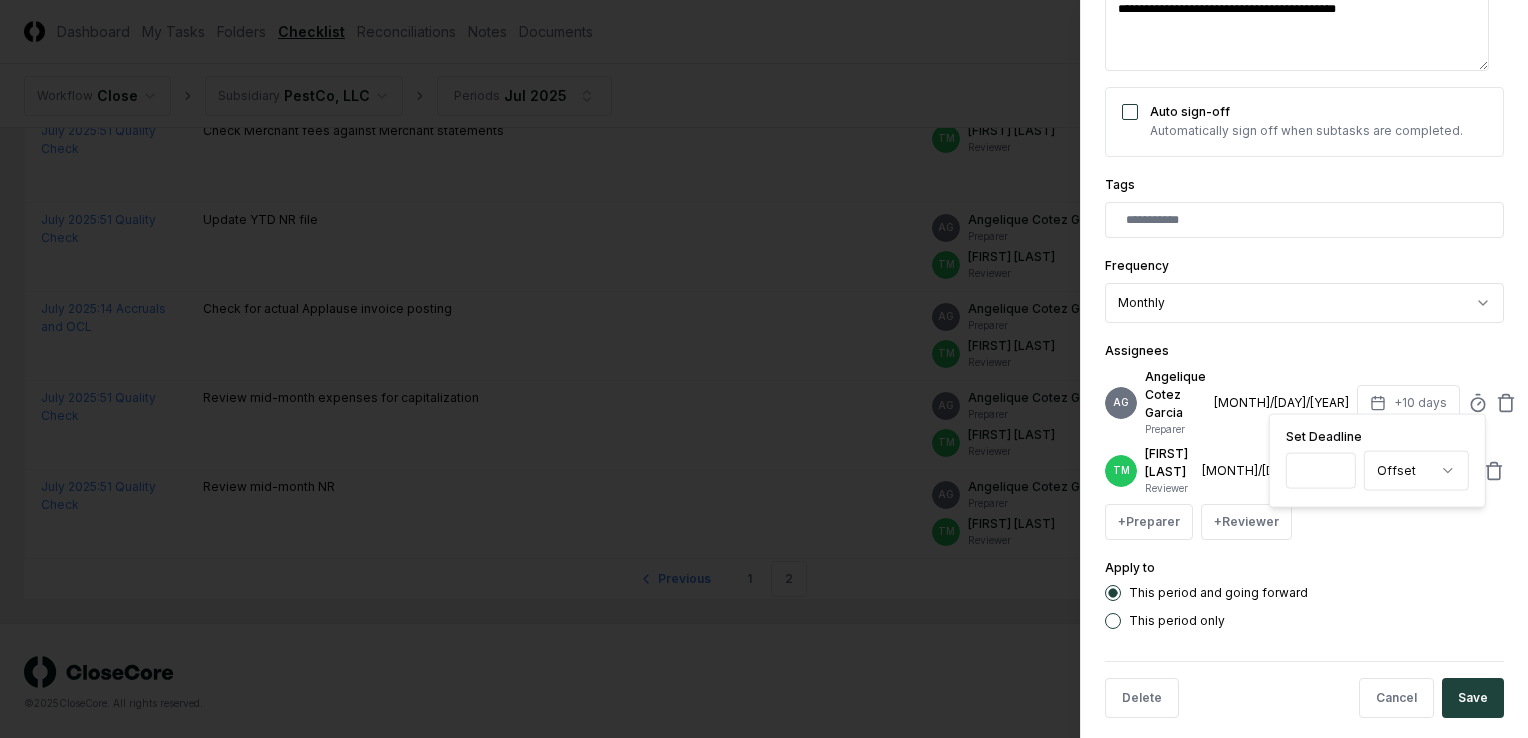 click on "*" at bounding box center (1321, 471) 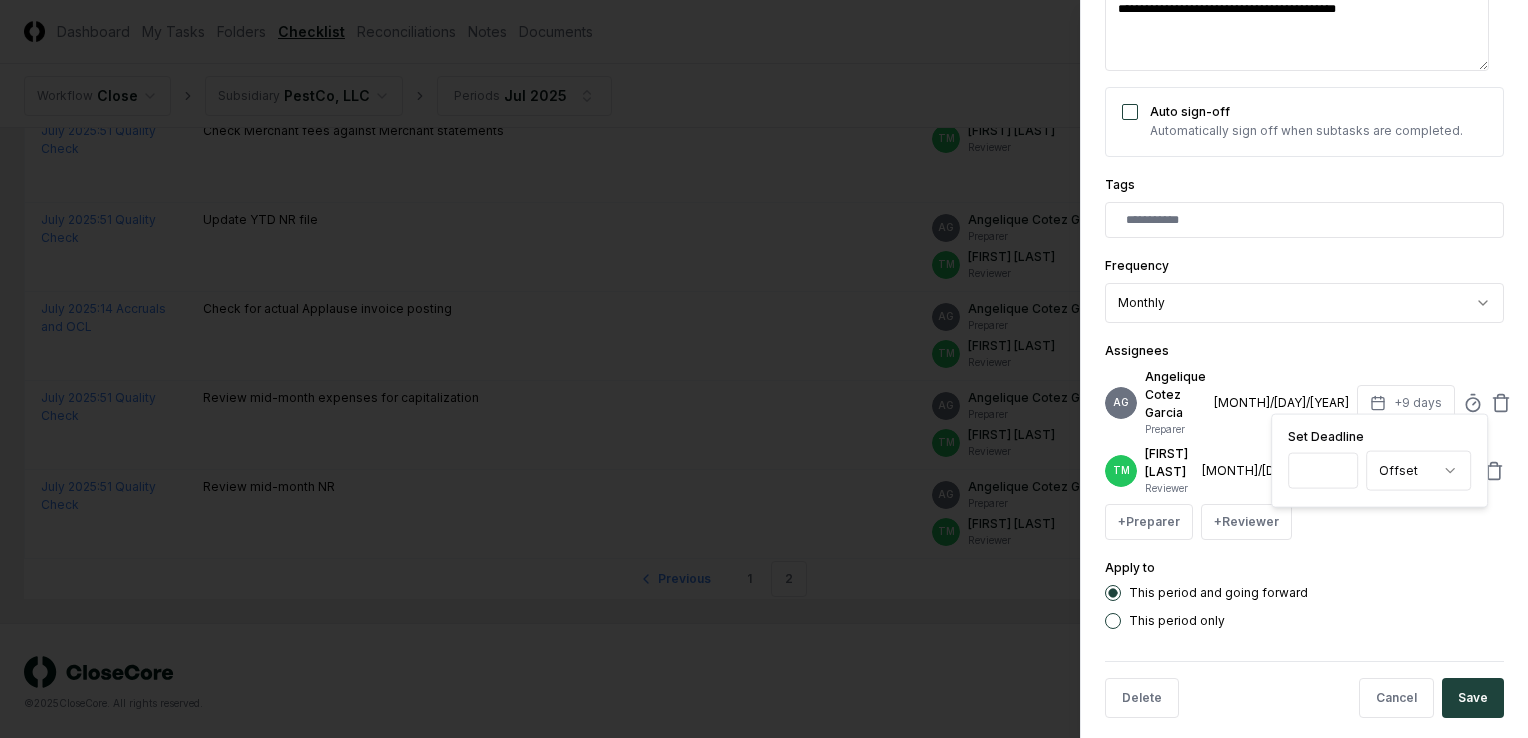 click on "*" at bounding box center (1323, 471) 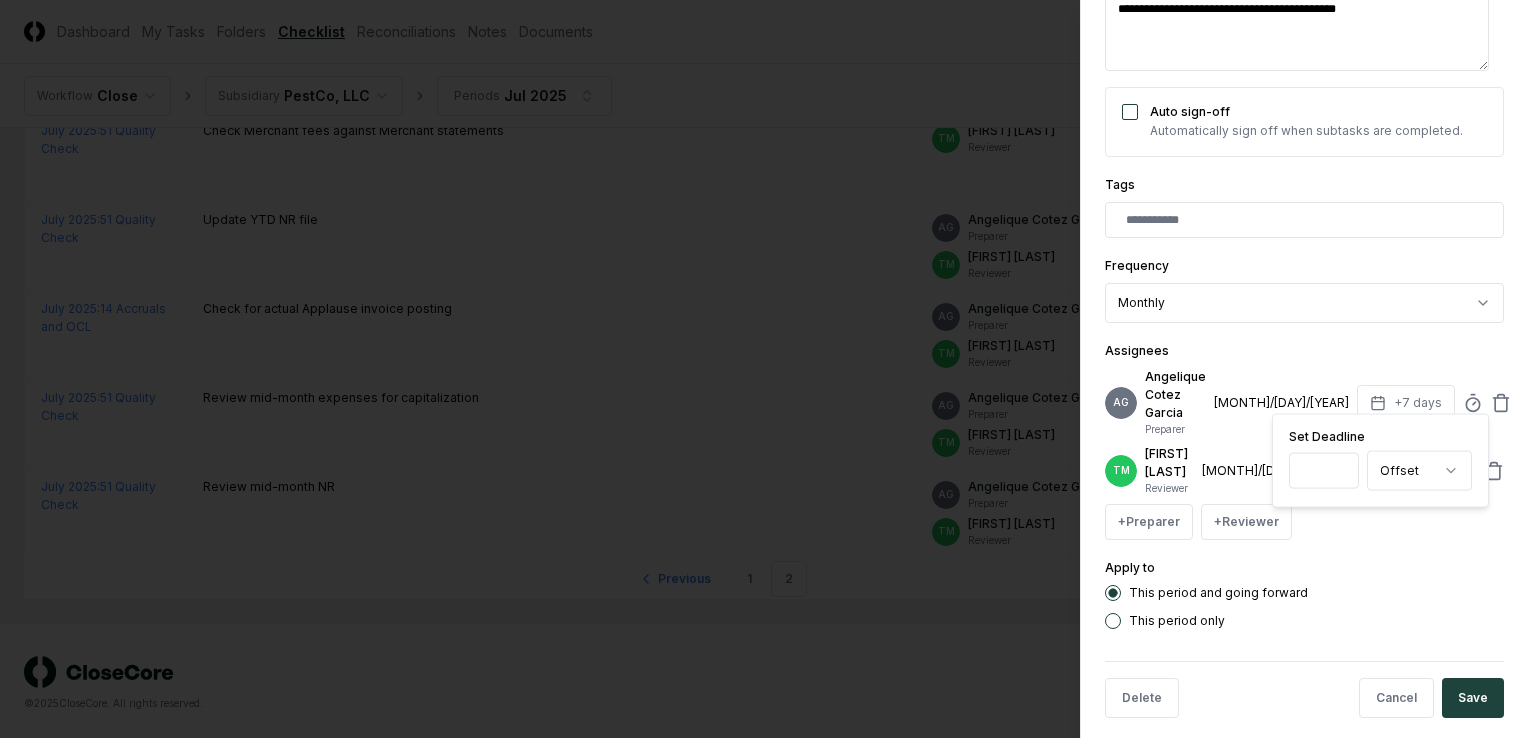 click on "*" at bounding box center [1324, 471] 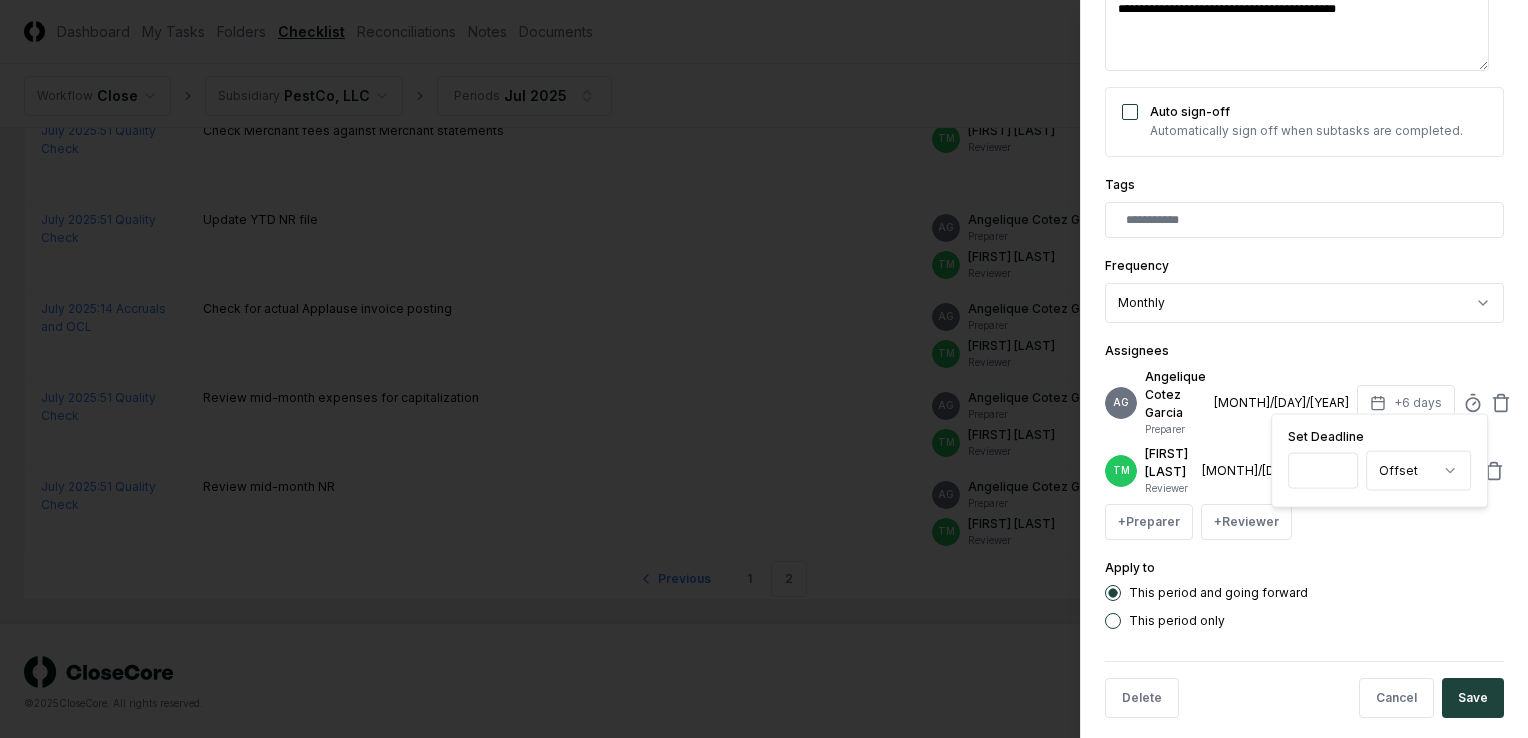click on "*" at bounding box center [1323, 471] 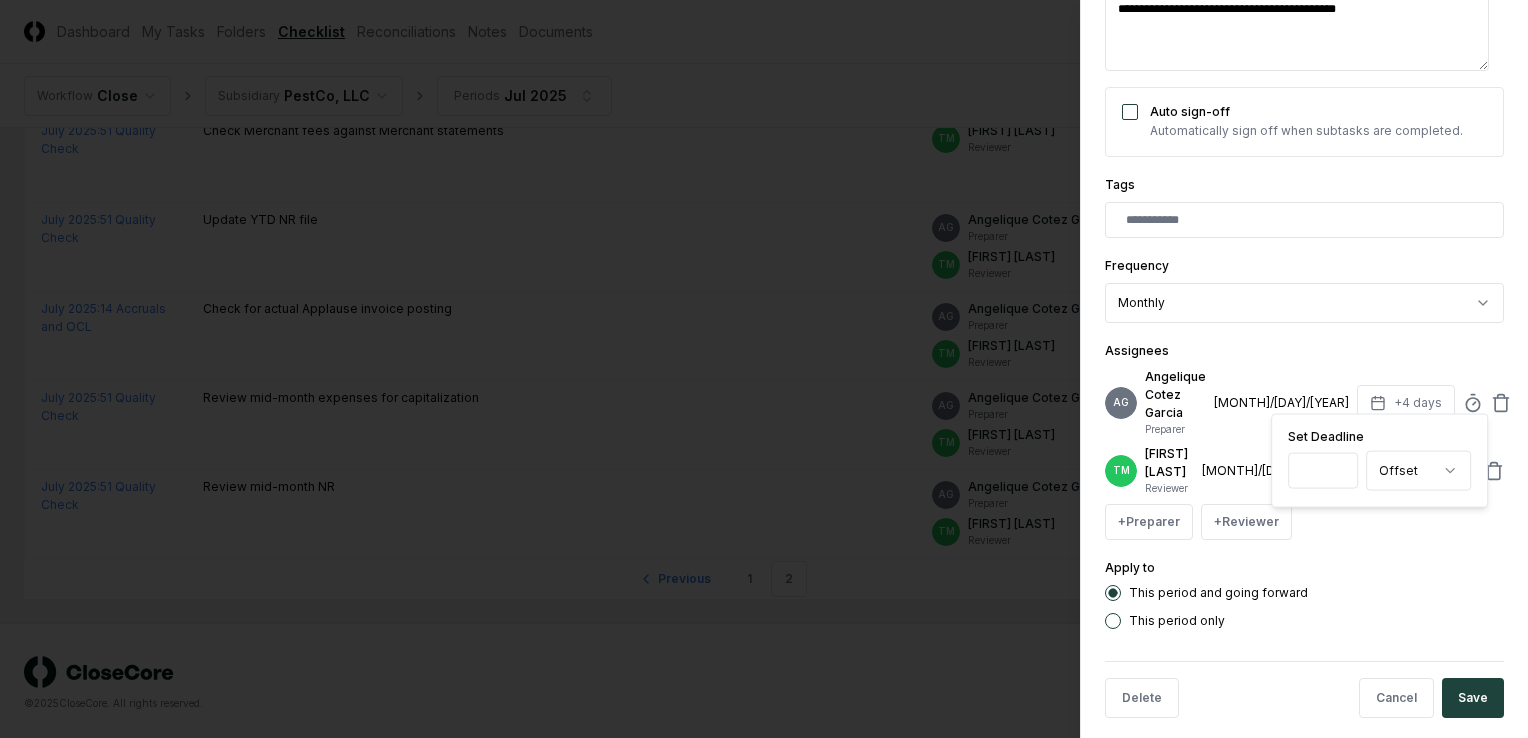click on "*" at bounding box center [1323, 471] 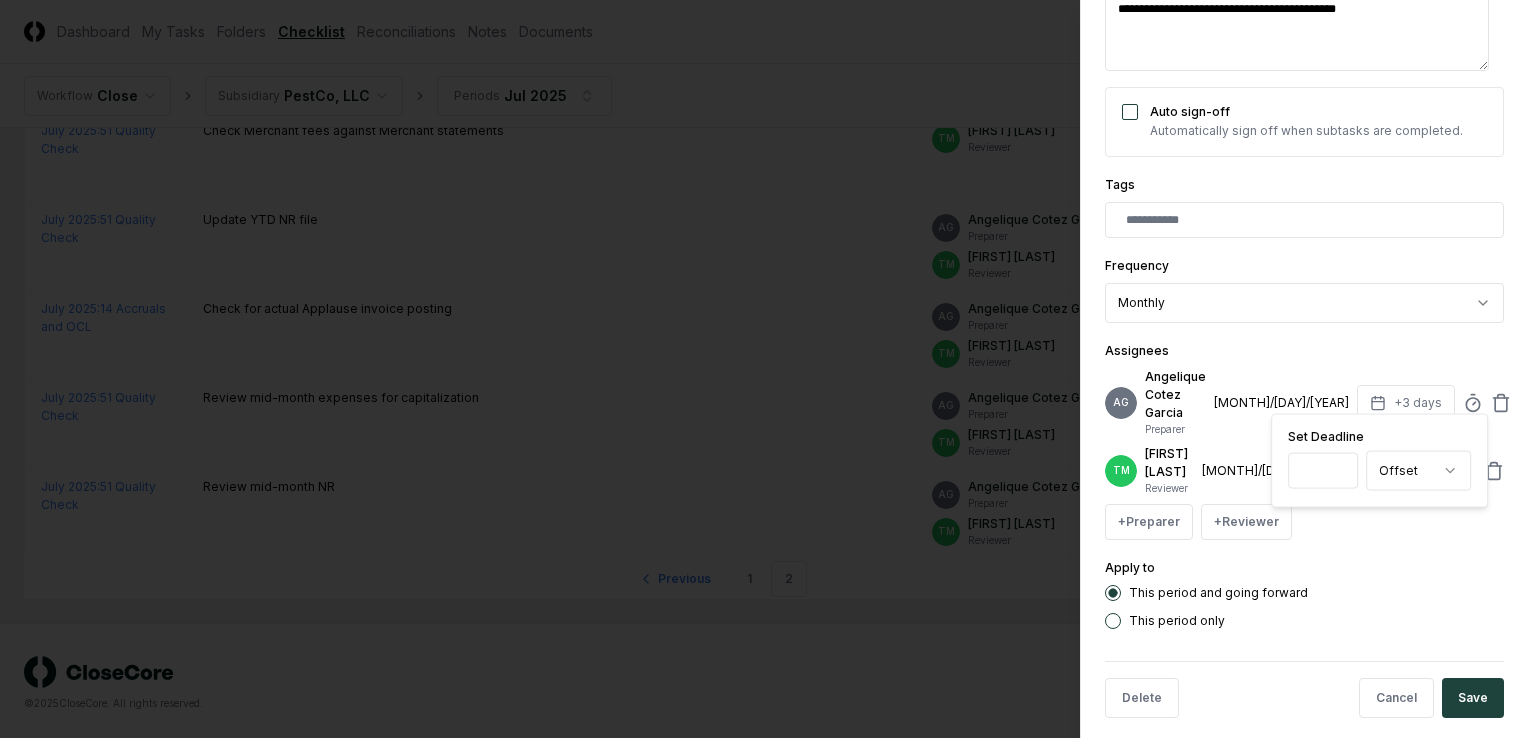 click on "*" at bounding box center [1323, 471] 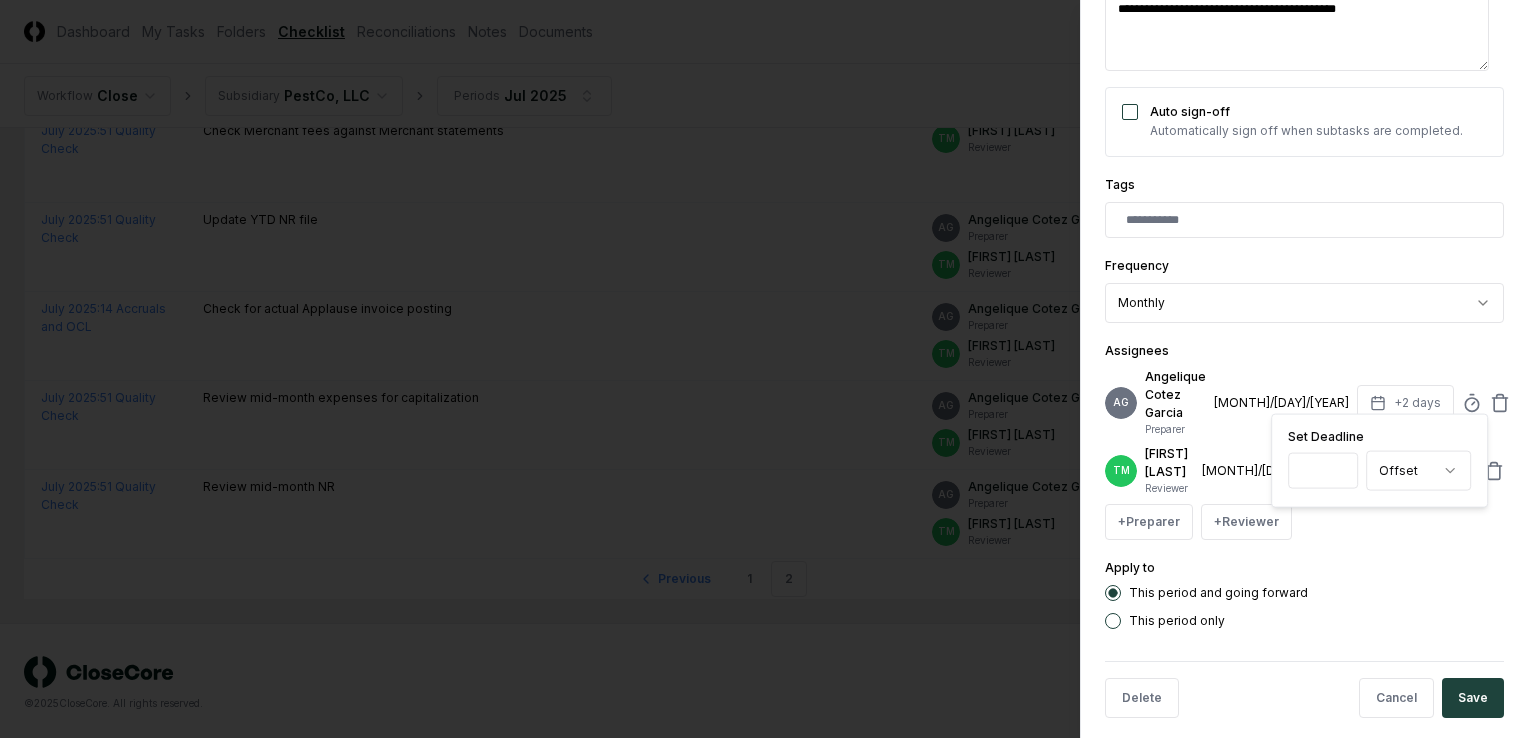click on "*" at bounding box center [1323, 471] 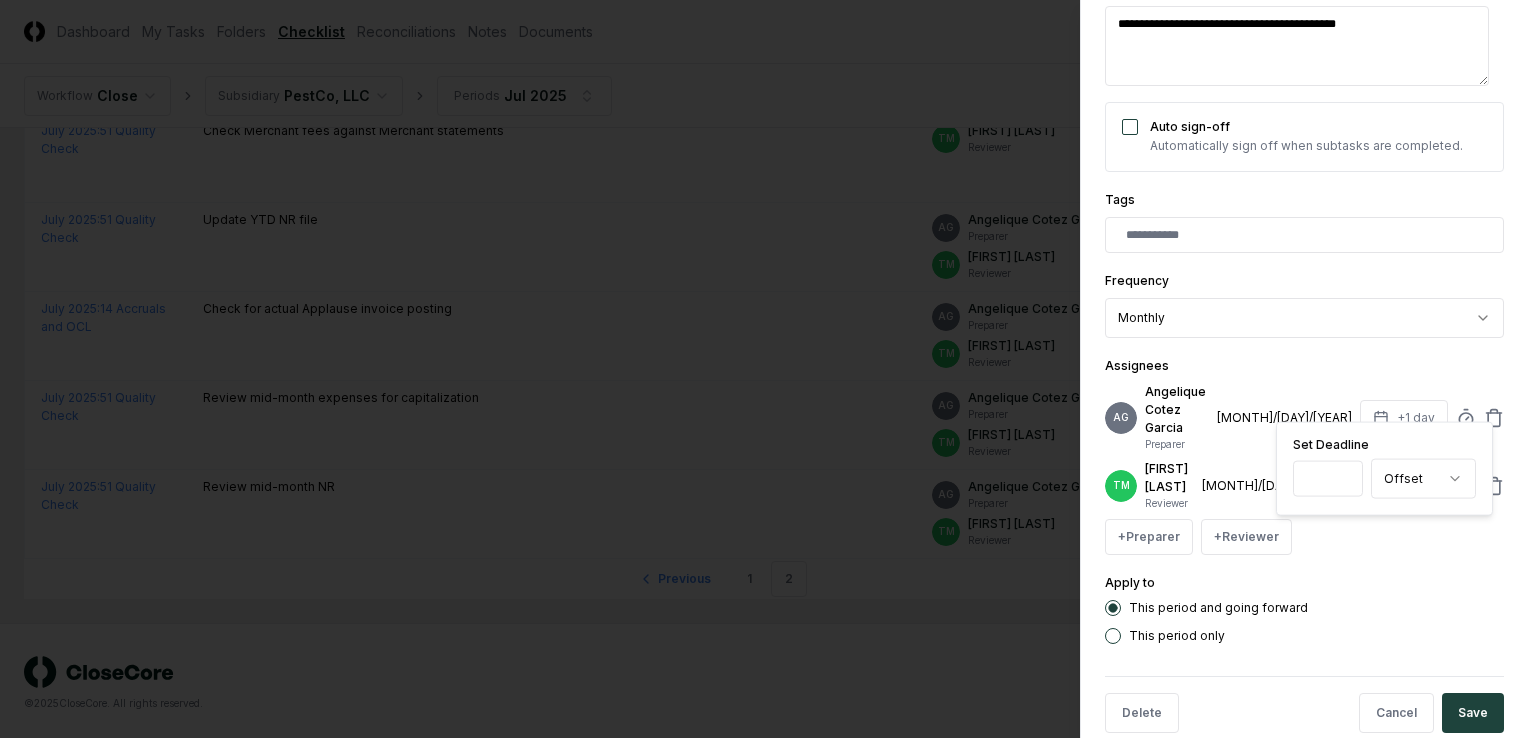 click on "*" at bounding box center [1328, 479] 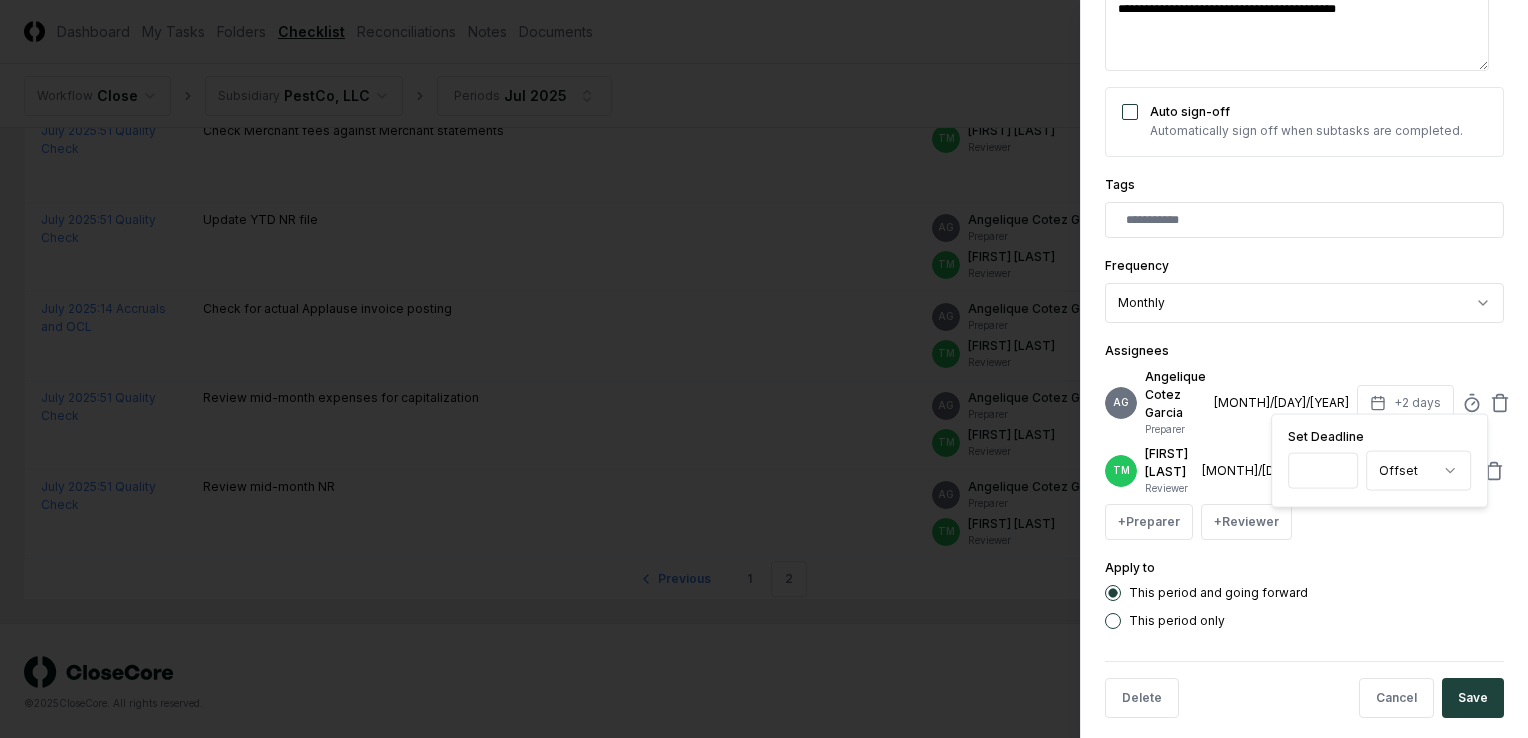 click on "*" at bounding box center (1323, 471) 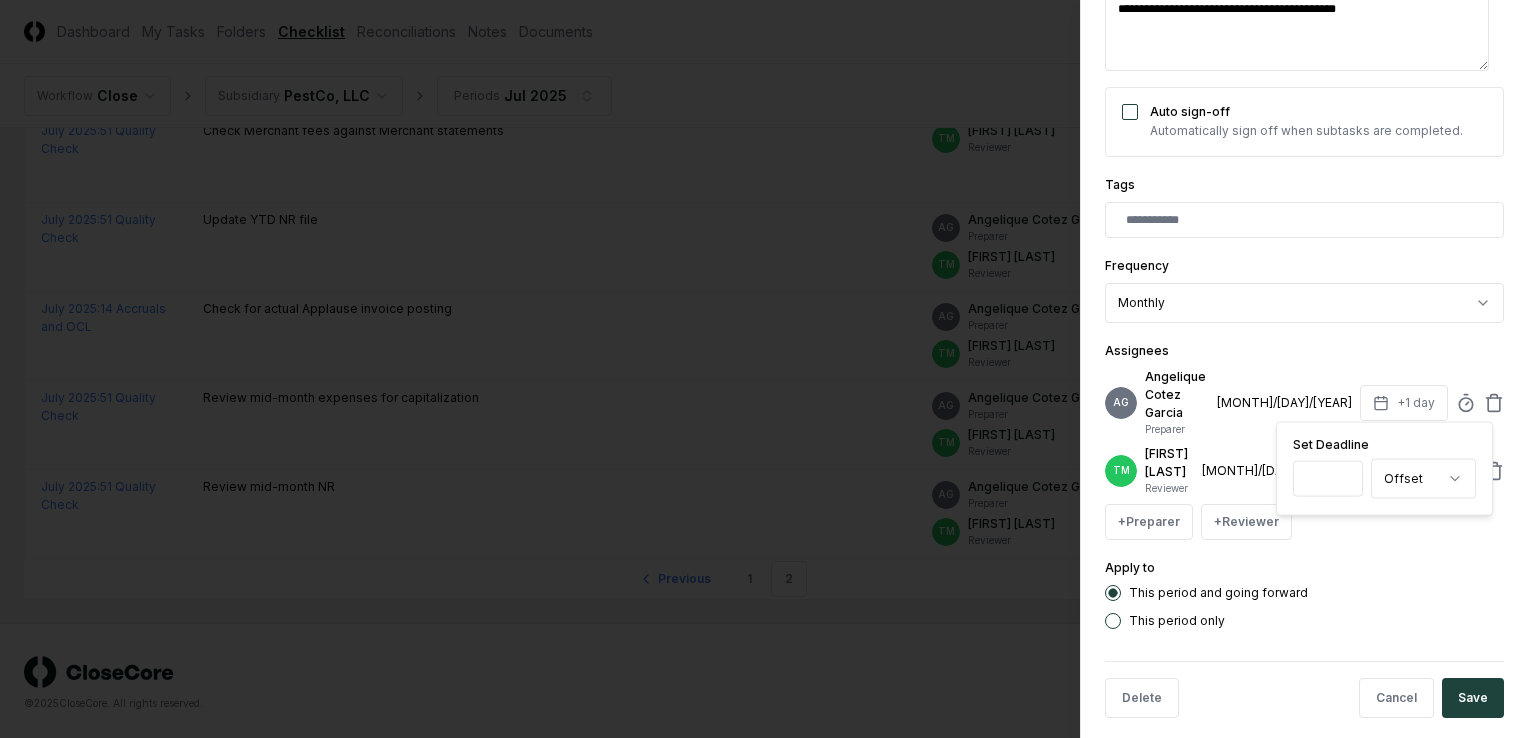 click on "*" at bounding box center [1328, 479] 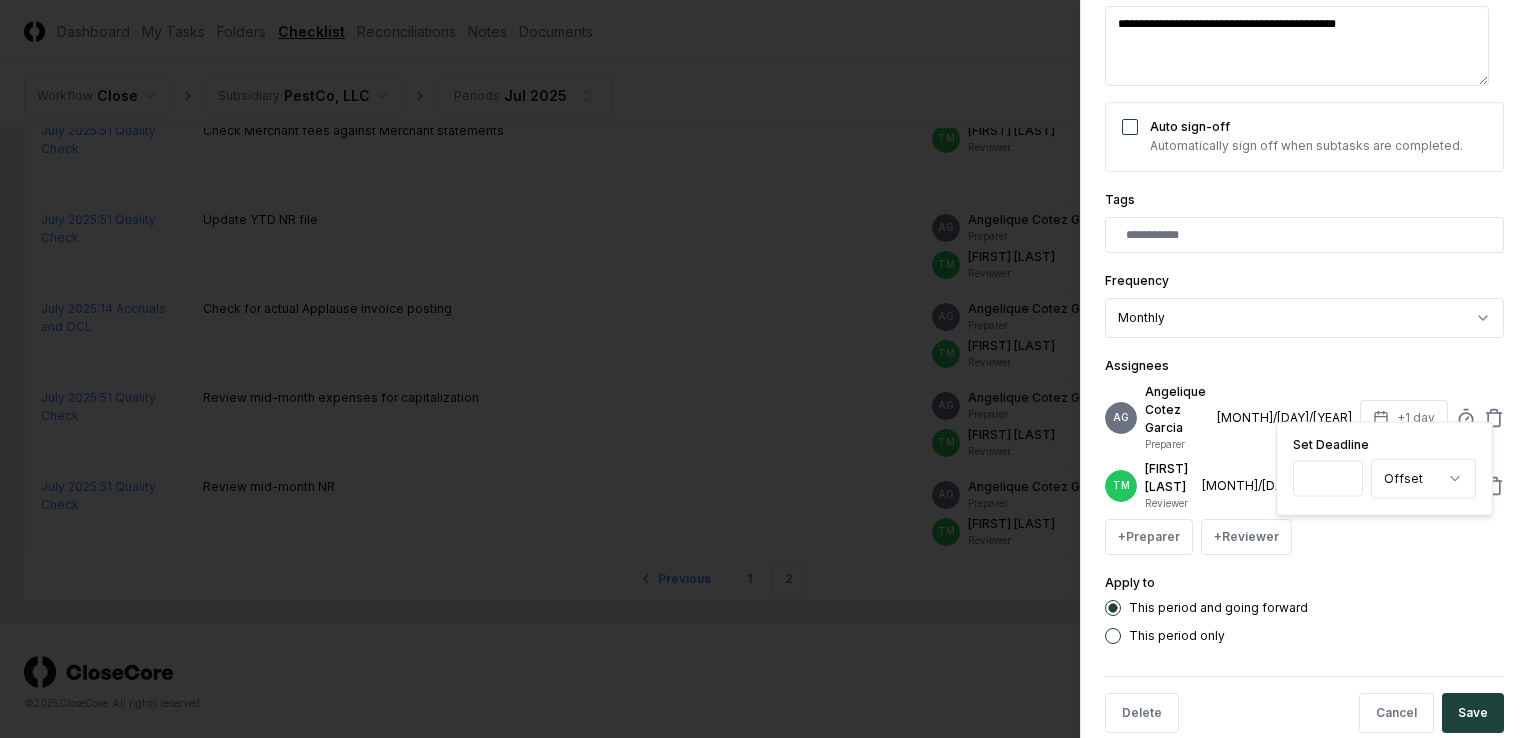 click on "*" at bounding box center (1328, 479) 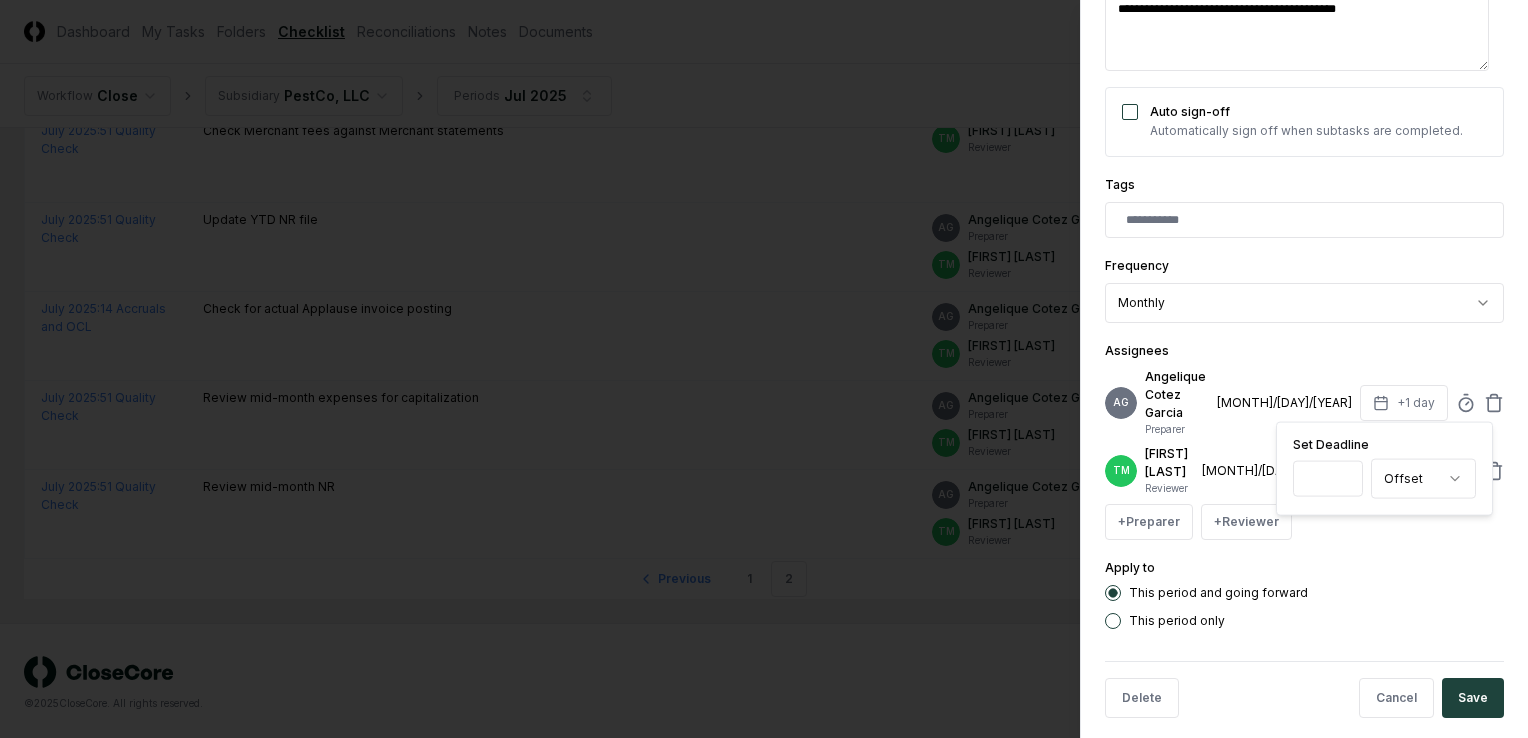 click on "**" at bounding box center [1328, 479] 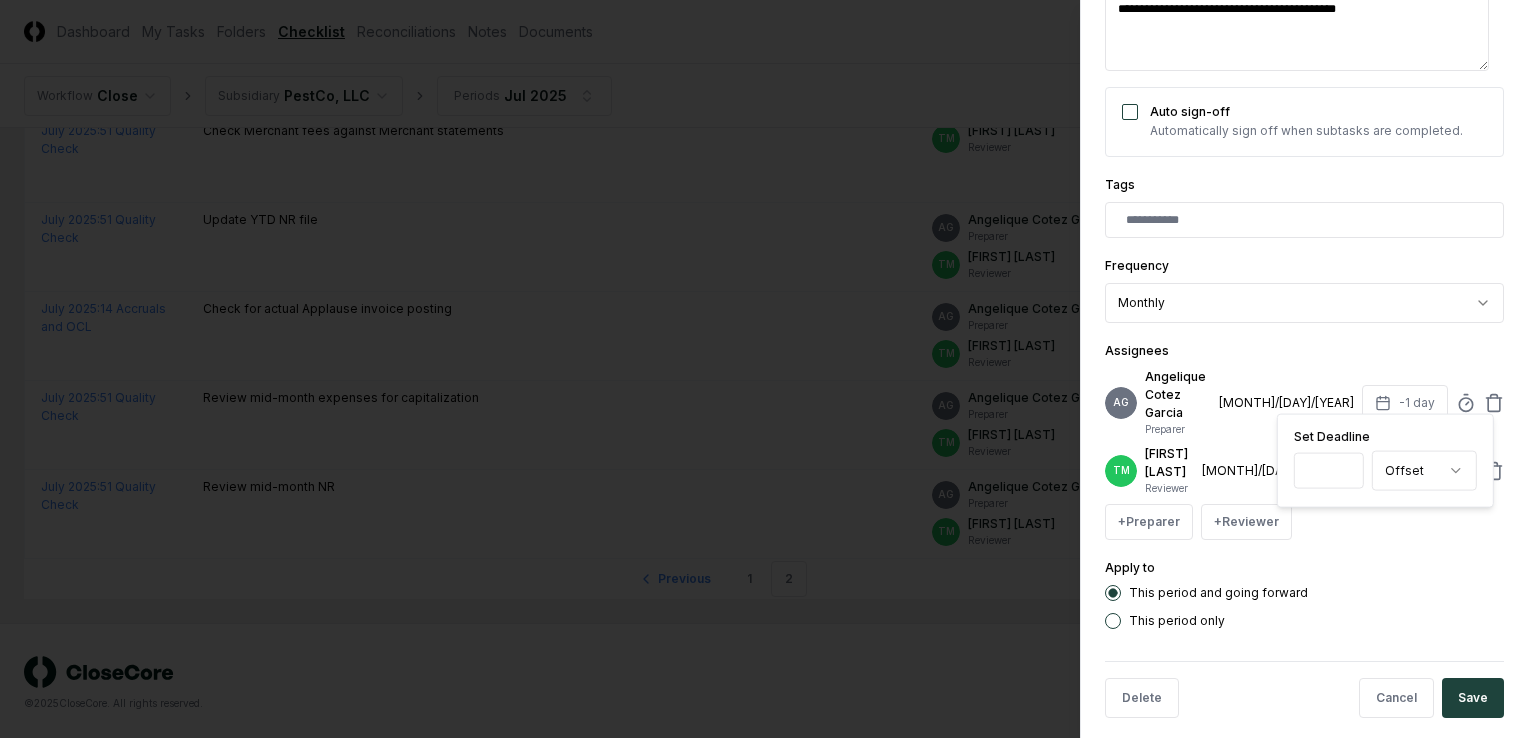 click on "**" at bounding box center [1329, 471] 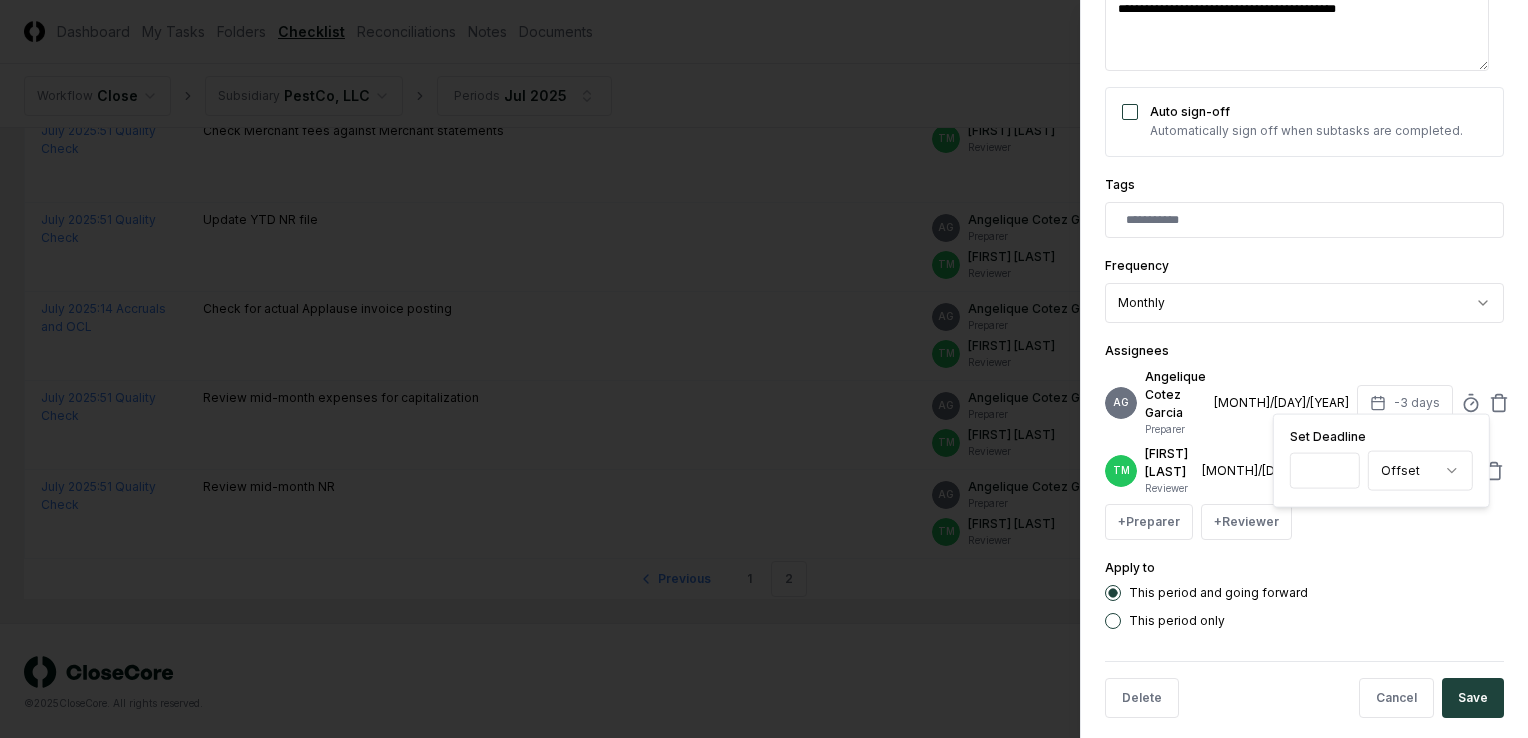 click on "**" at bounding box center (1325, 471) 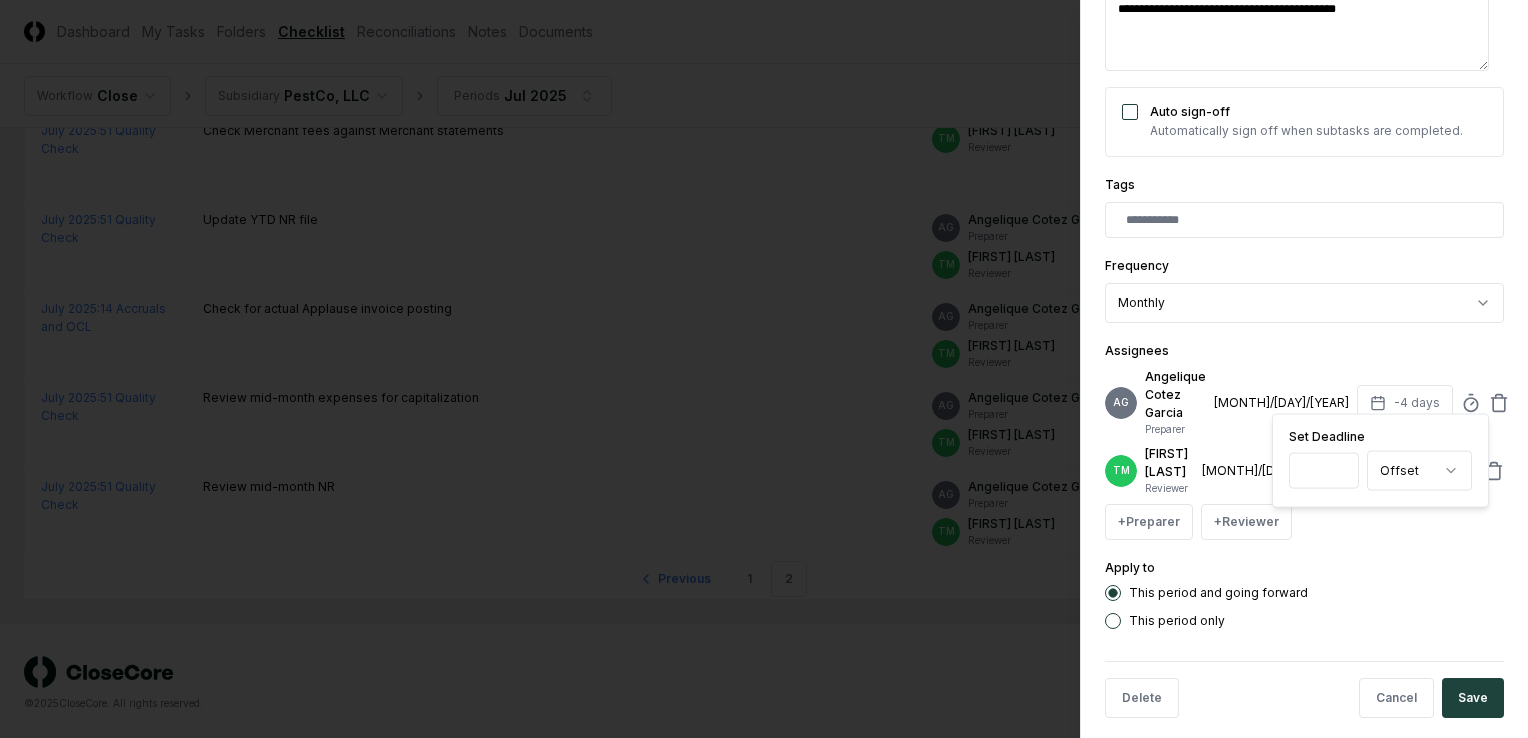 click on "**" at bounding box center (1324, 471) 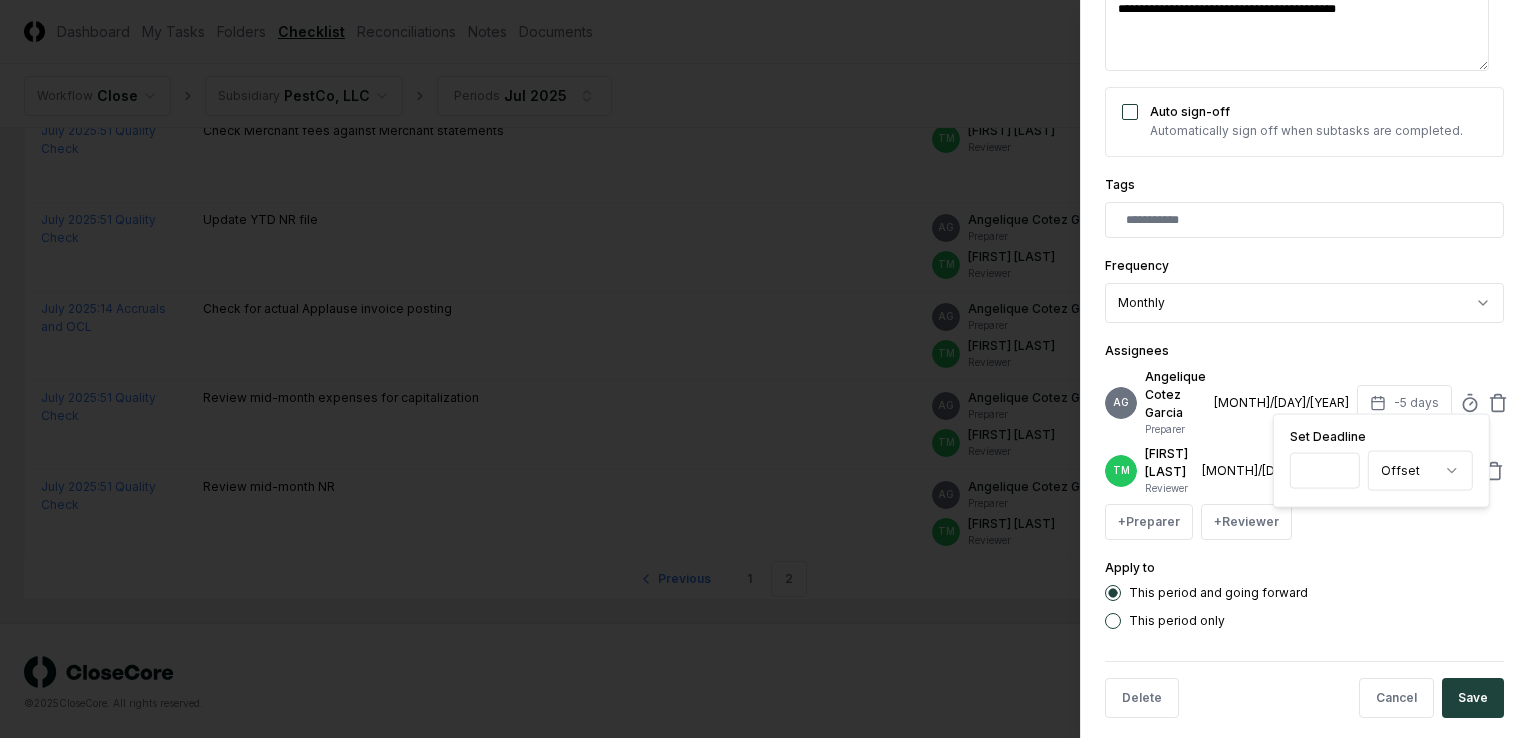 click on "**" at bounding box center (1325, 471) 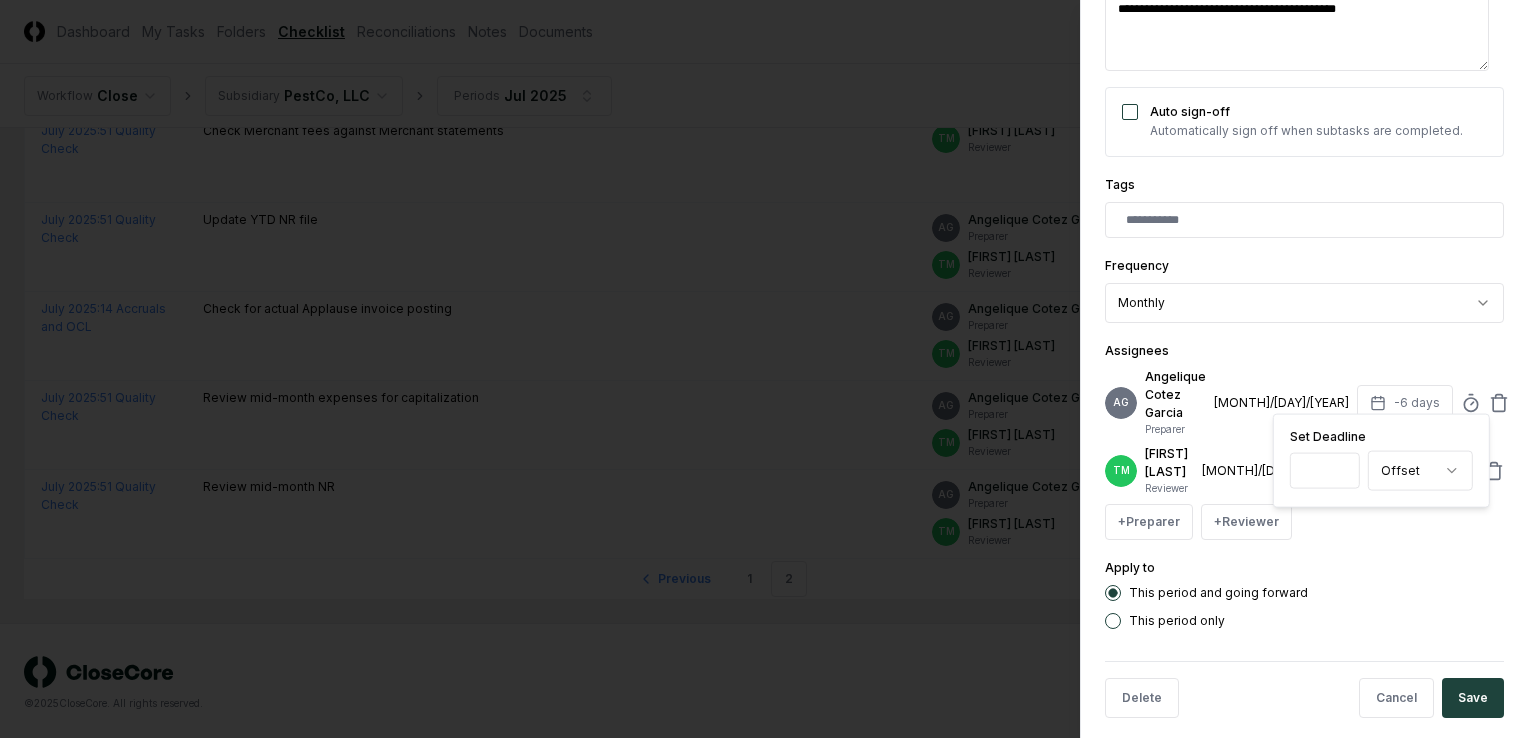 click on "**" at bounding box center [1325, 471] 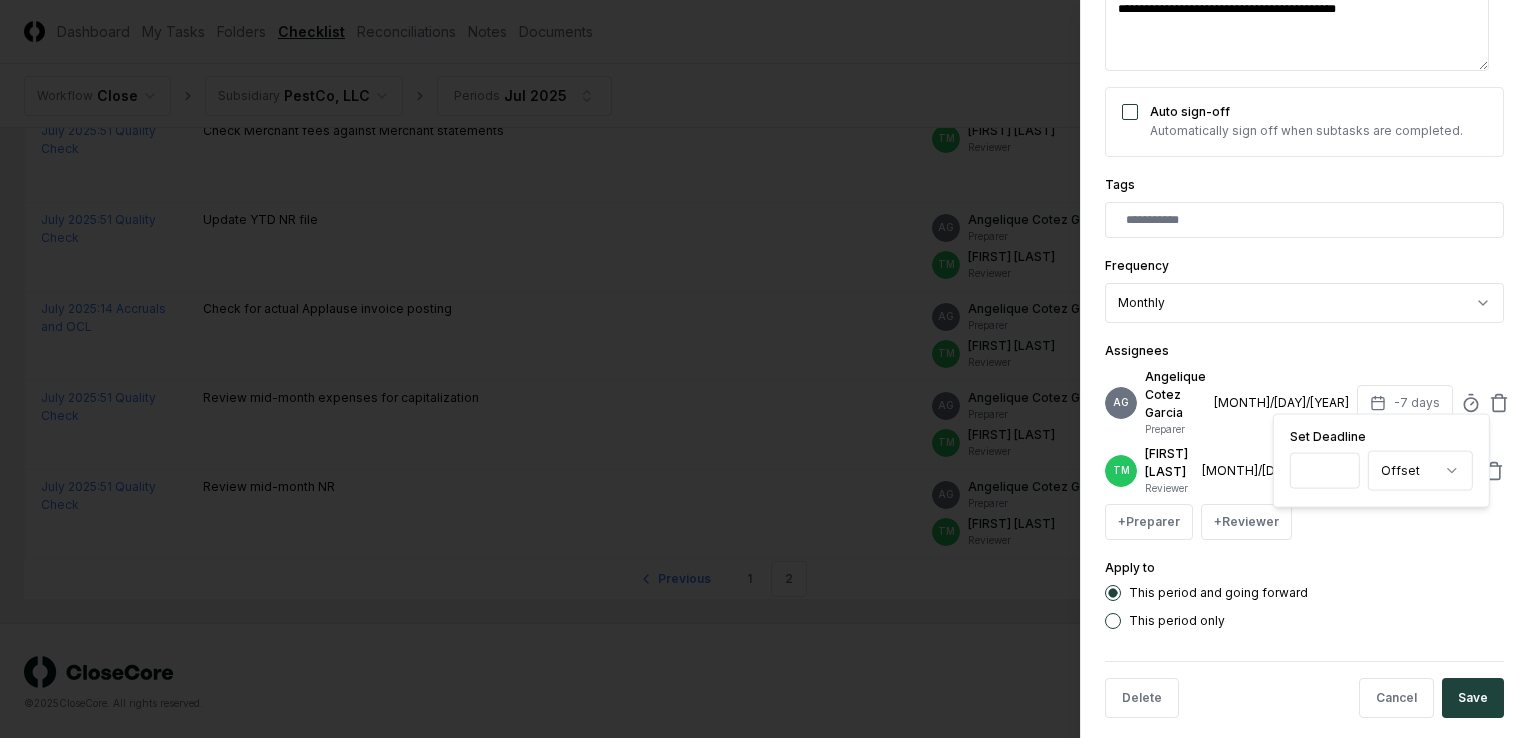 click on "**" at bounding box center (1325, 471) 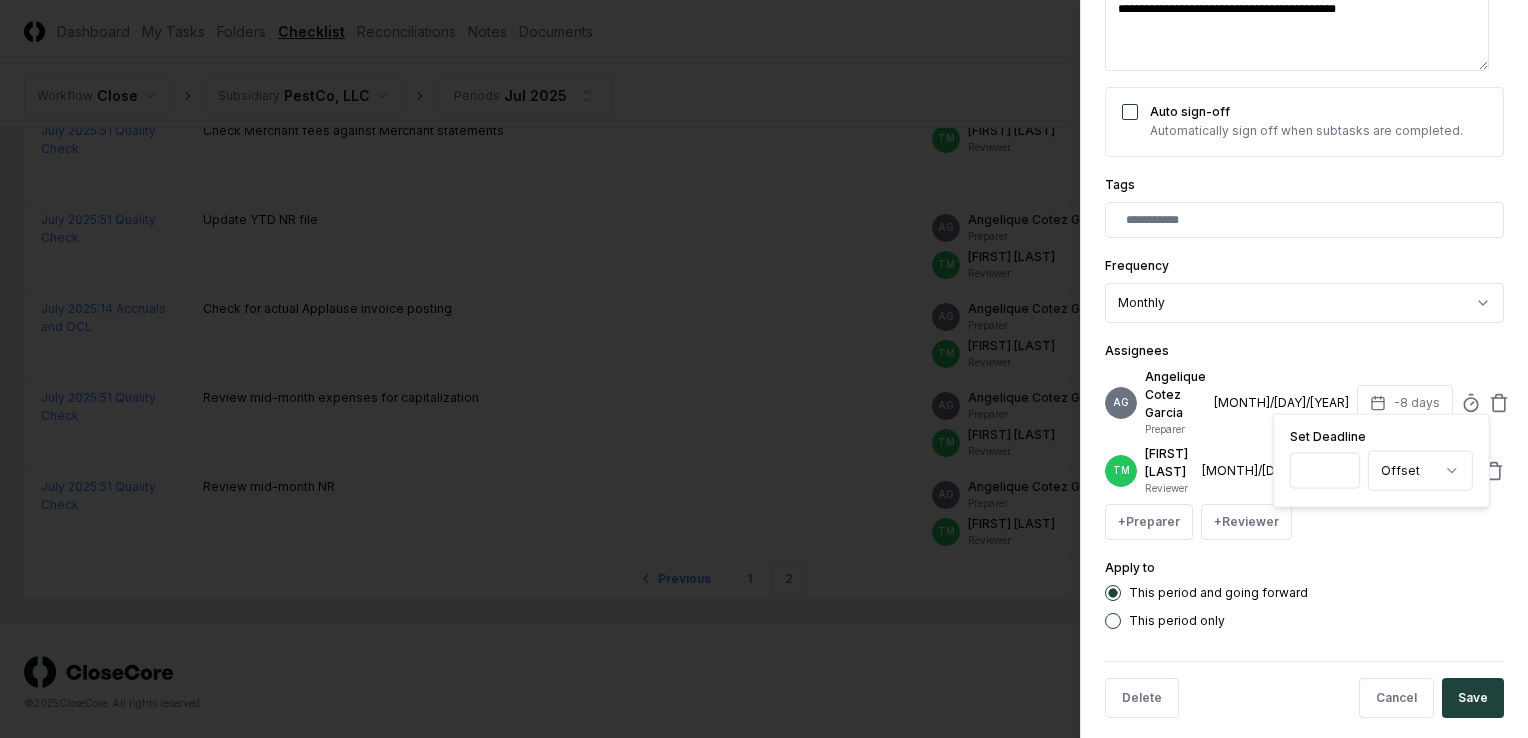 click on "**" at bounding box center [1325, 471] 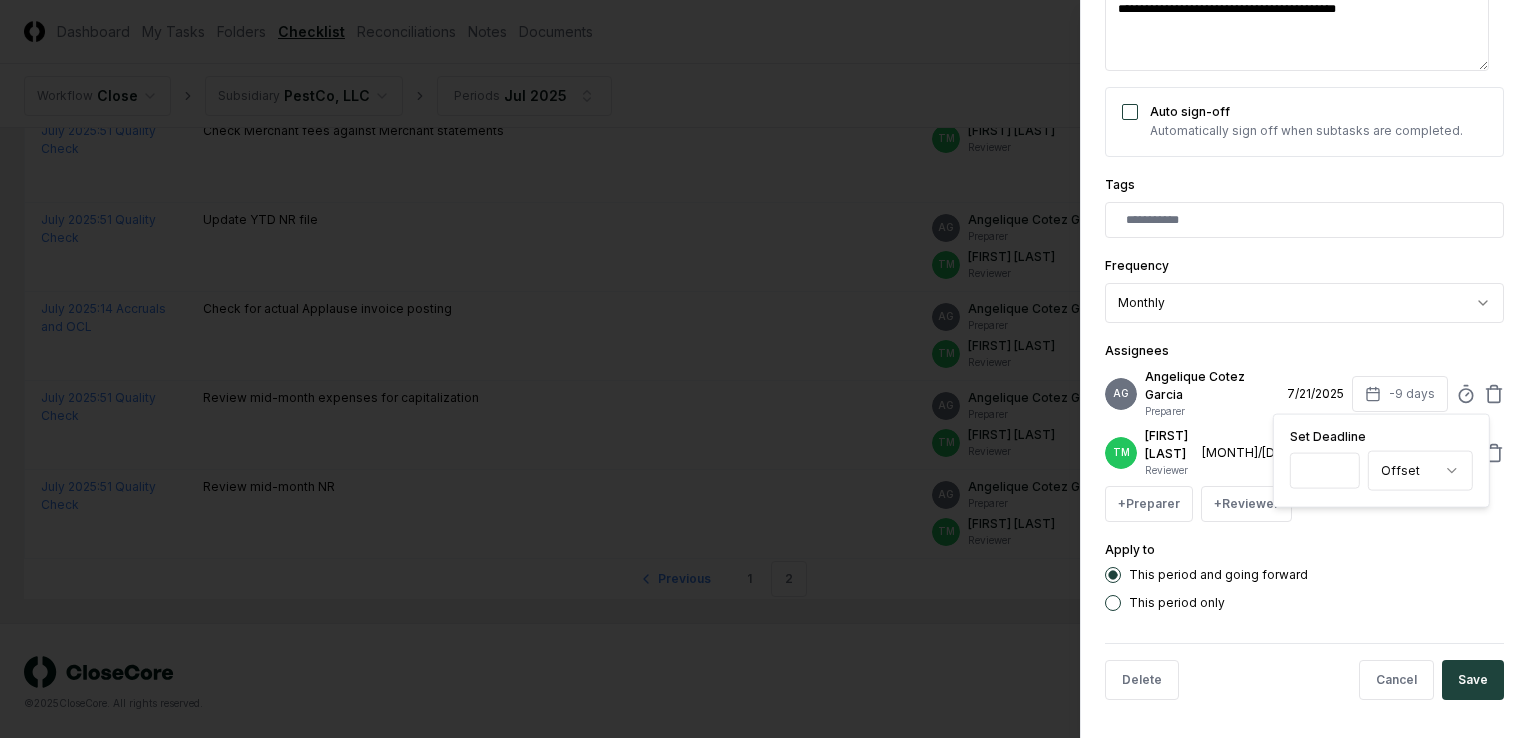 type on "***" 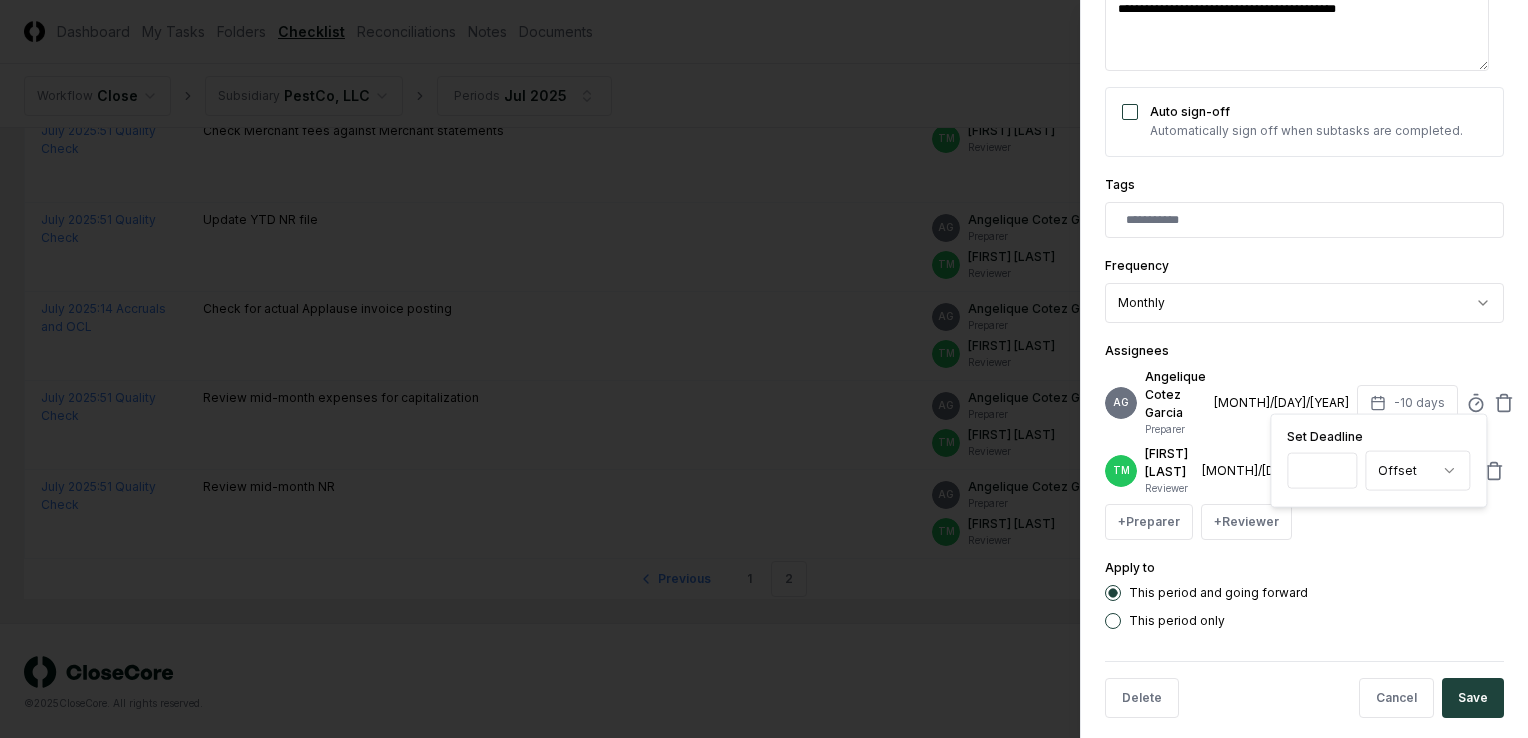 click on "***" at bounding box center [1322, 471] 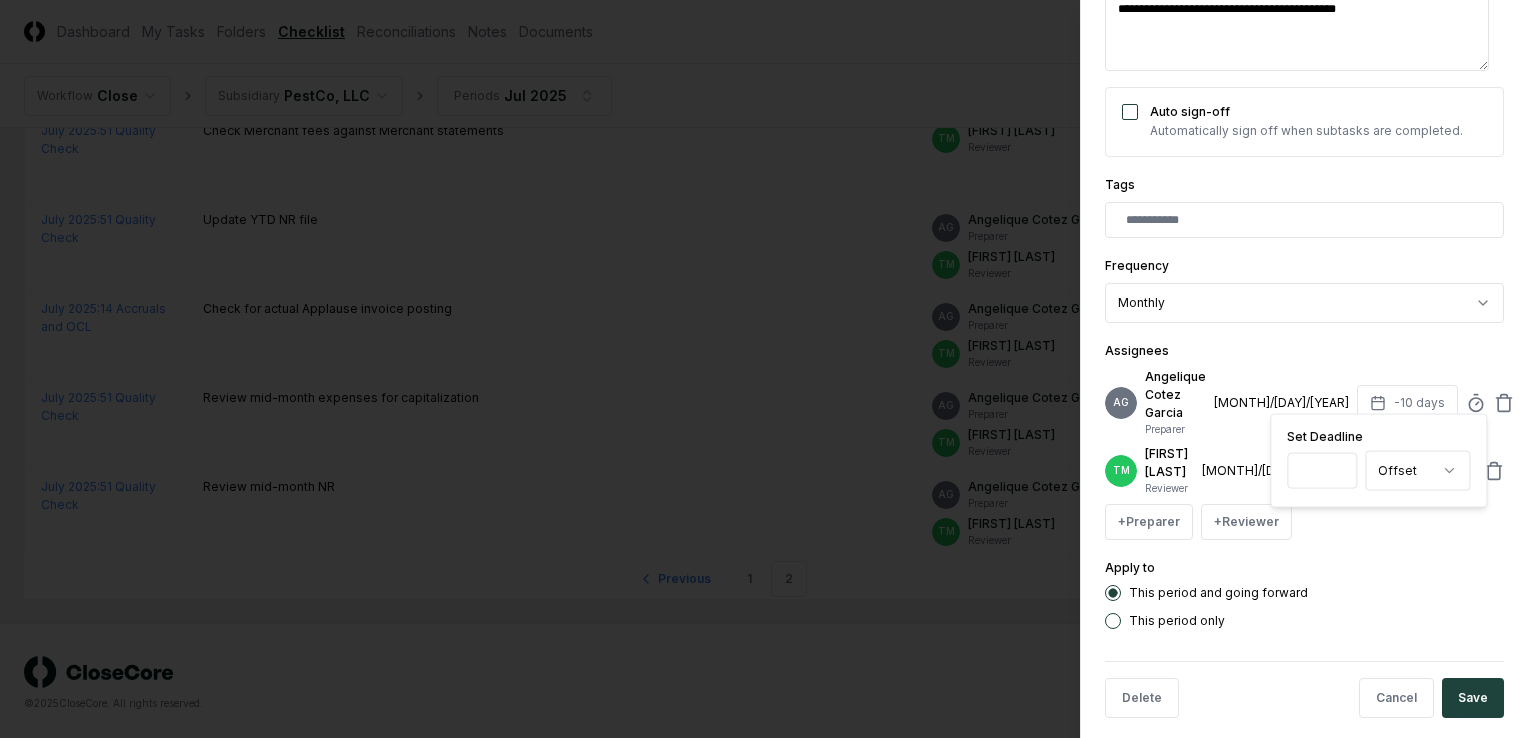 click on "This period and going forward This period only" at bounding box center (1304, 607) 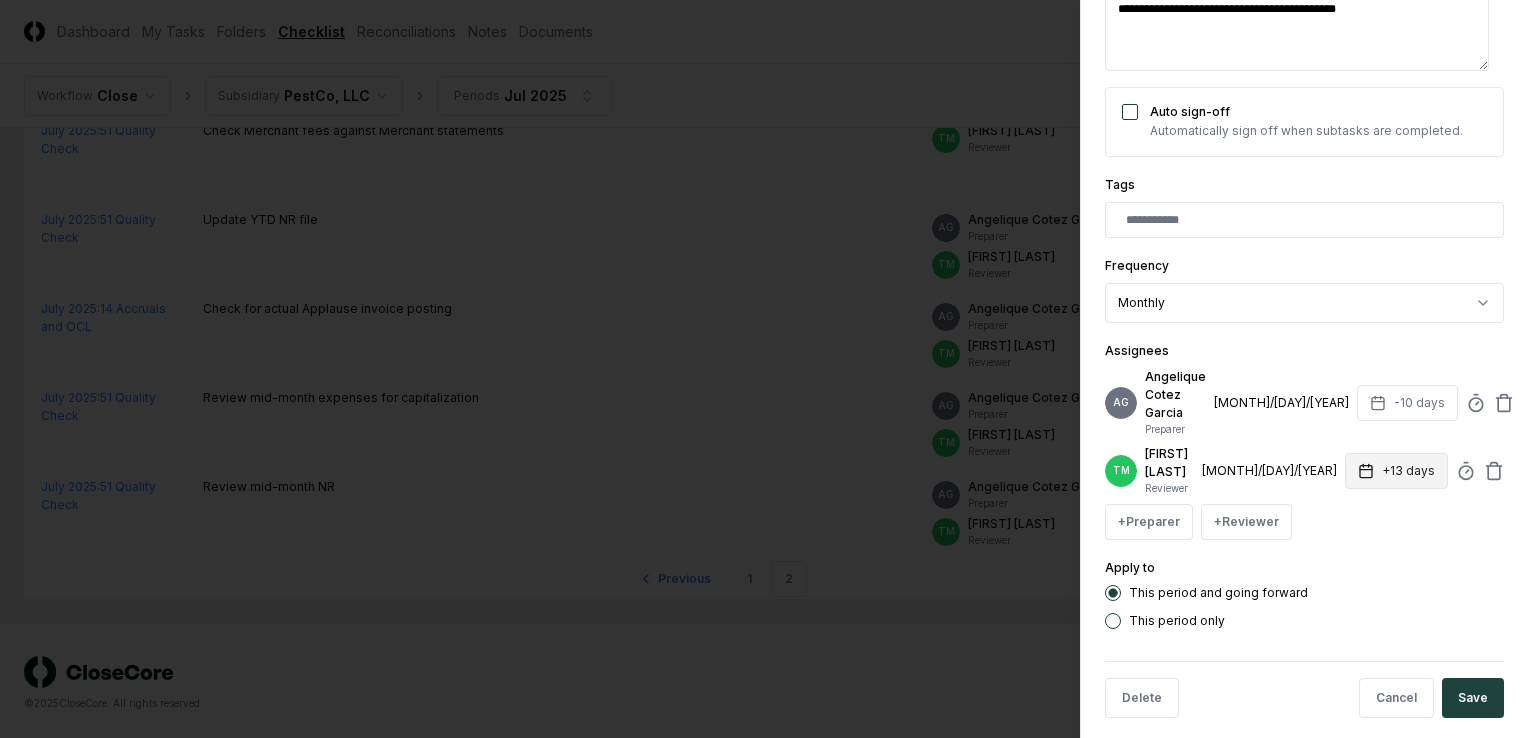 click on "+13 days" at bounding box center (1396, 471) 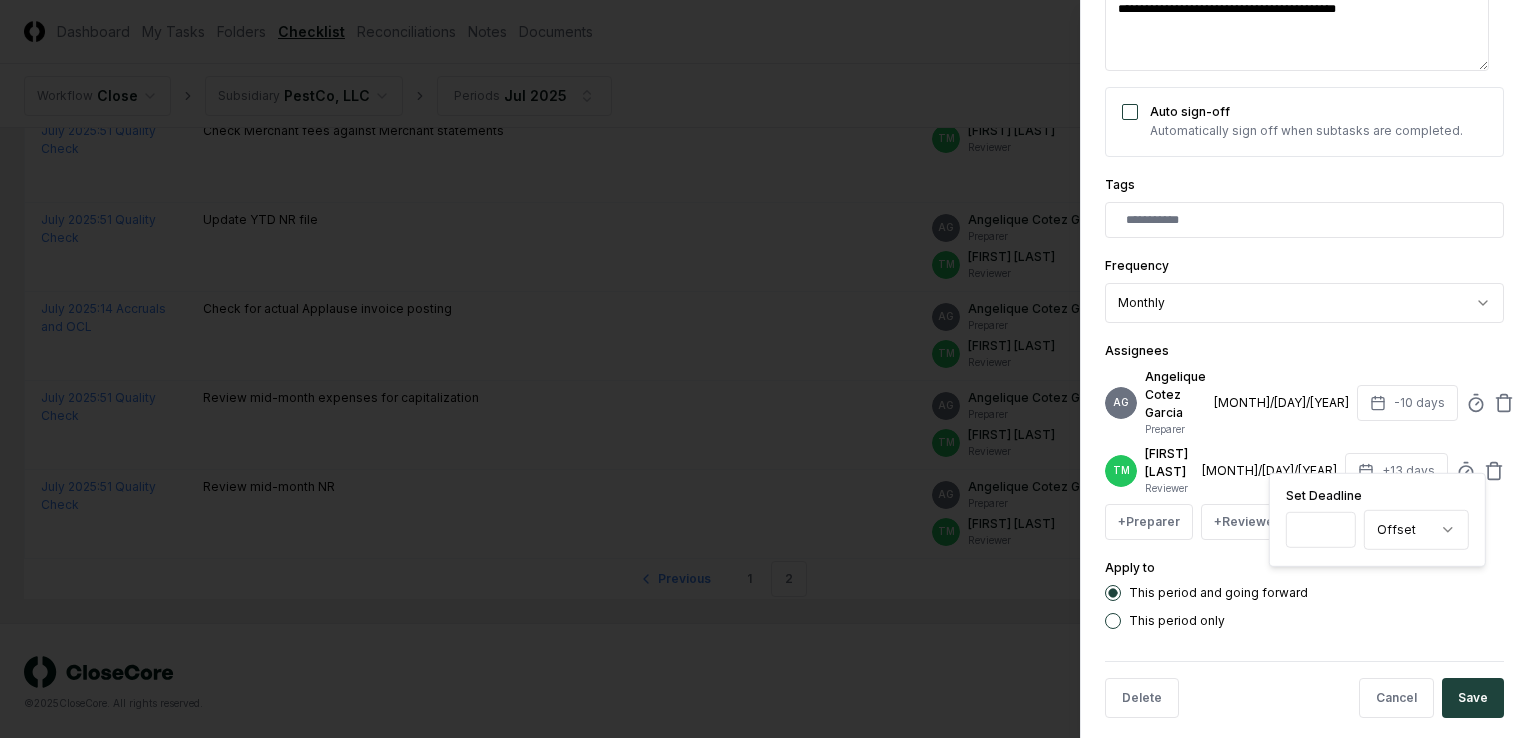 click on "**" at bounding box center [1321, 530] 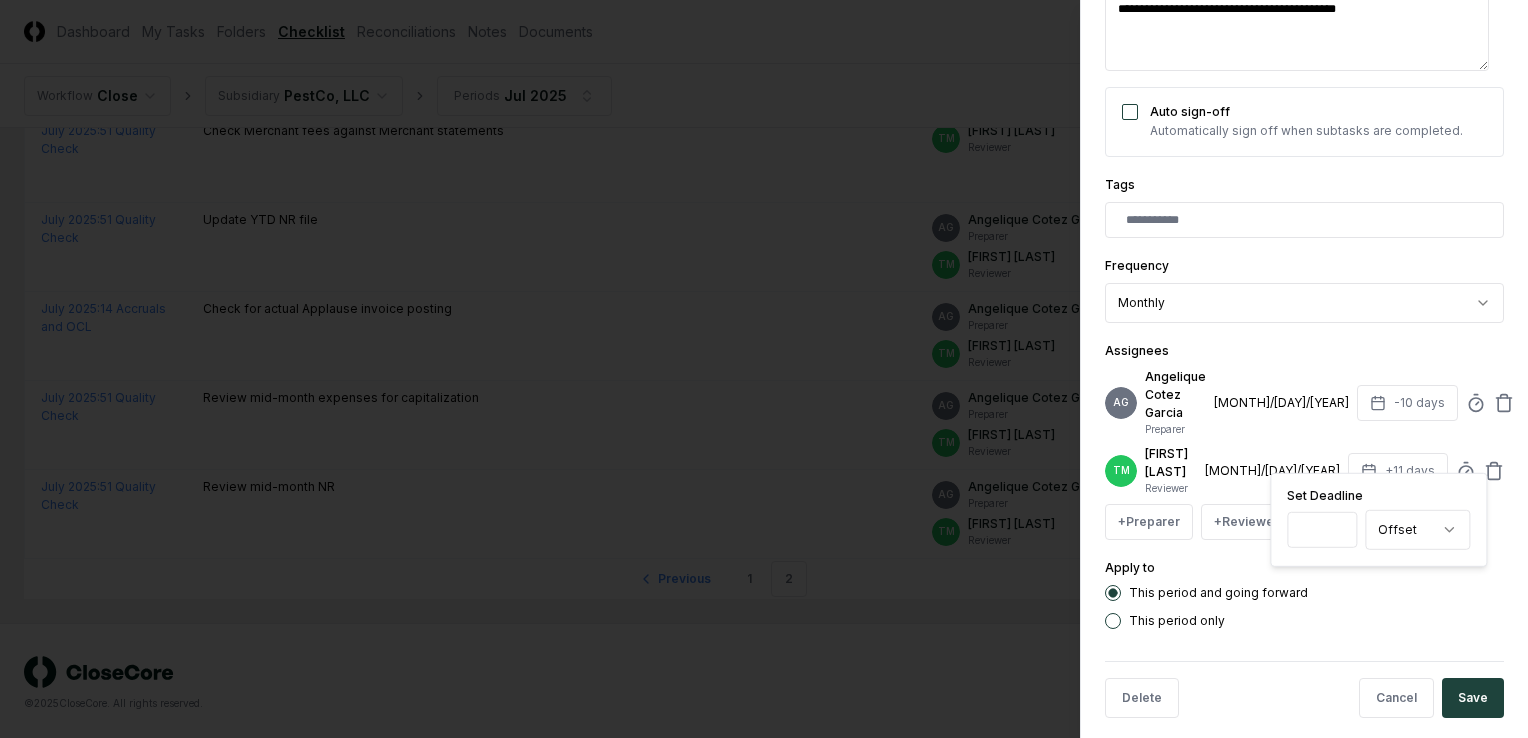 click on "**" at bounding box center [1322, 530] 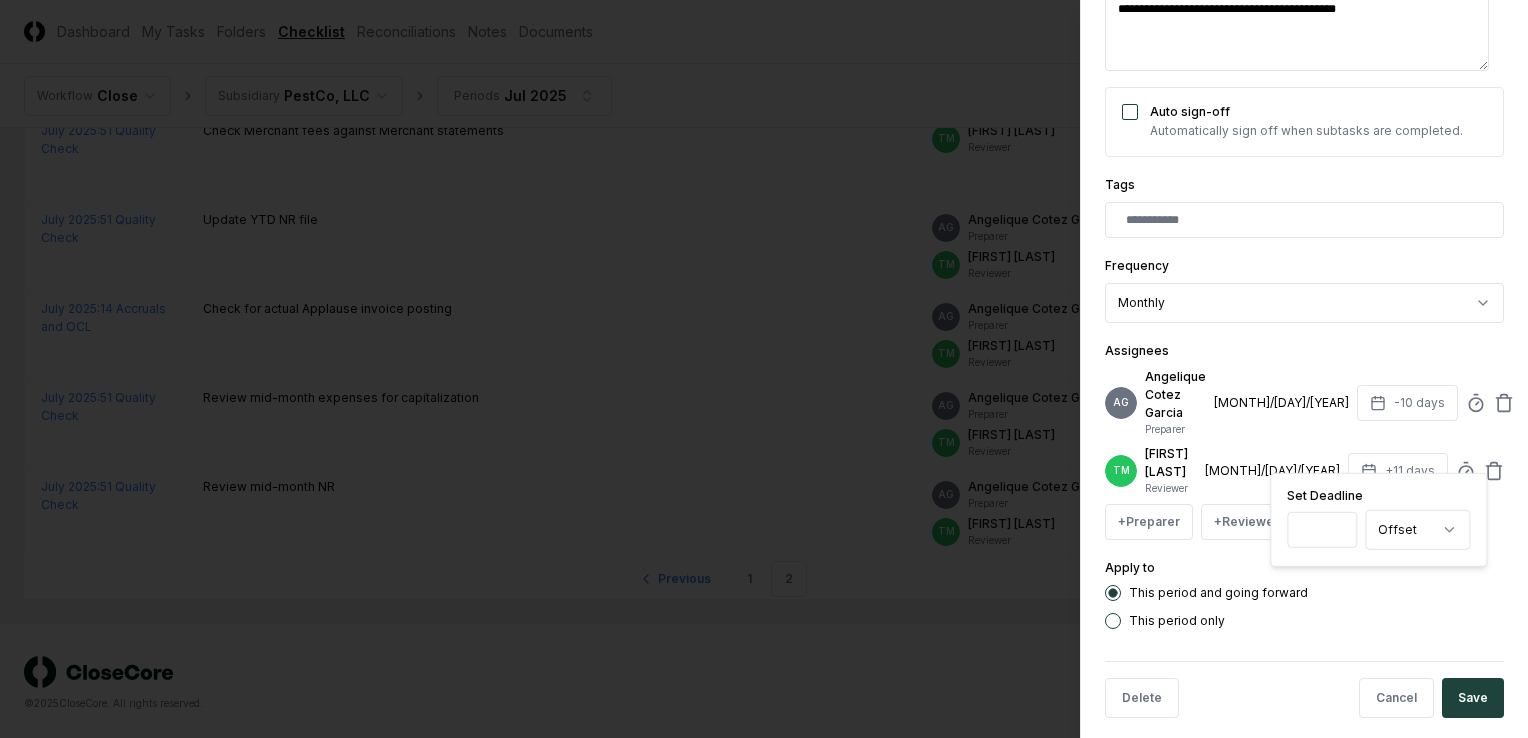type on "**" 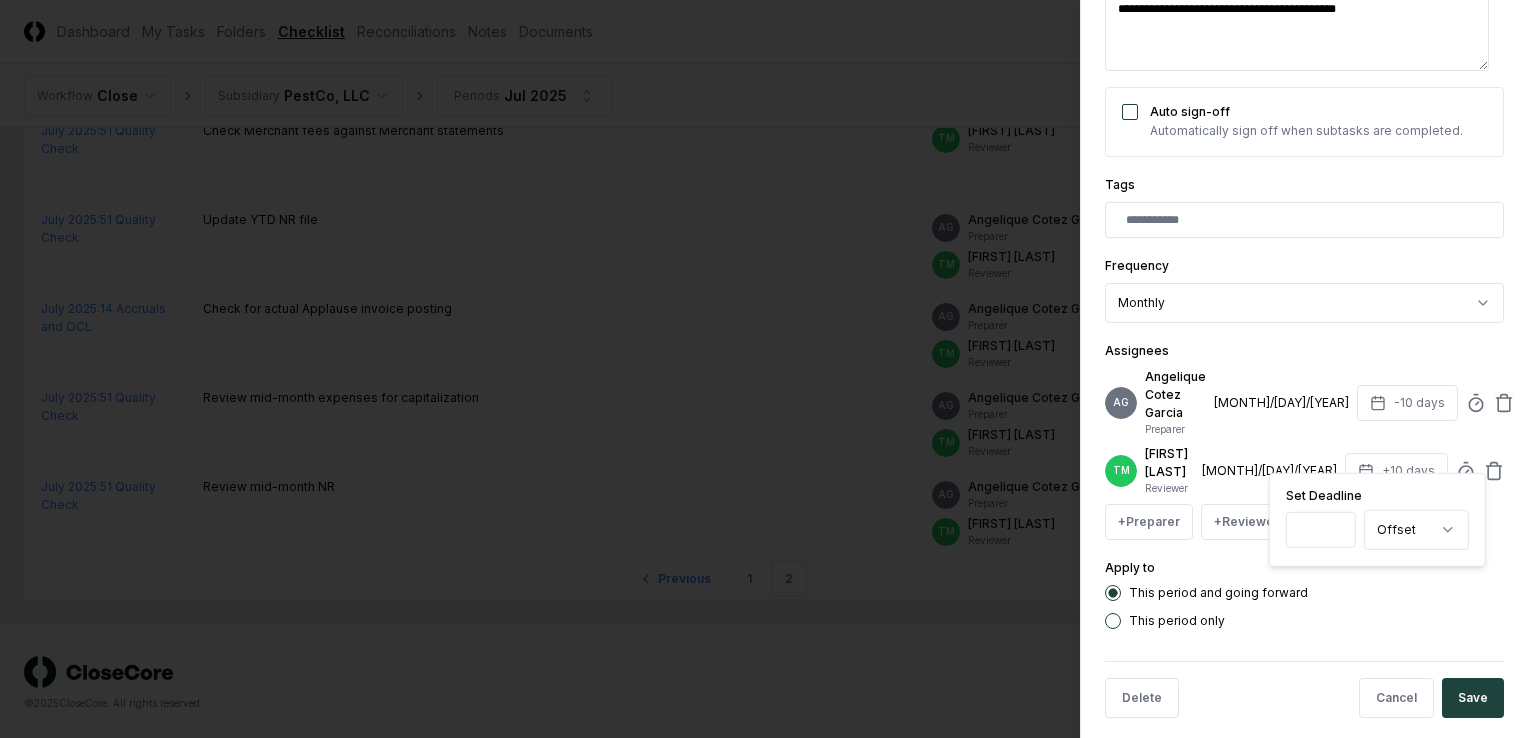 type on "*" 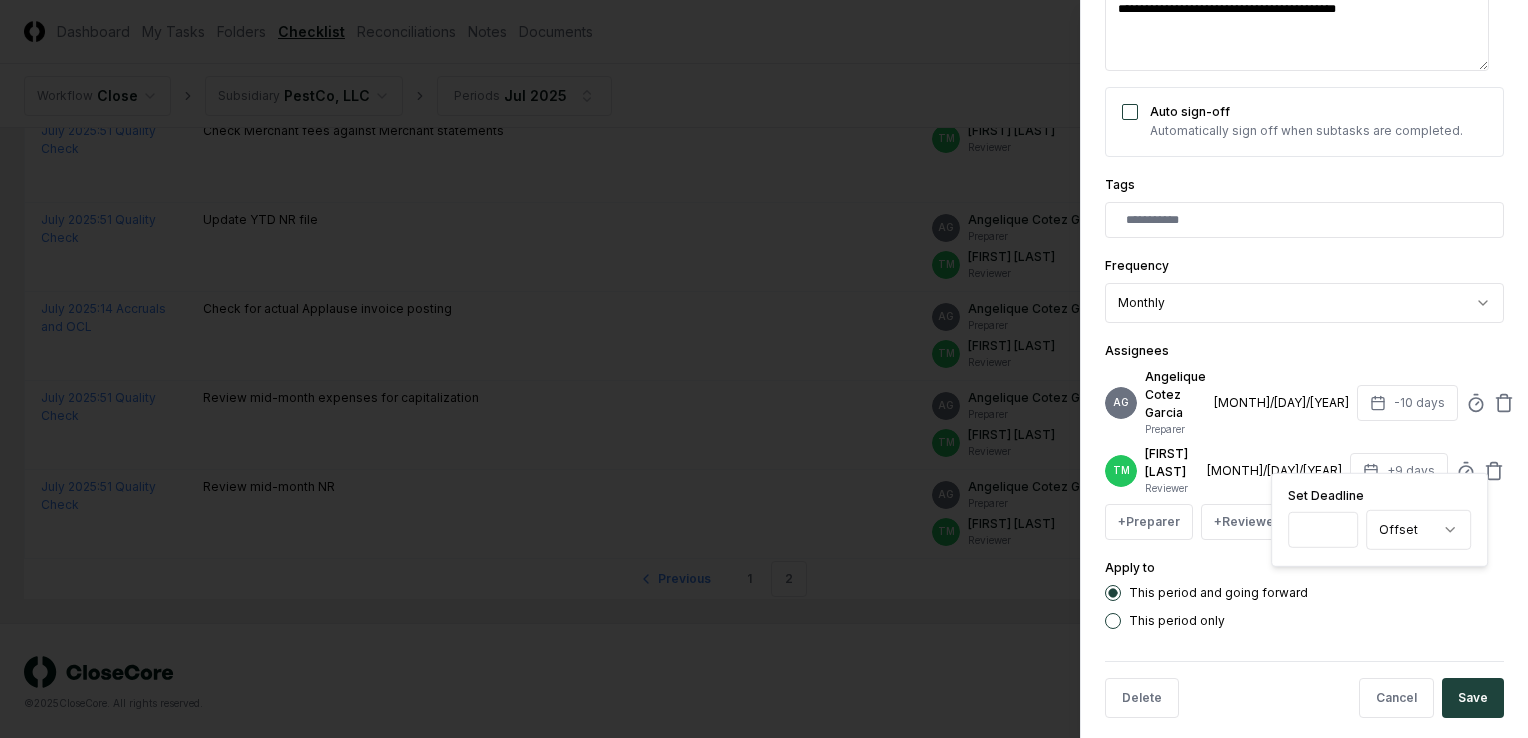 click on "*" at bounding box center (1323, 530) 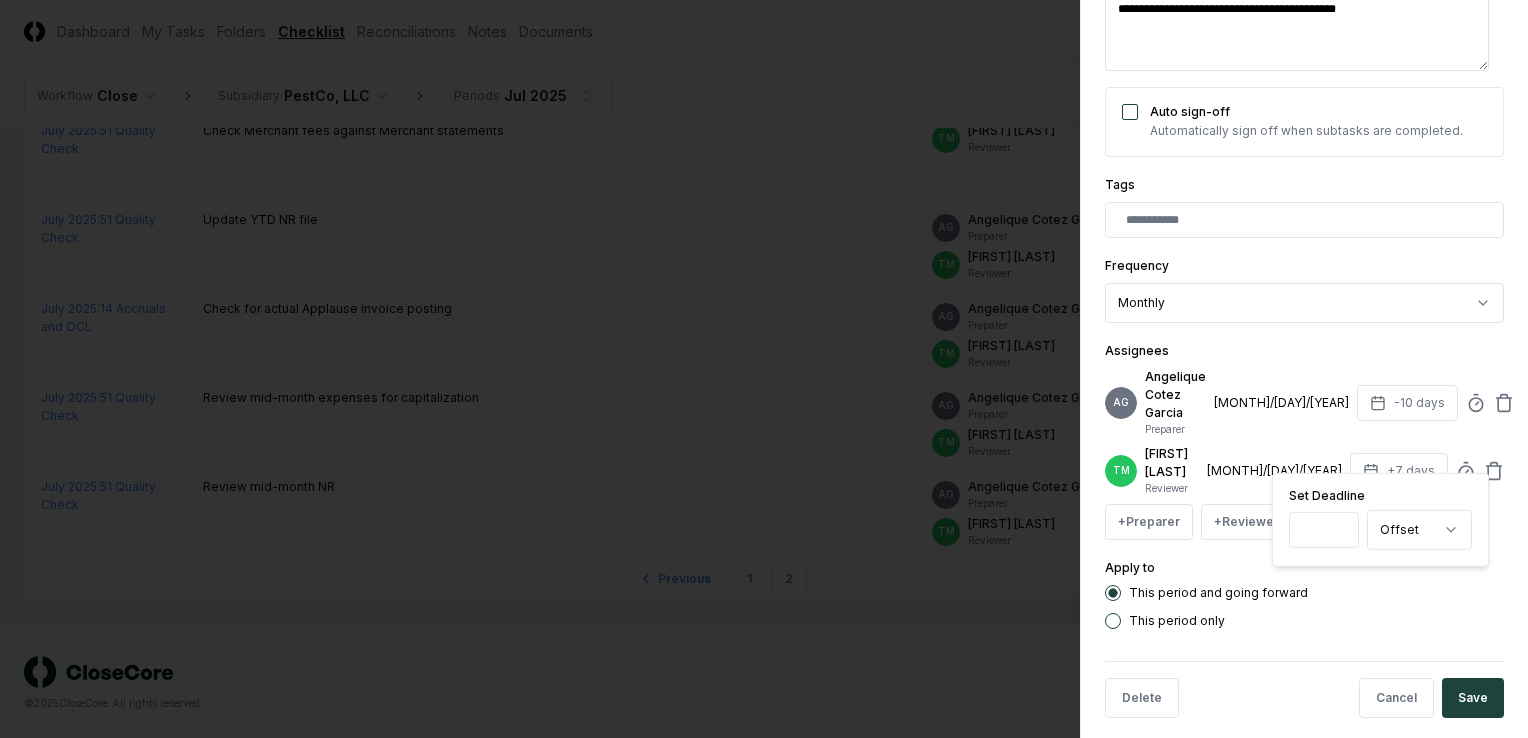 click on "*" at bounding box center (1324, 530) 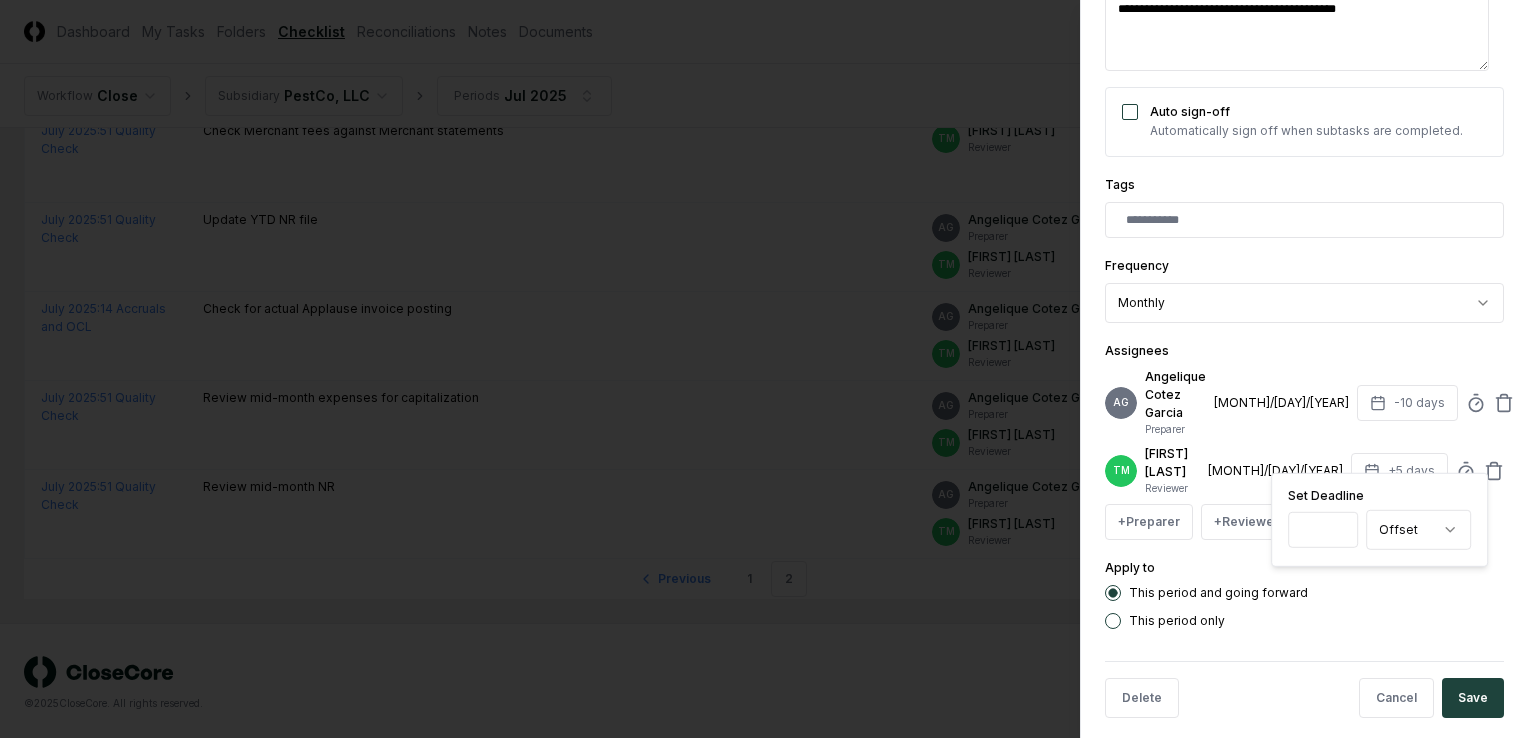 click on "*" at bounding box center (1323, 530) 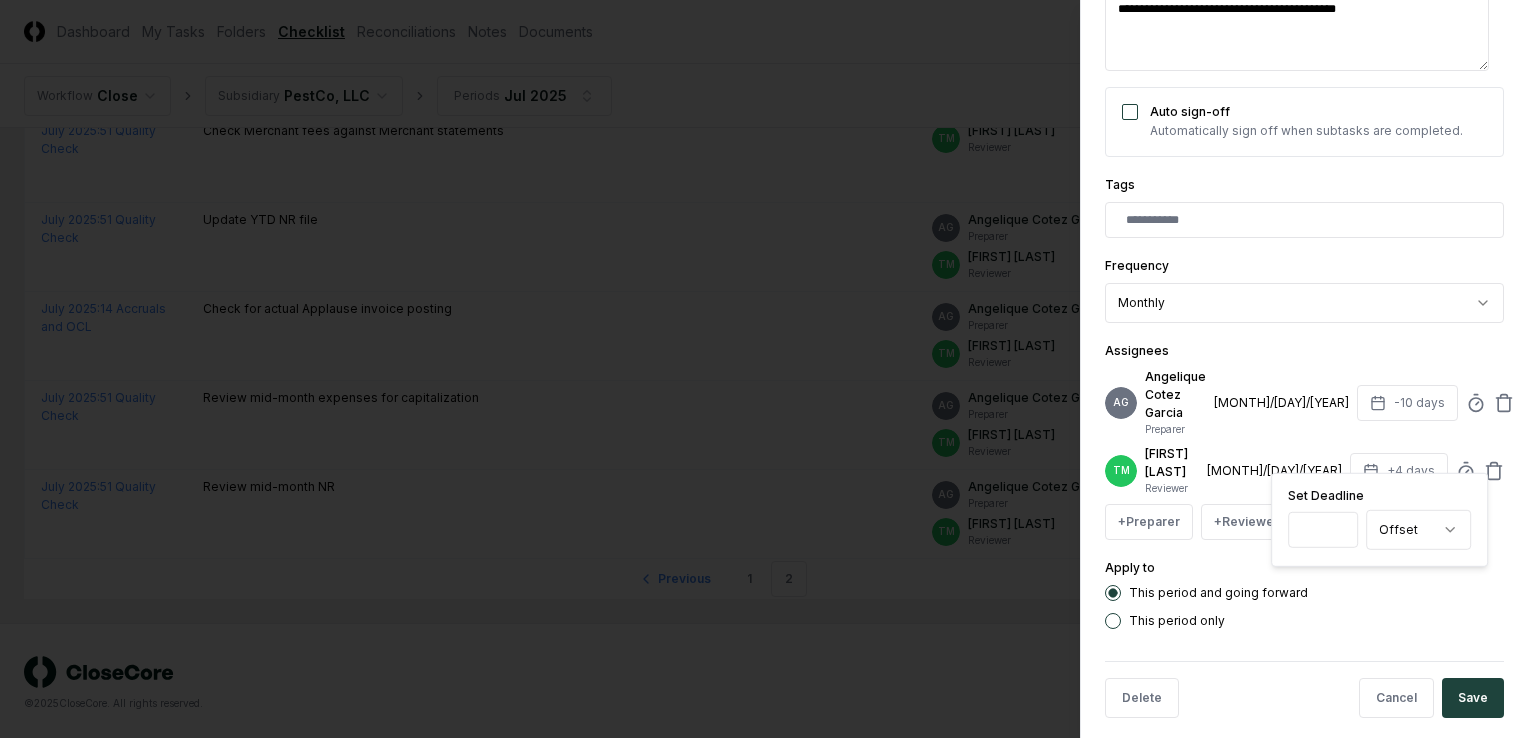 click on "*" at bounding box center [1323, 530] 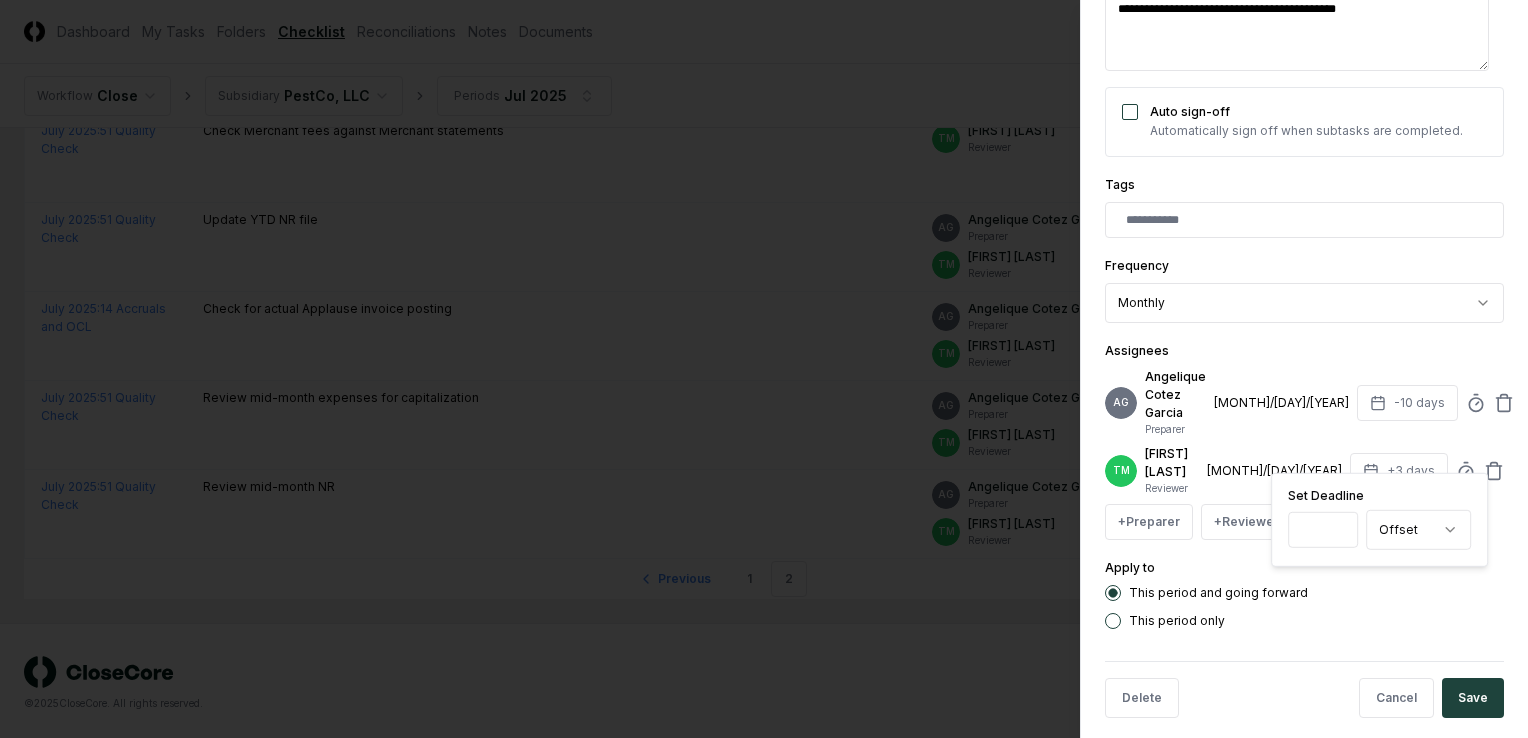 click on "*" at bounding box center [1323, 530] 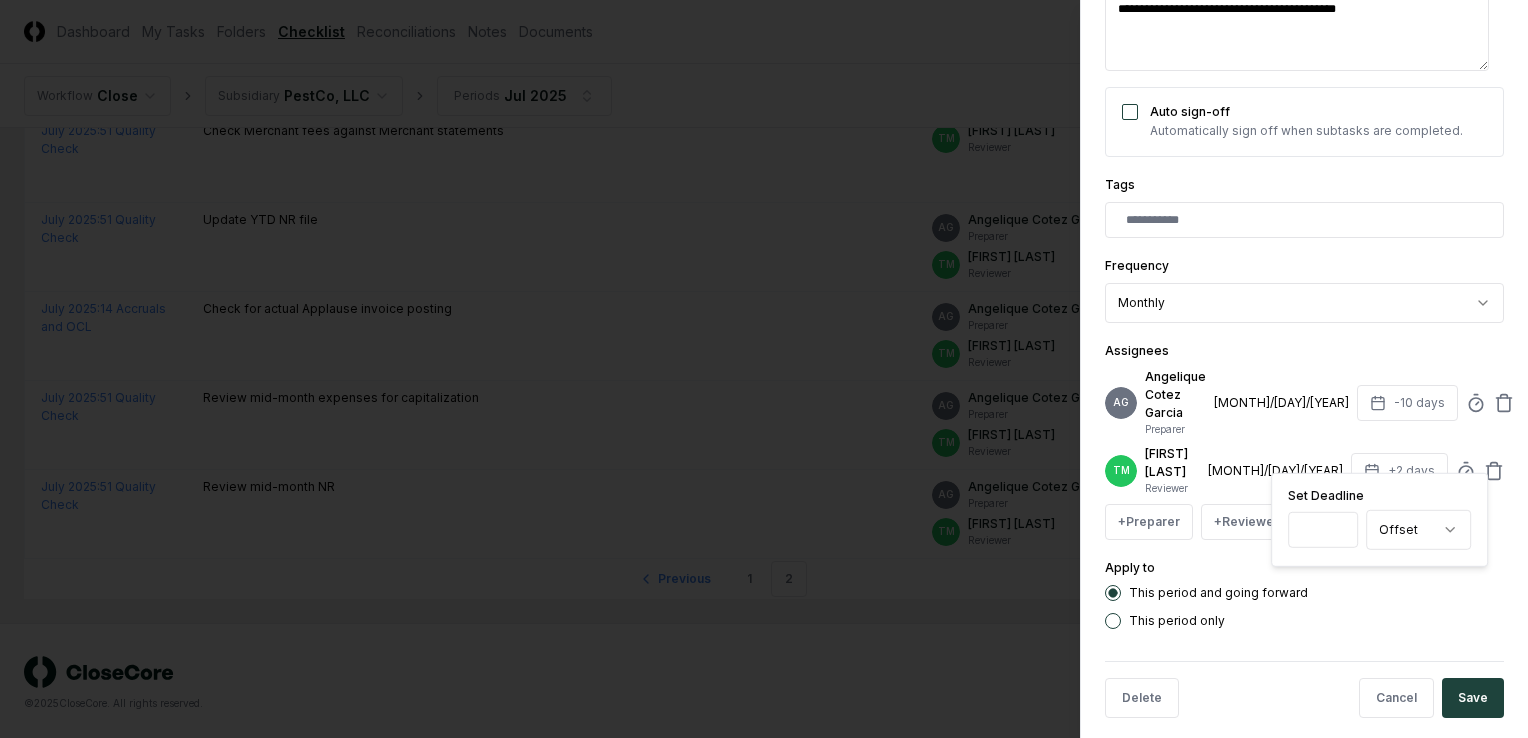 click on "*" at bounding box center [1323, 530] 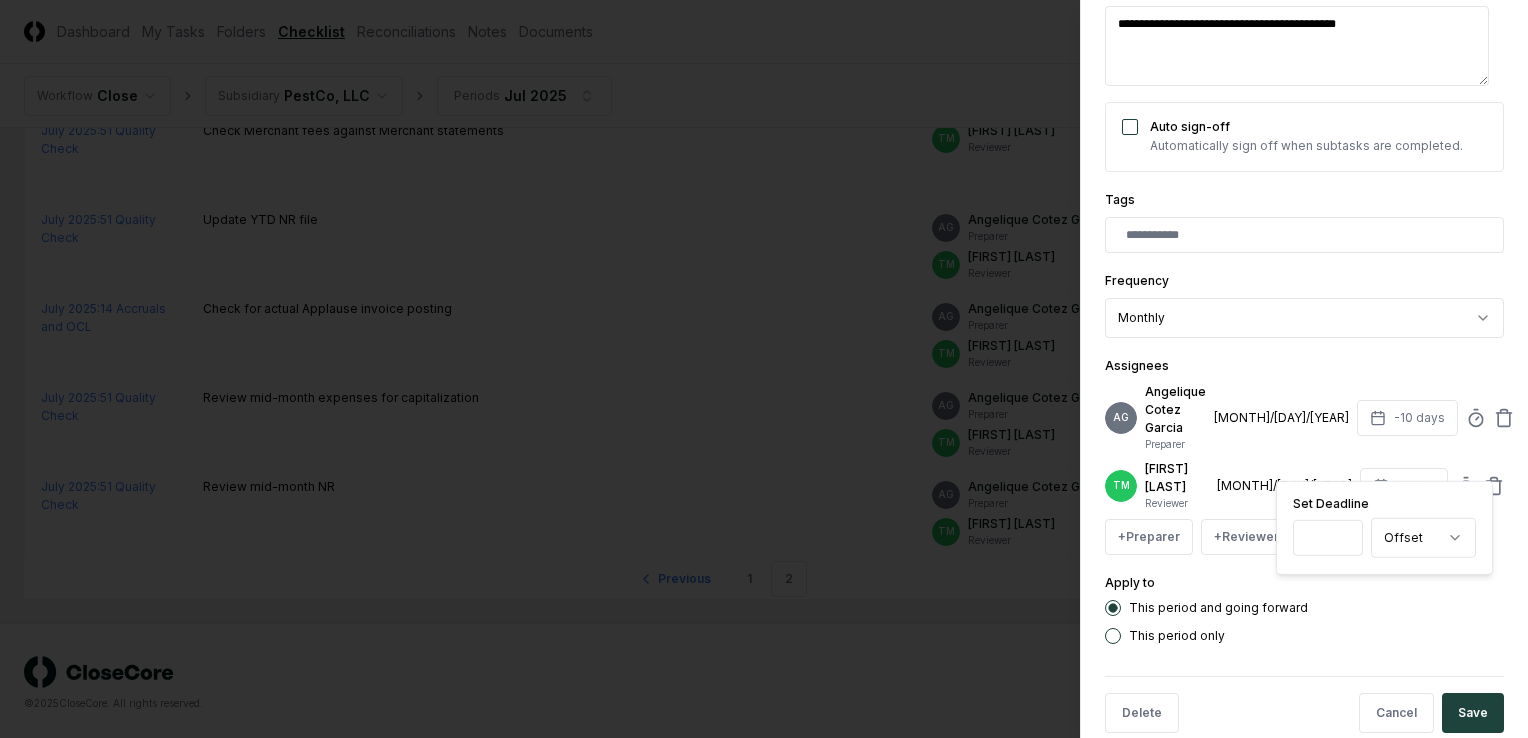 click on "*" at bounding box center (1328, 538) 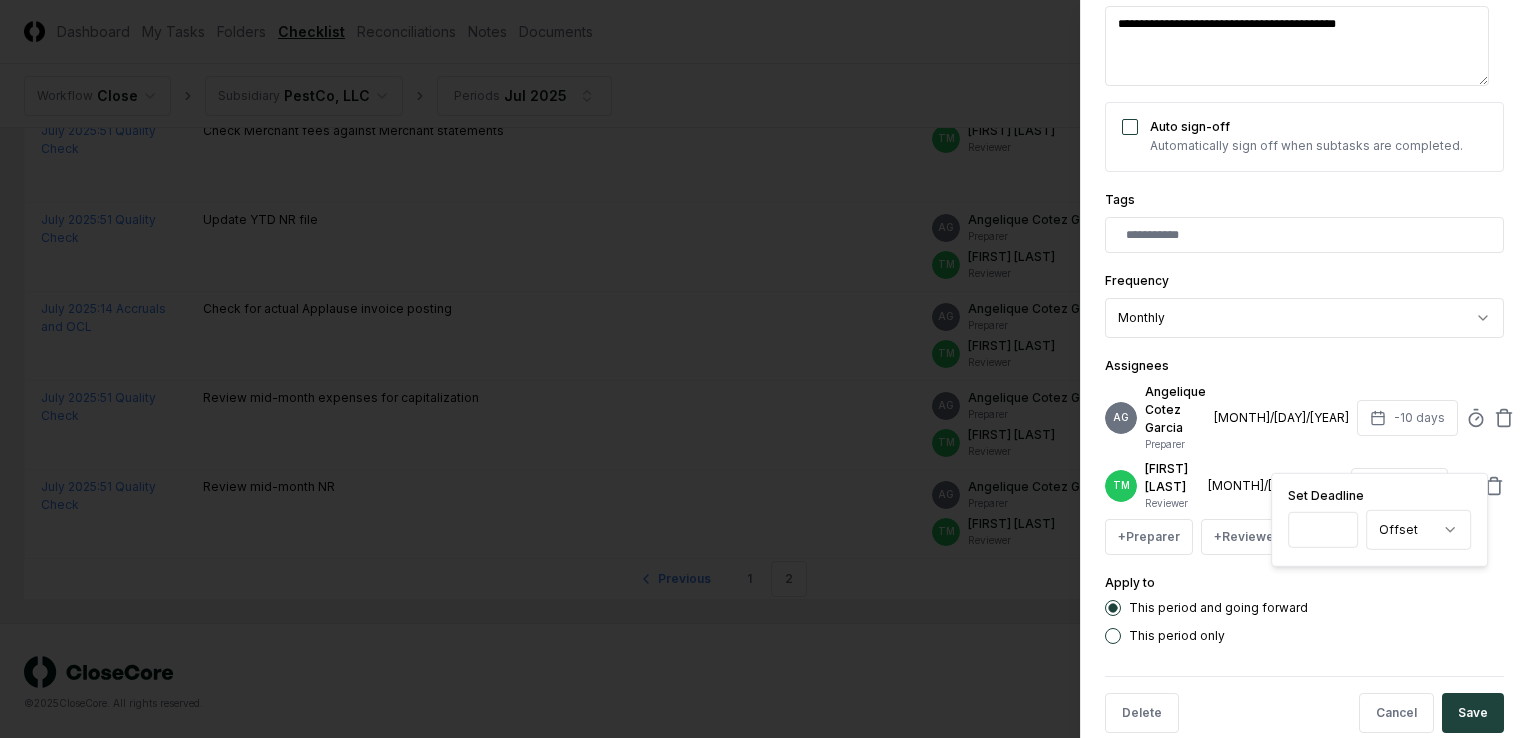 scroll, scrollTop: 376, scrollLeft: 0, axis: vertical 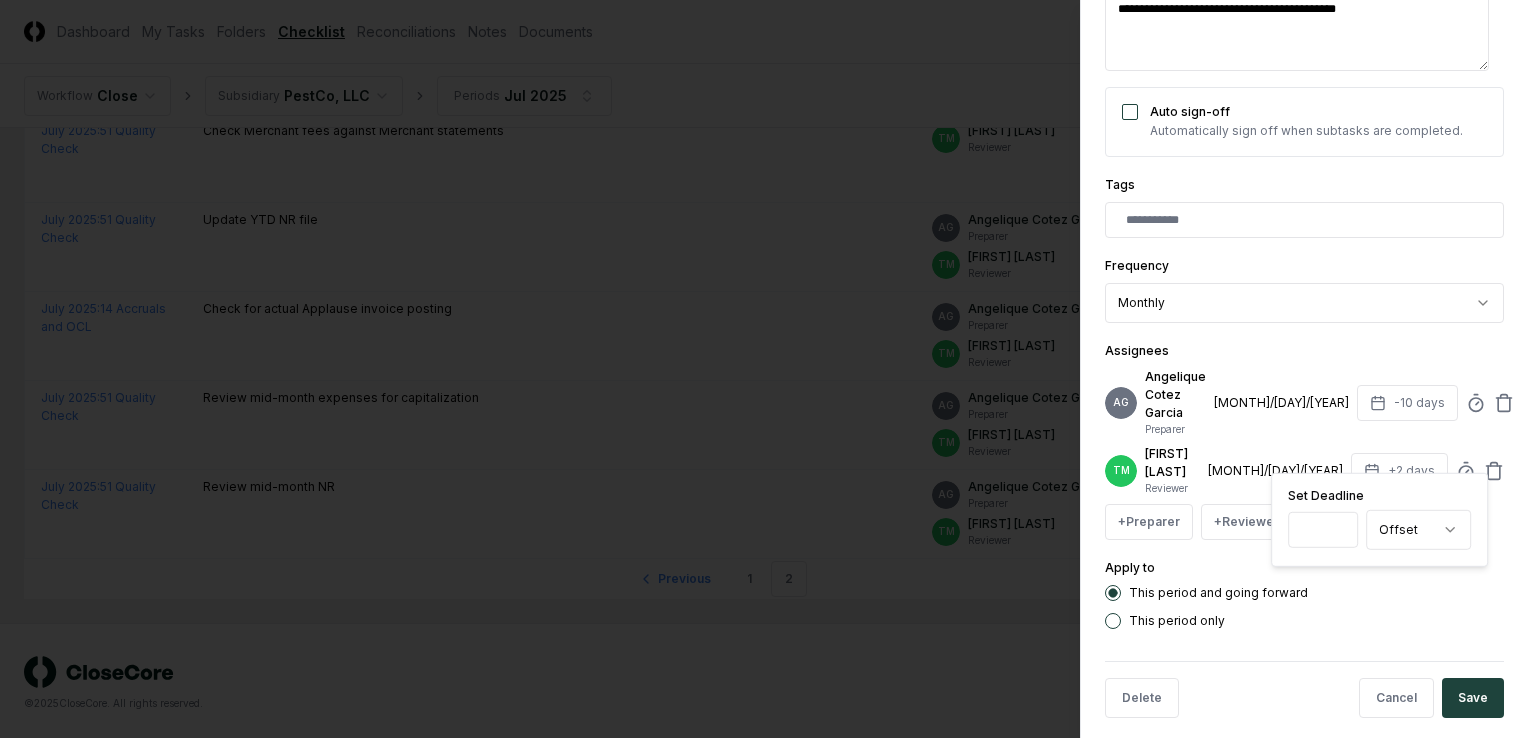 click on "*" at bounding box center (1323, 530) 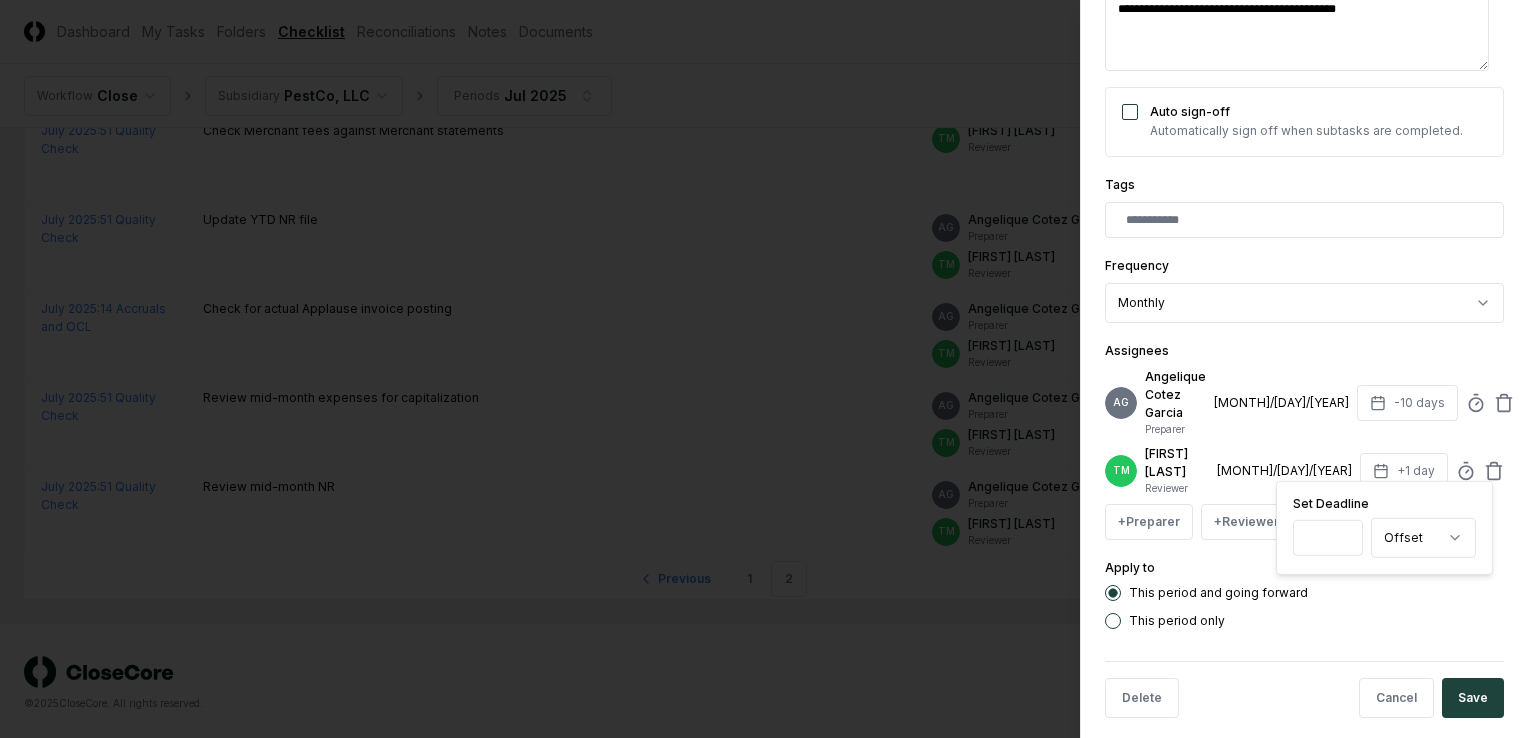 click on "*" at bounding box center (1328, 538) 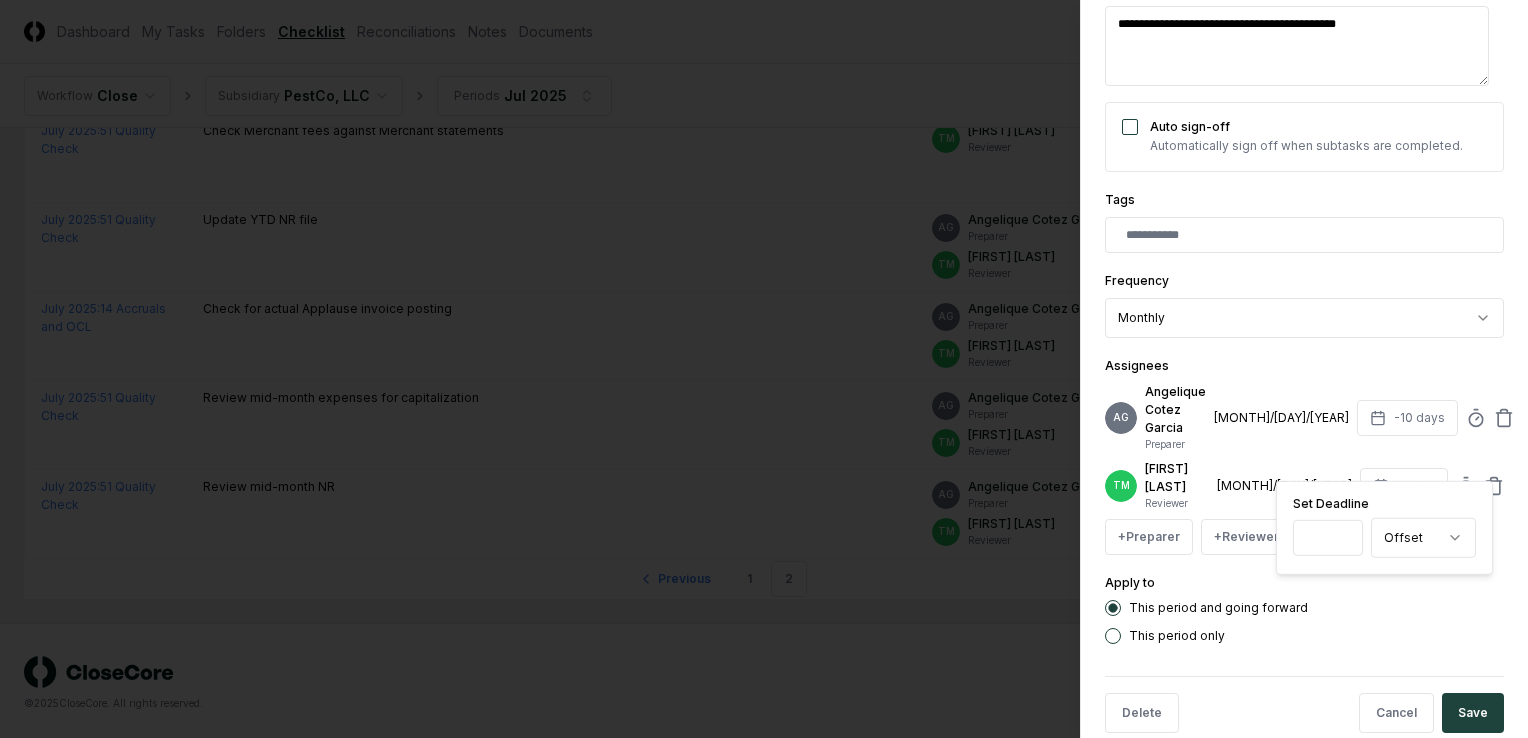 click on "**" at bounding box center (1328, 538) 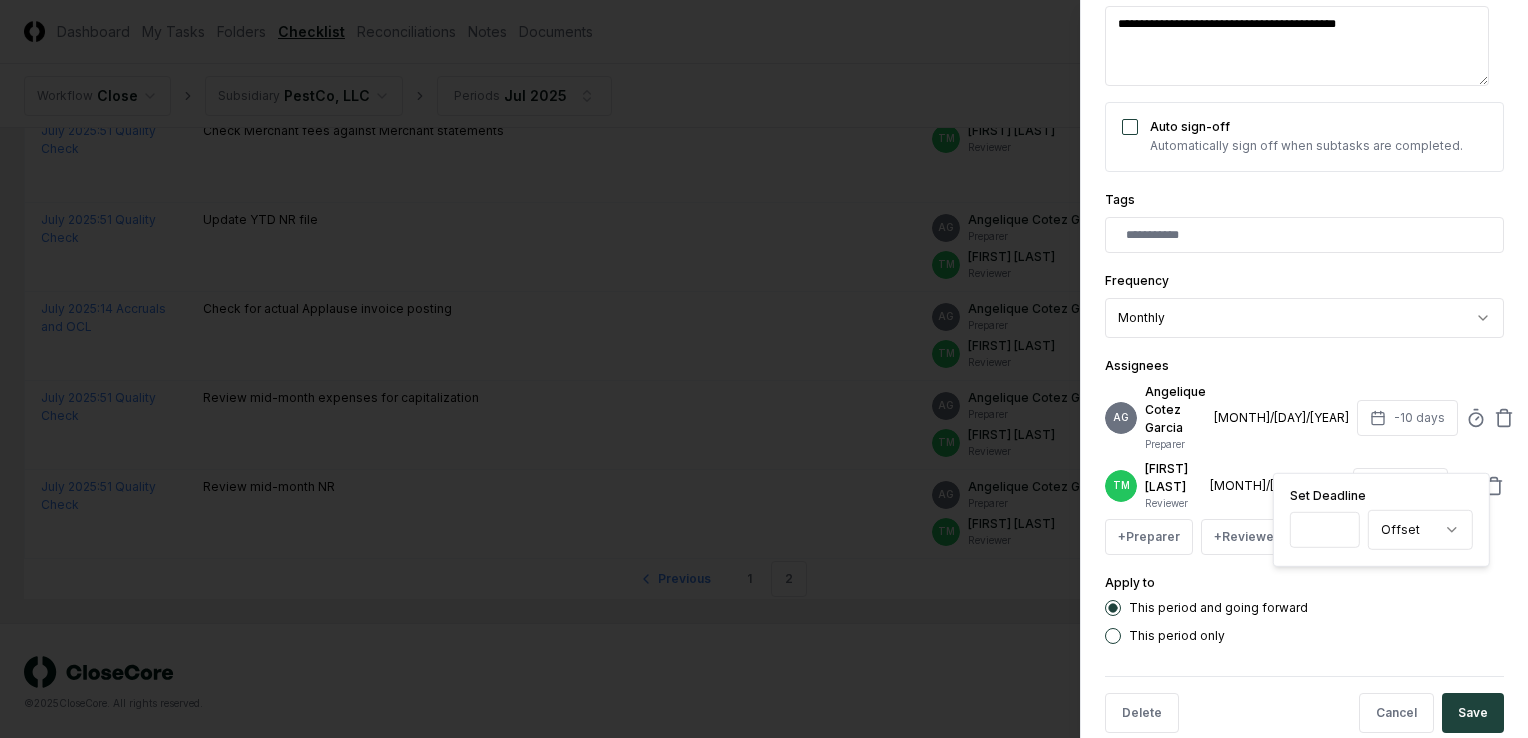 scroll, scrollTop: 376, scrollLeft: 0, axis: vertical 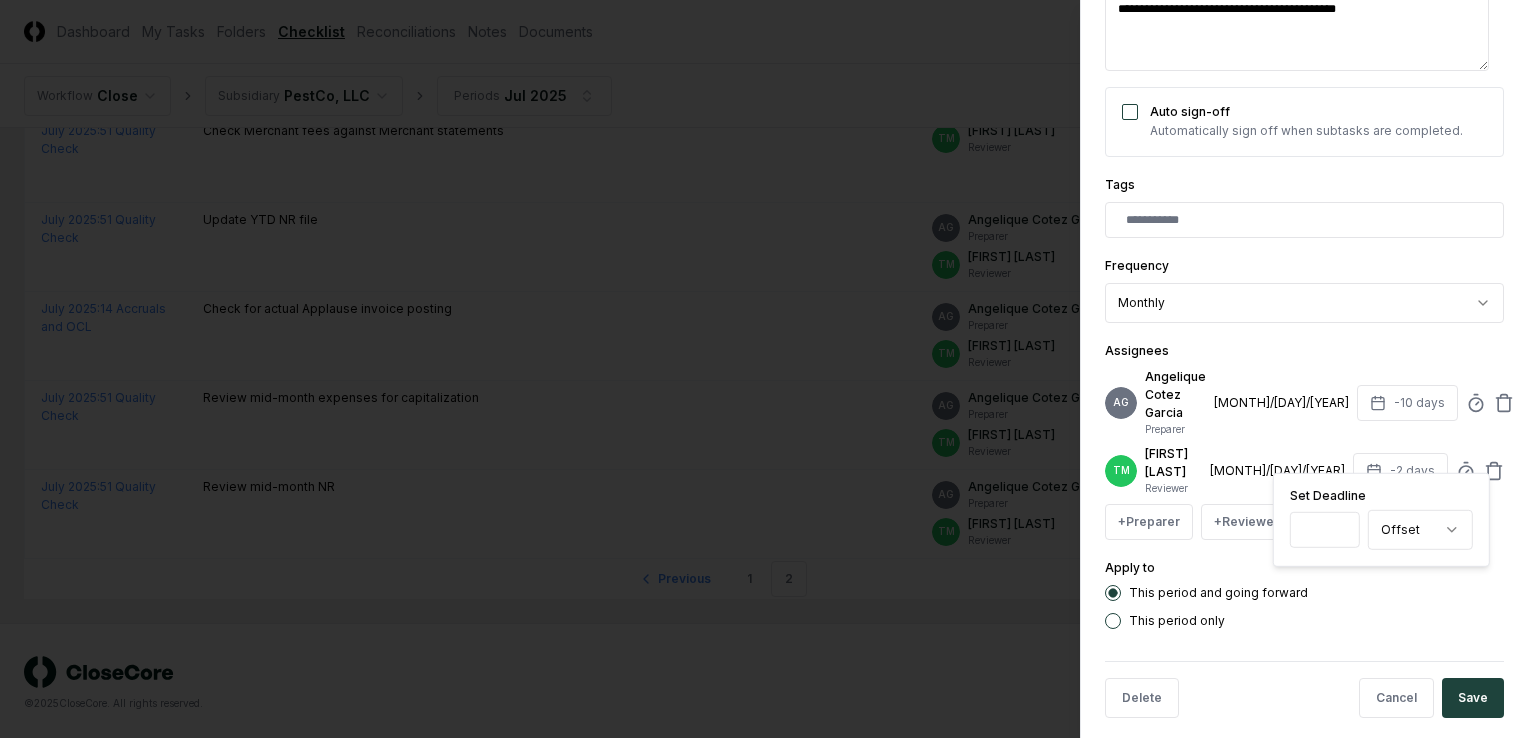 click on "**" at bounding box center (1325, 530) 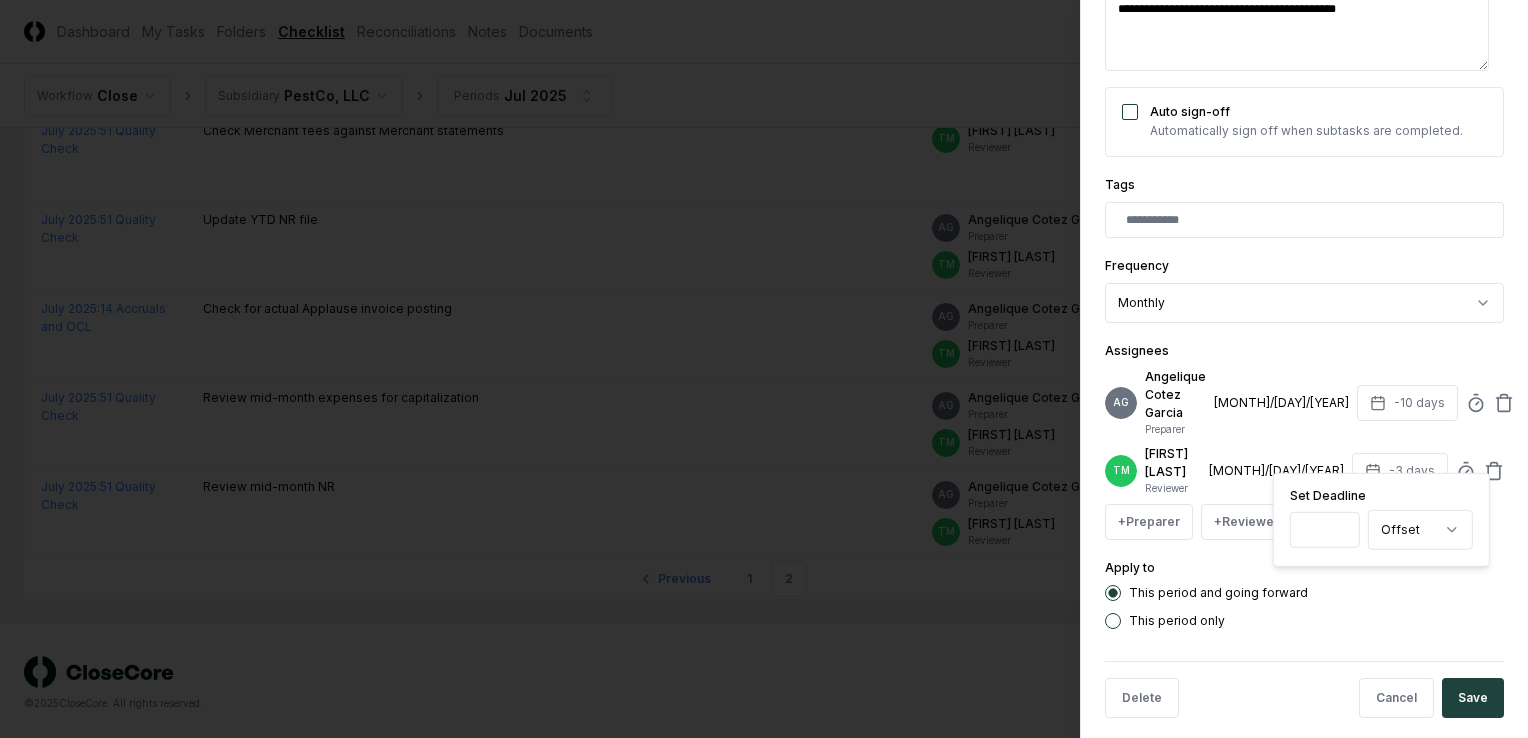 click on "**" at bounding box center (1325, 530) 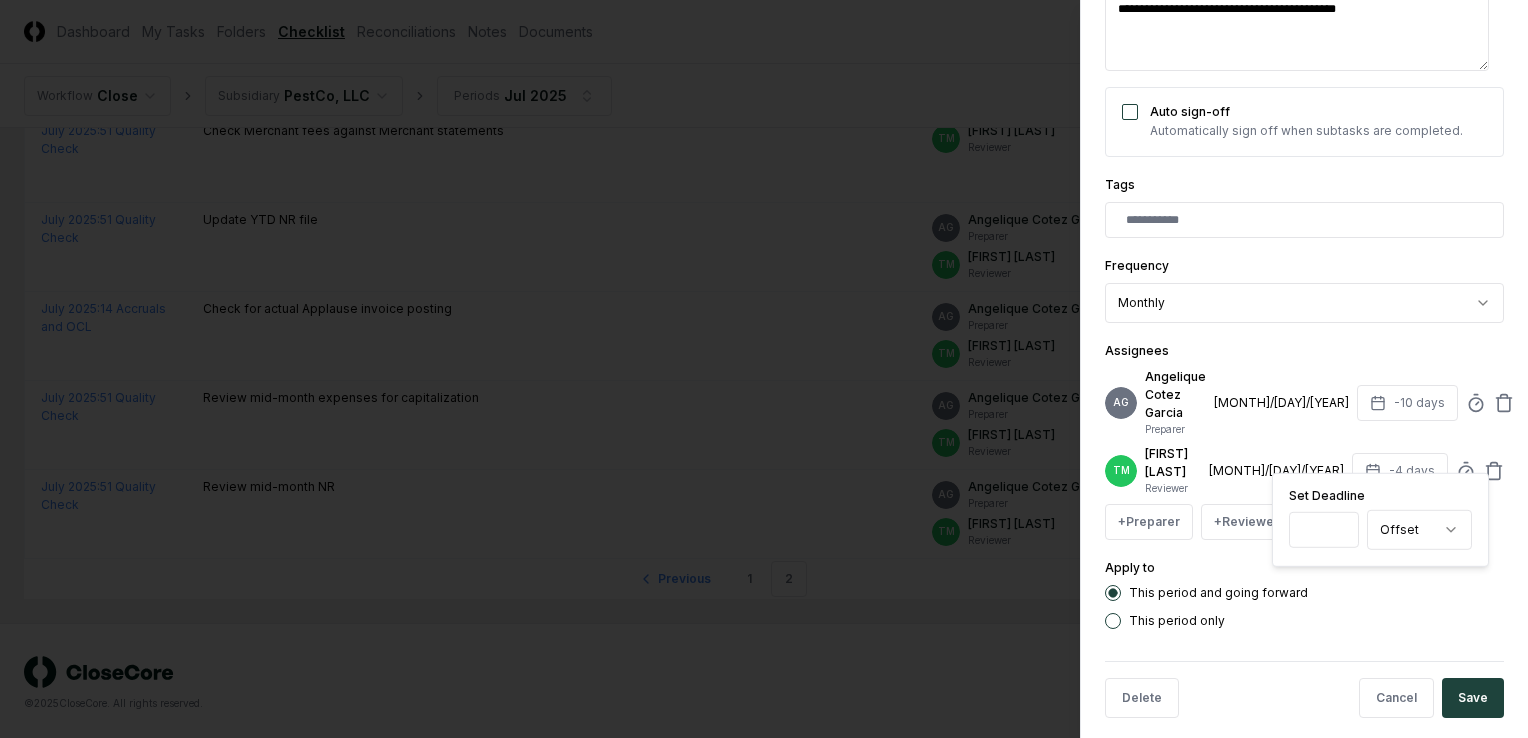 click on "**" at bounding box center [1324, 530] 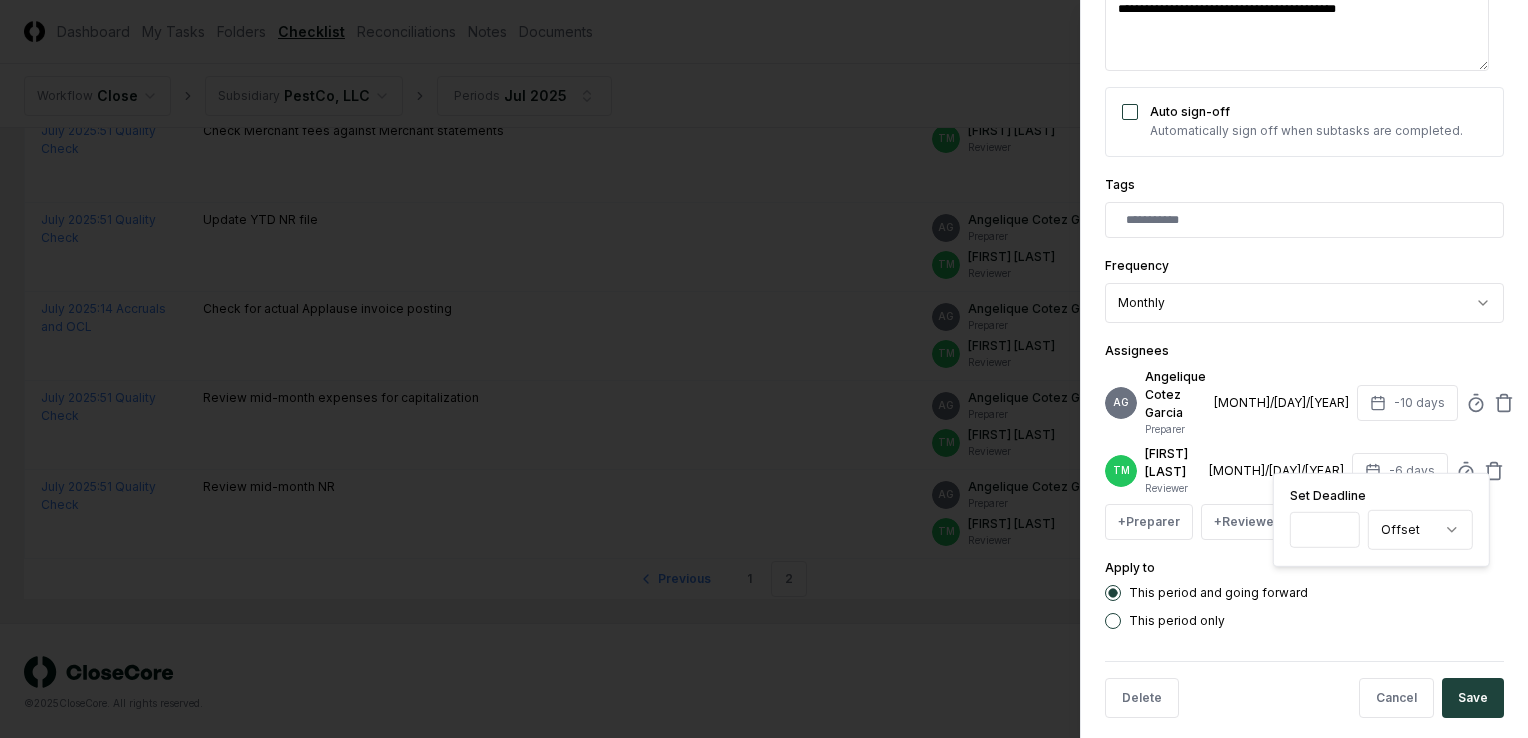 click on "**" at bounding box center (1325, 530) 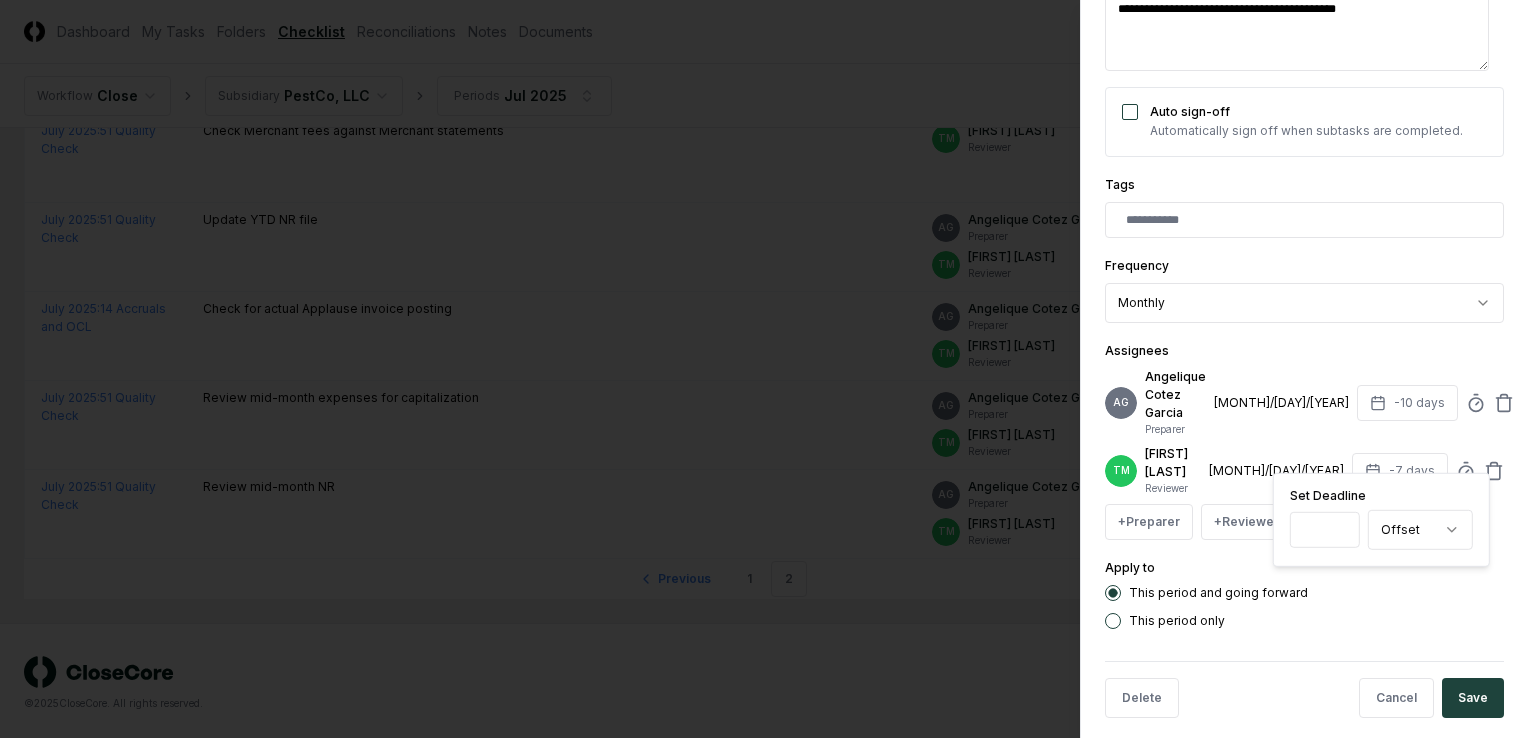 click on "**" at bounding box center (1325, 530) 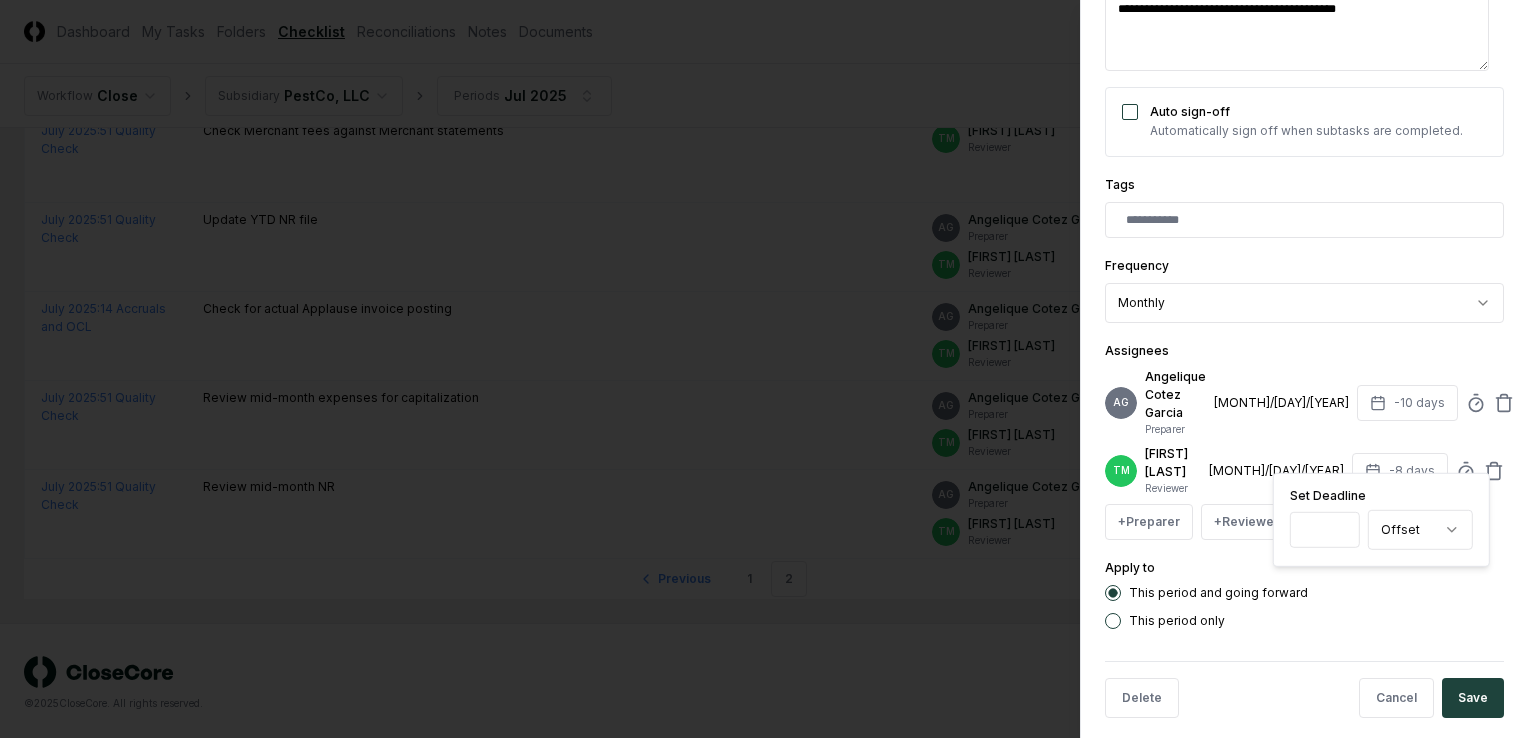 click on "**" at bounding box center (1325, 530) 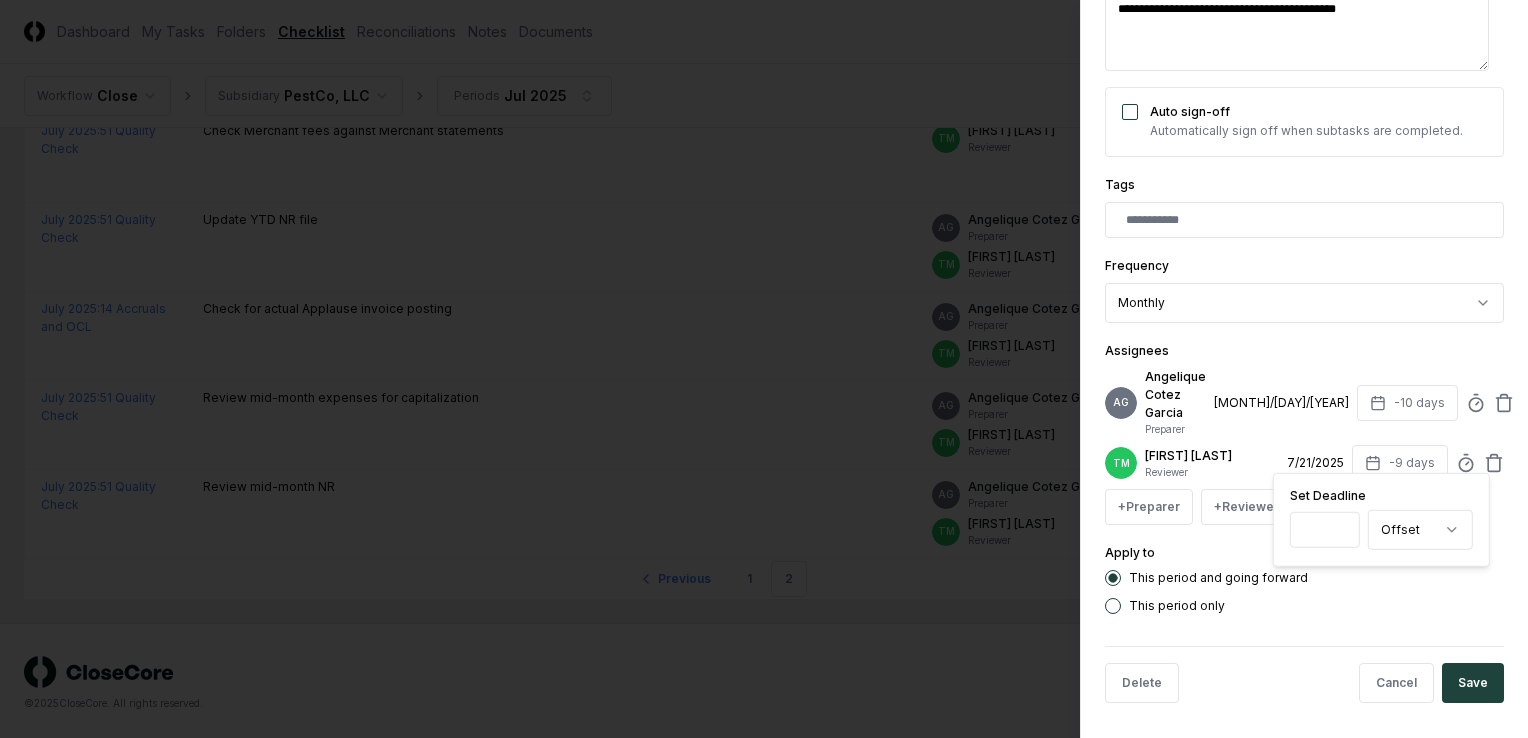 type on "***" 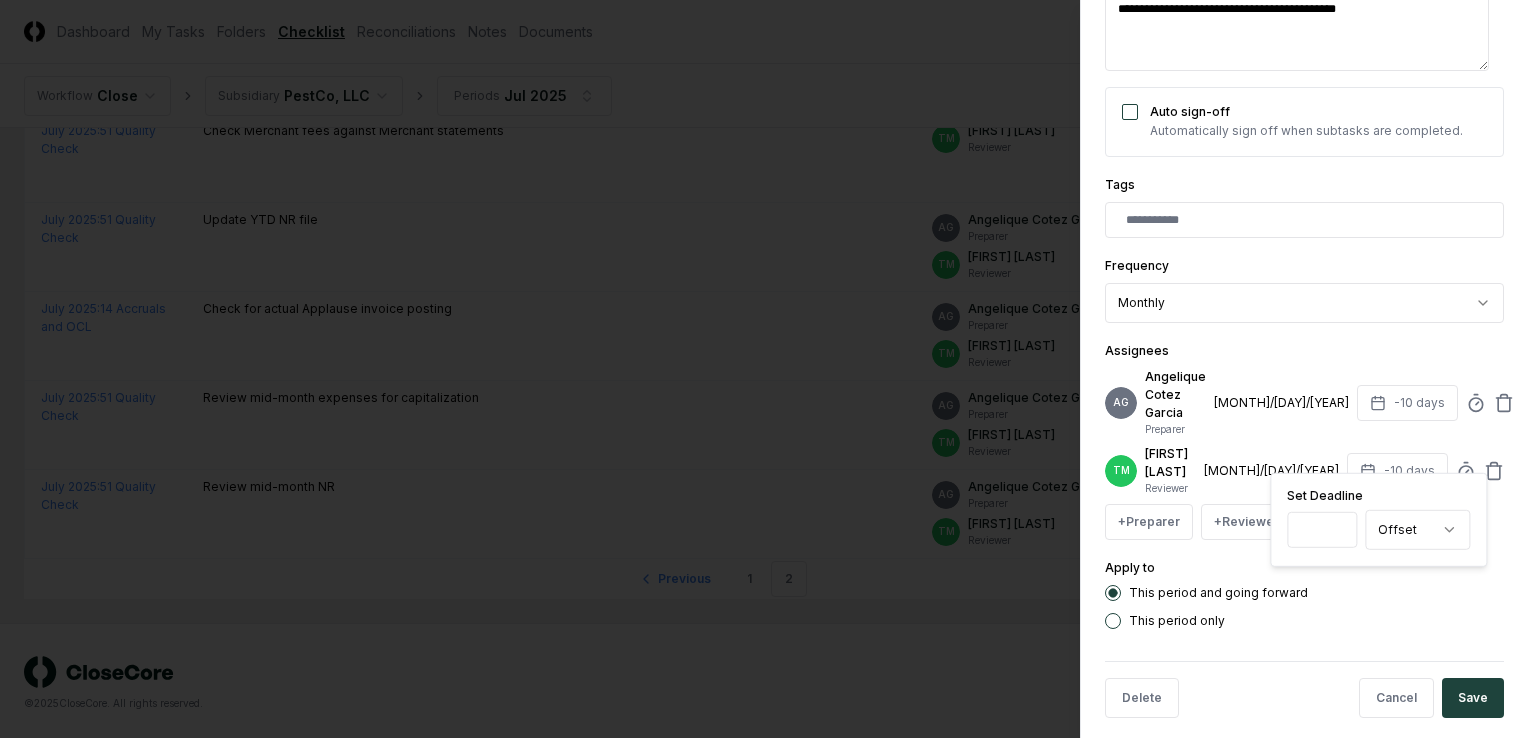 click on "This period and going forward This period only" at bounding box center [1304, 607] 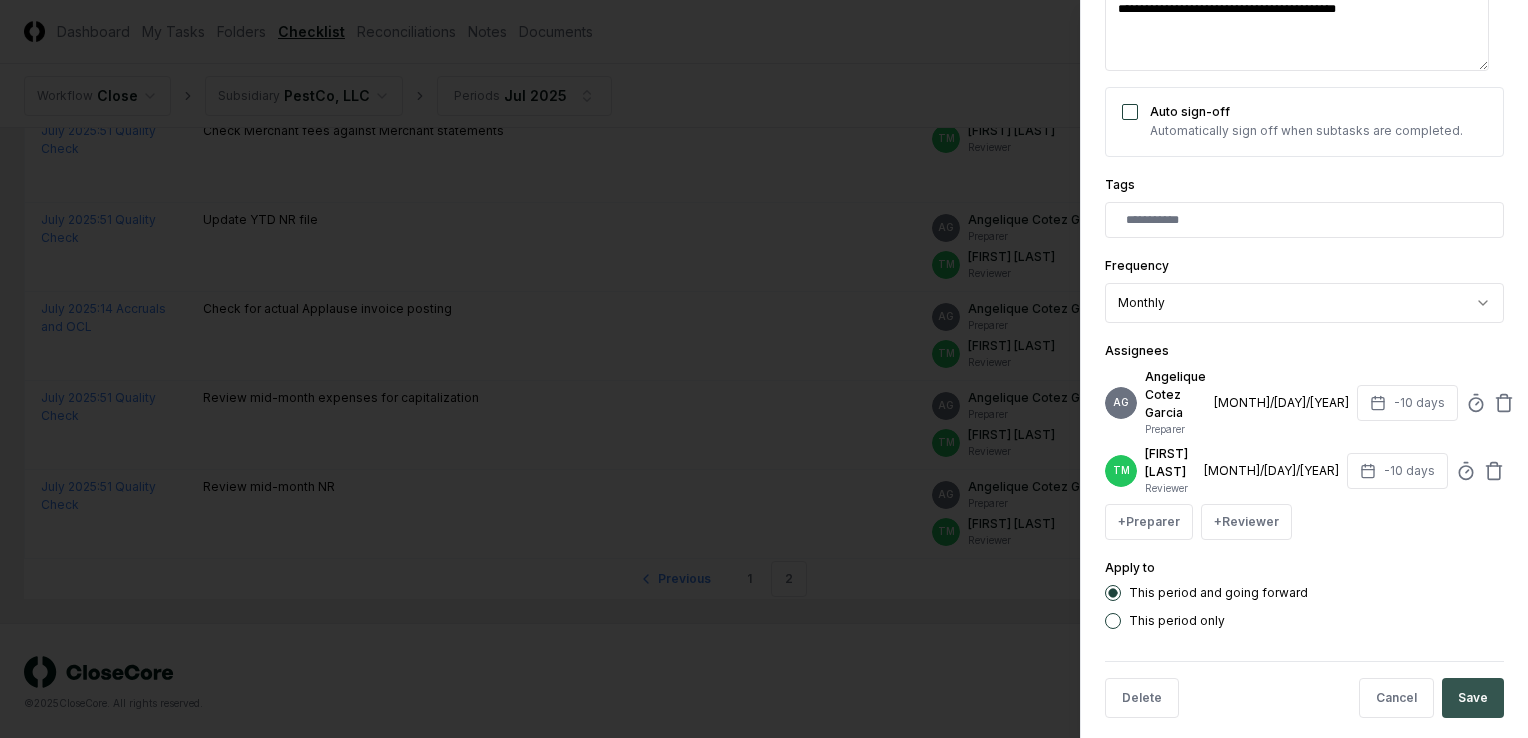 click on "Save" at bounding box center (1473, 698) 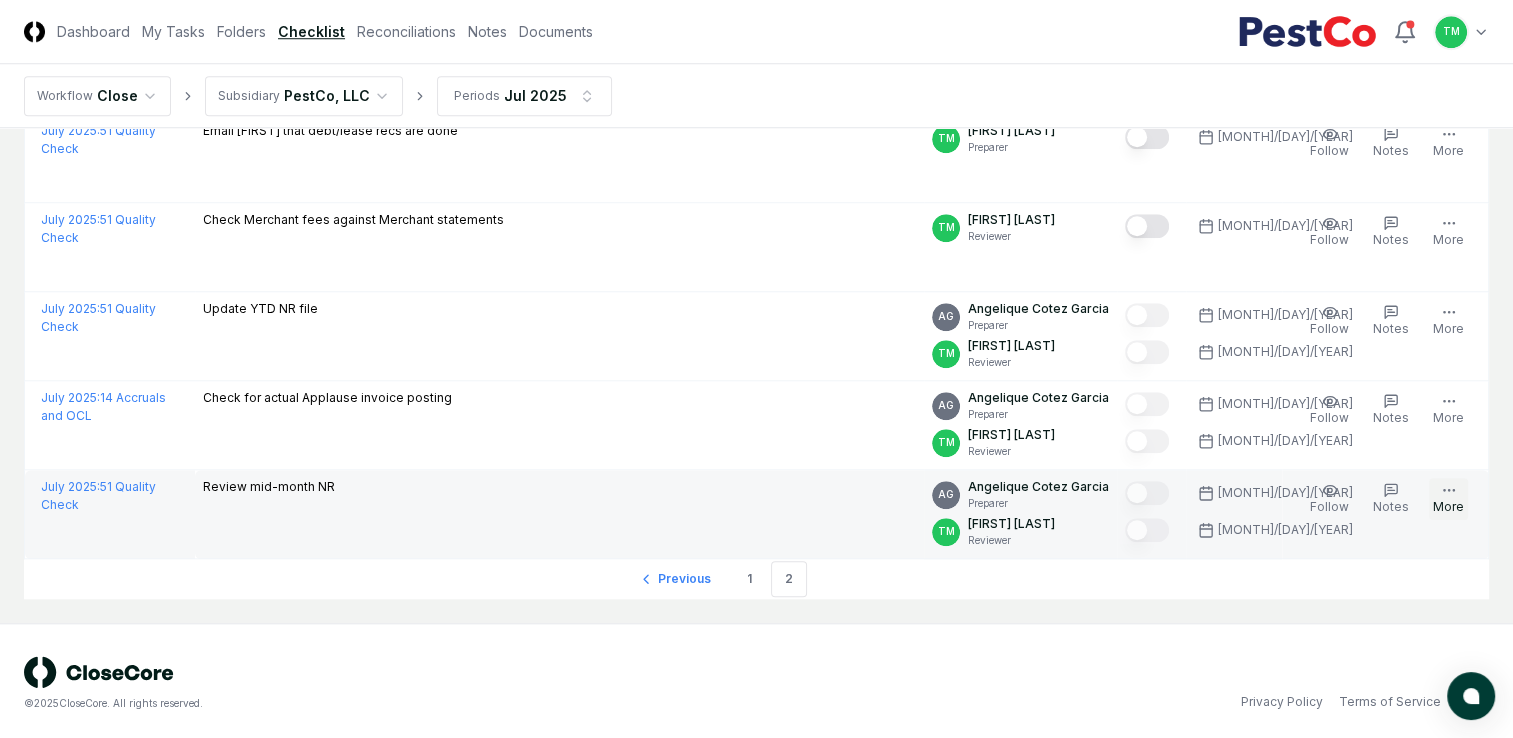 click on "More" at bounding box center [1448, 499] 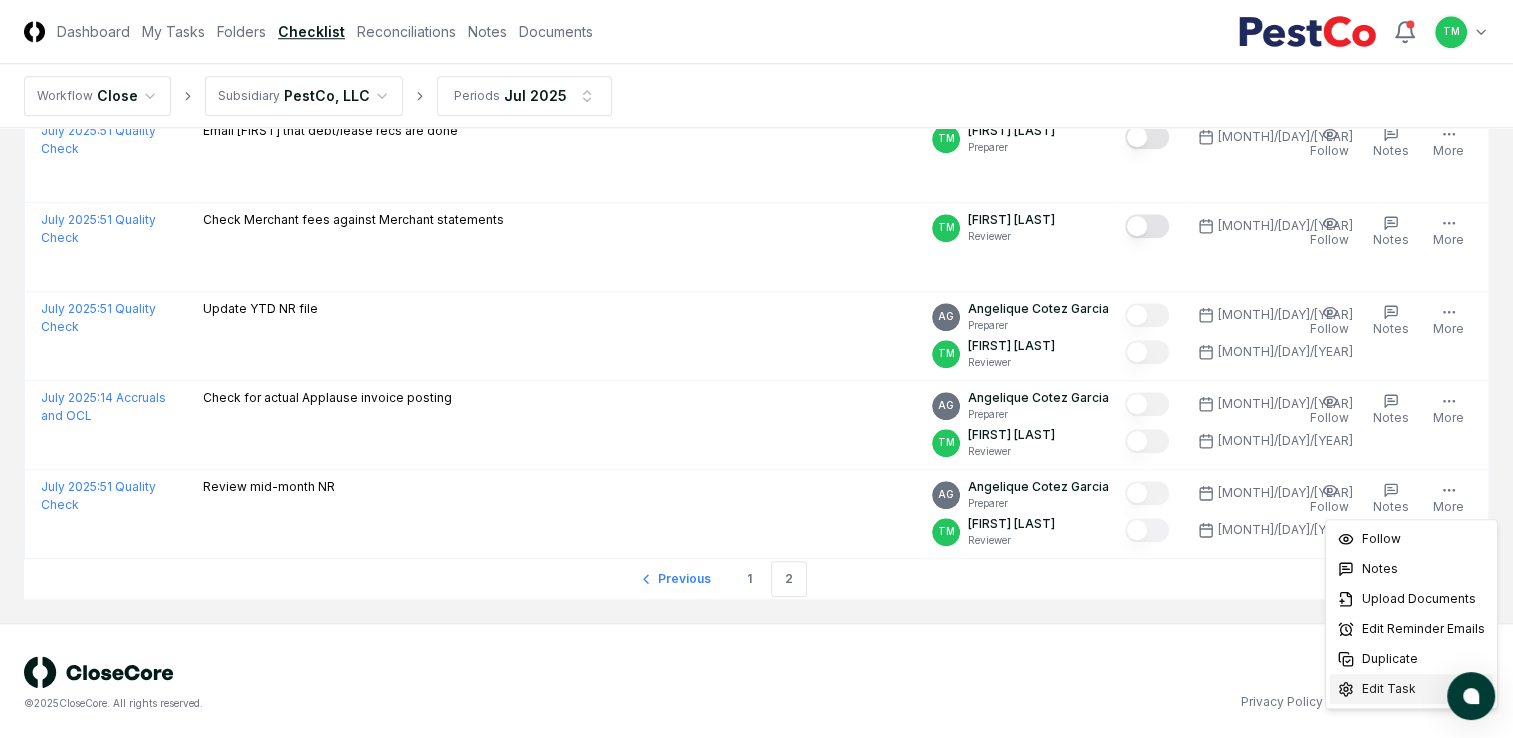 click on "Edit Task" at bounding box center [1389, 689] 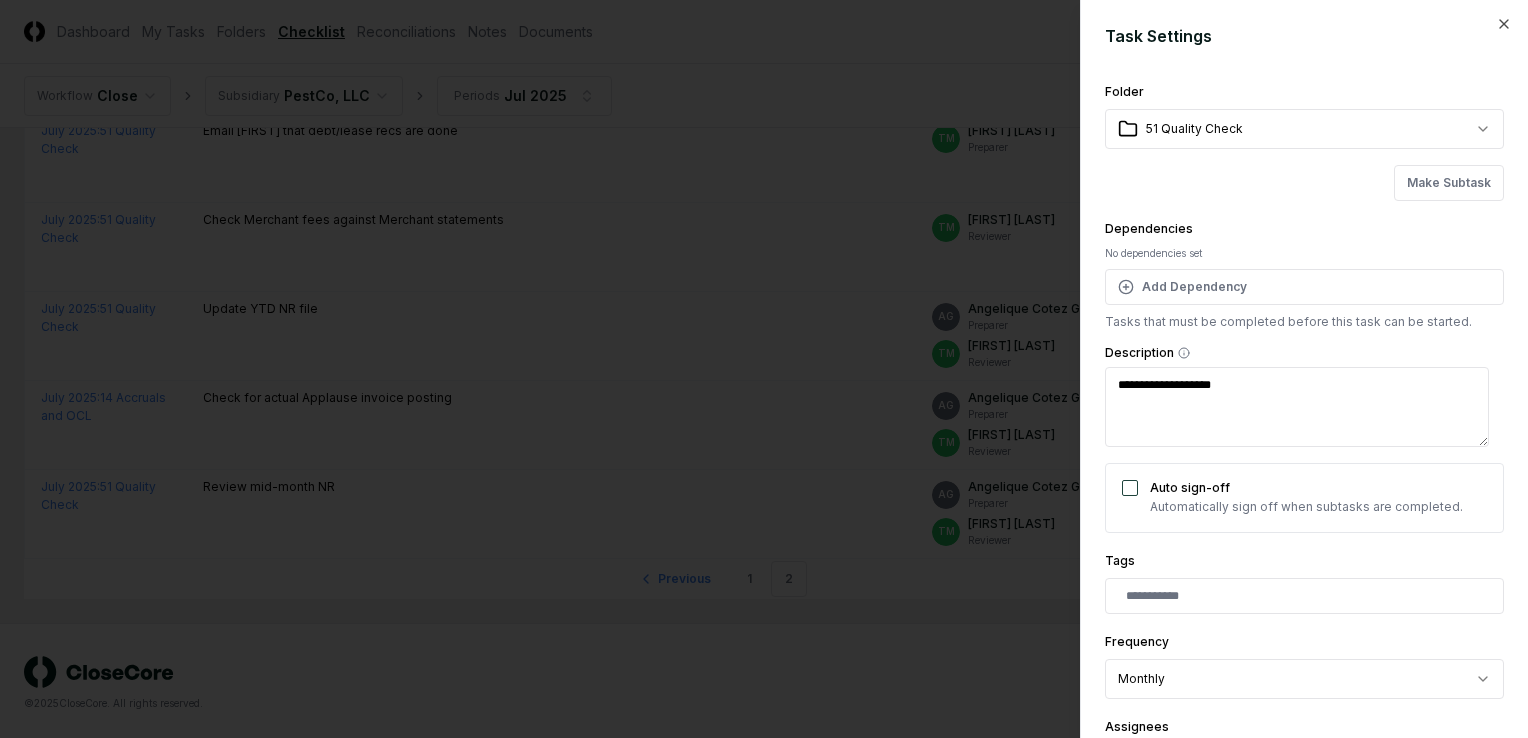 scroll, scrollTop: 376, scrollLeft: 0, axis: vertical 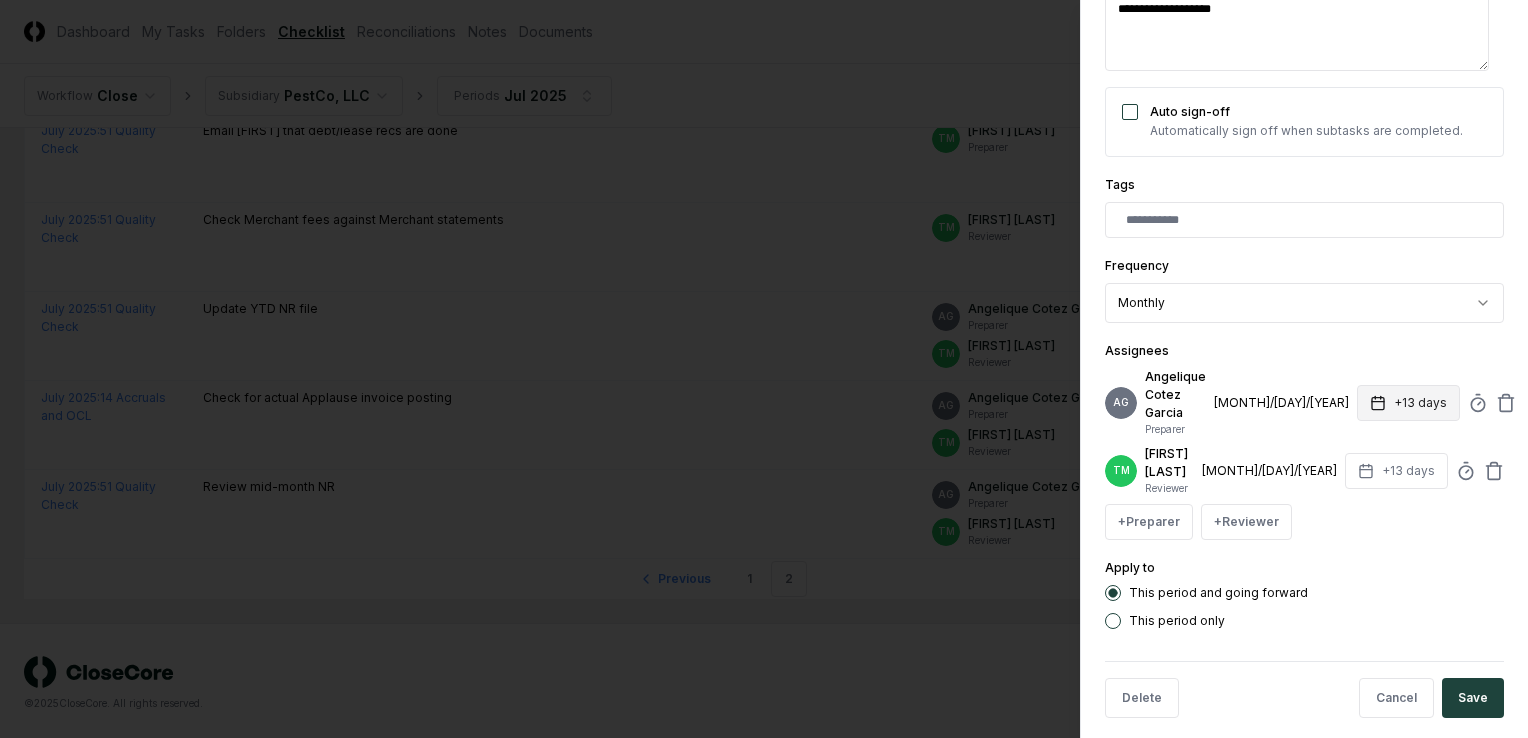 click on "+13 days" at bounding box center (1408, 403) 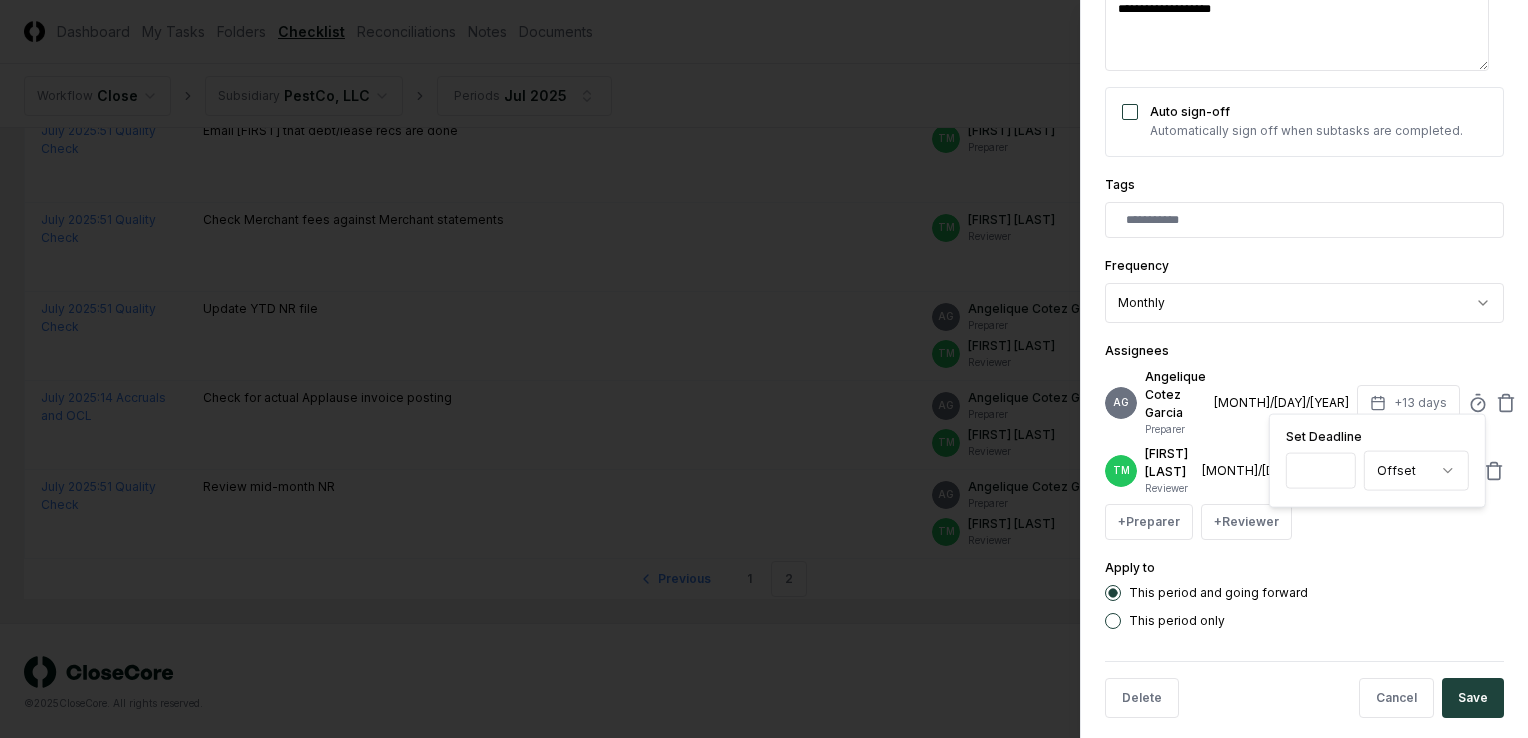 type on "*" 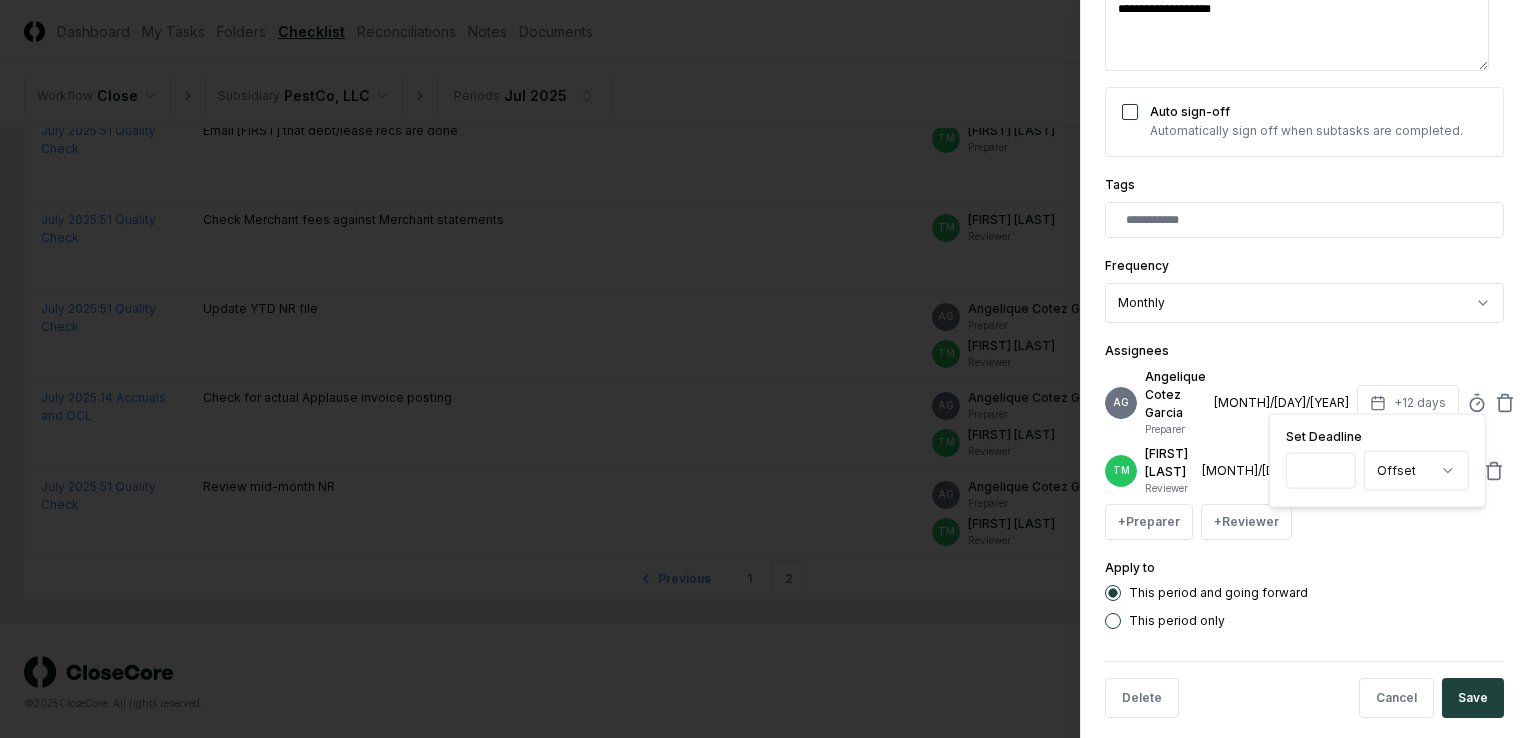 click on "**" at bounding box center [1321, 471] 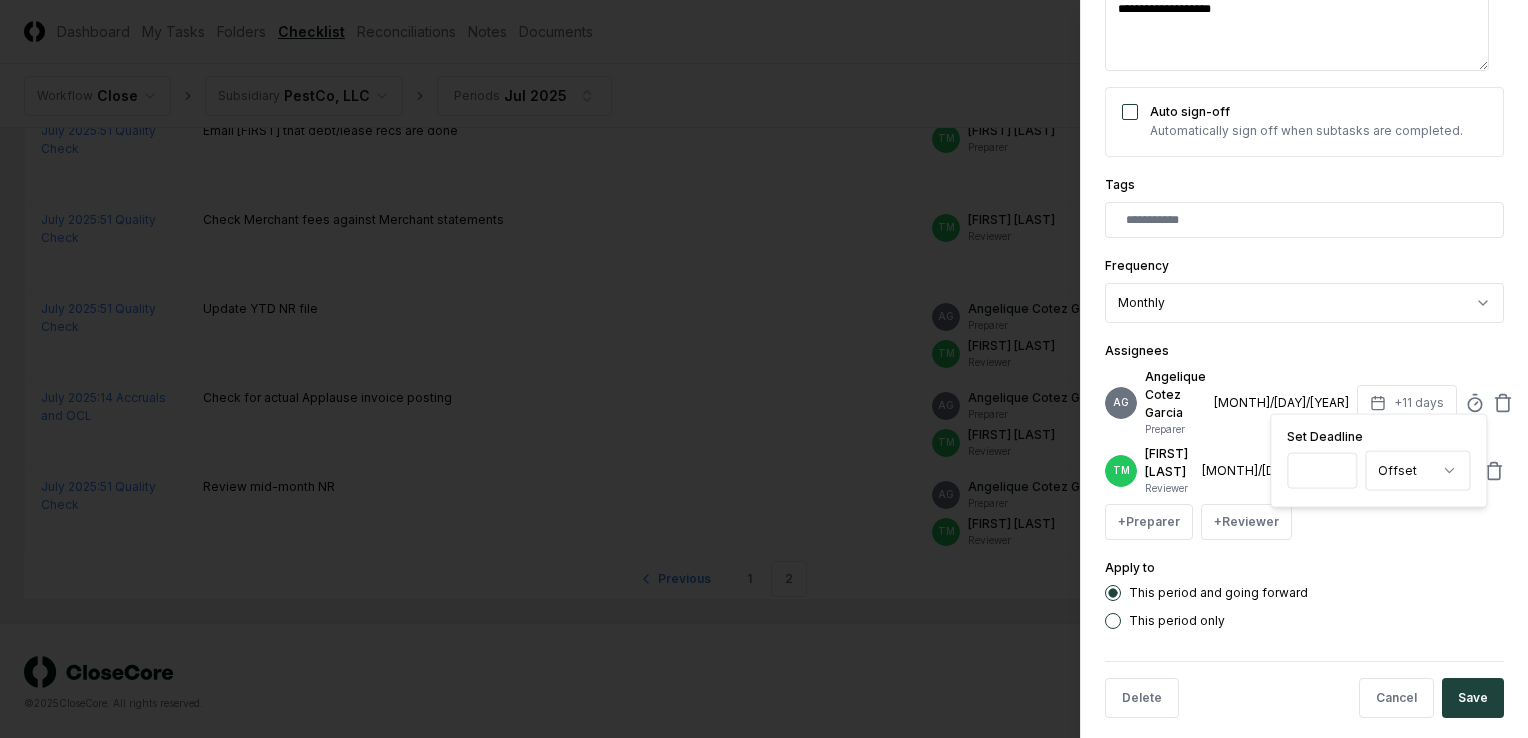click on "**" at bounding box center (1322, 471) 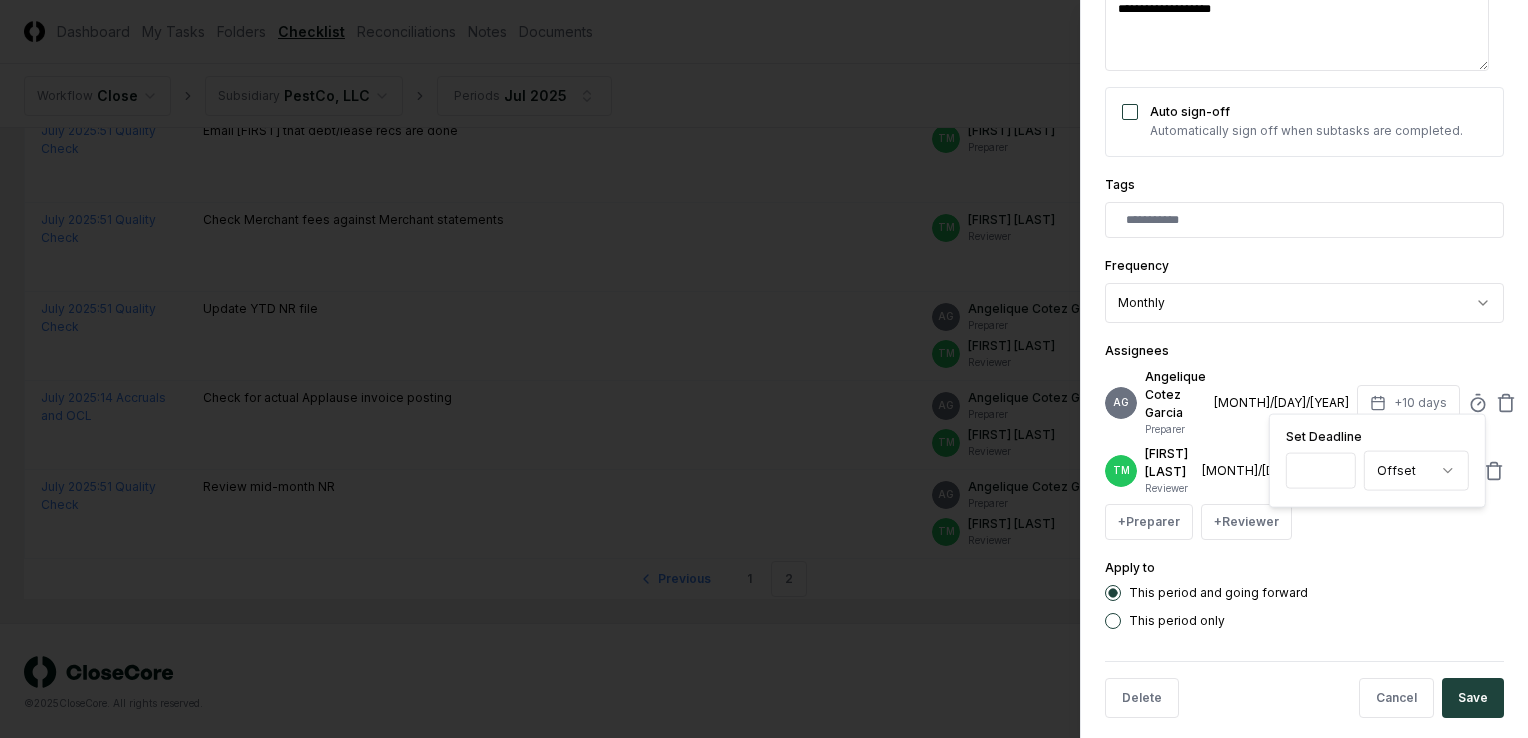 click on "*" at bounding box center [1321, 471] 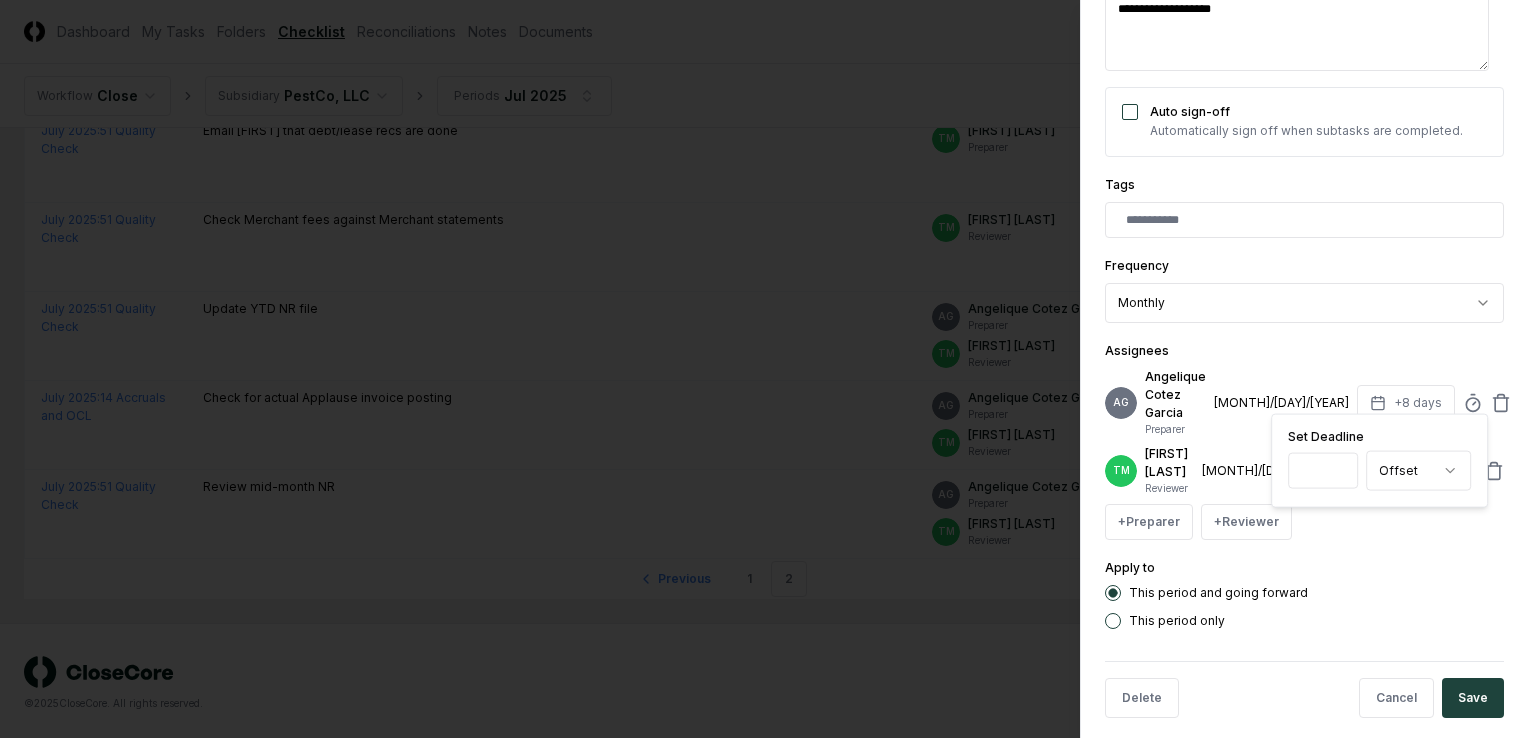 click on "*" at bounding box center (1323, 471) 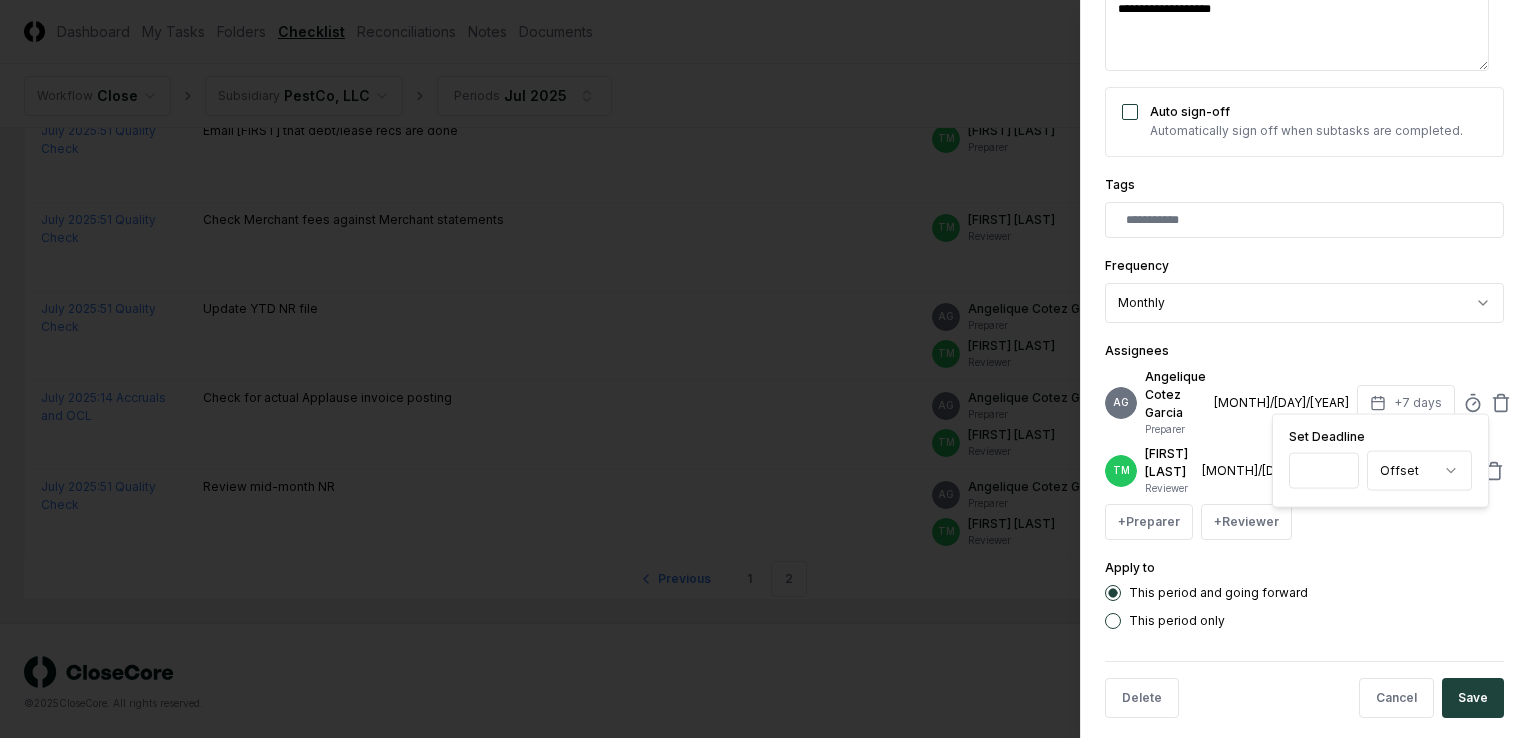 click on "*" at bounding box center [1324, 471] 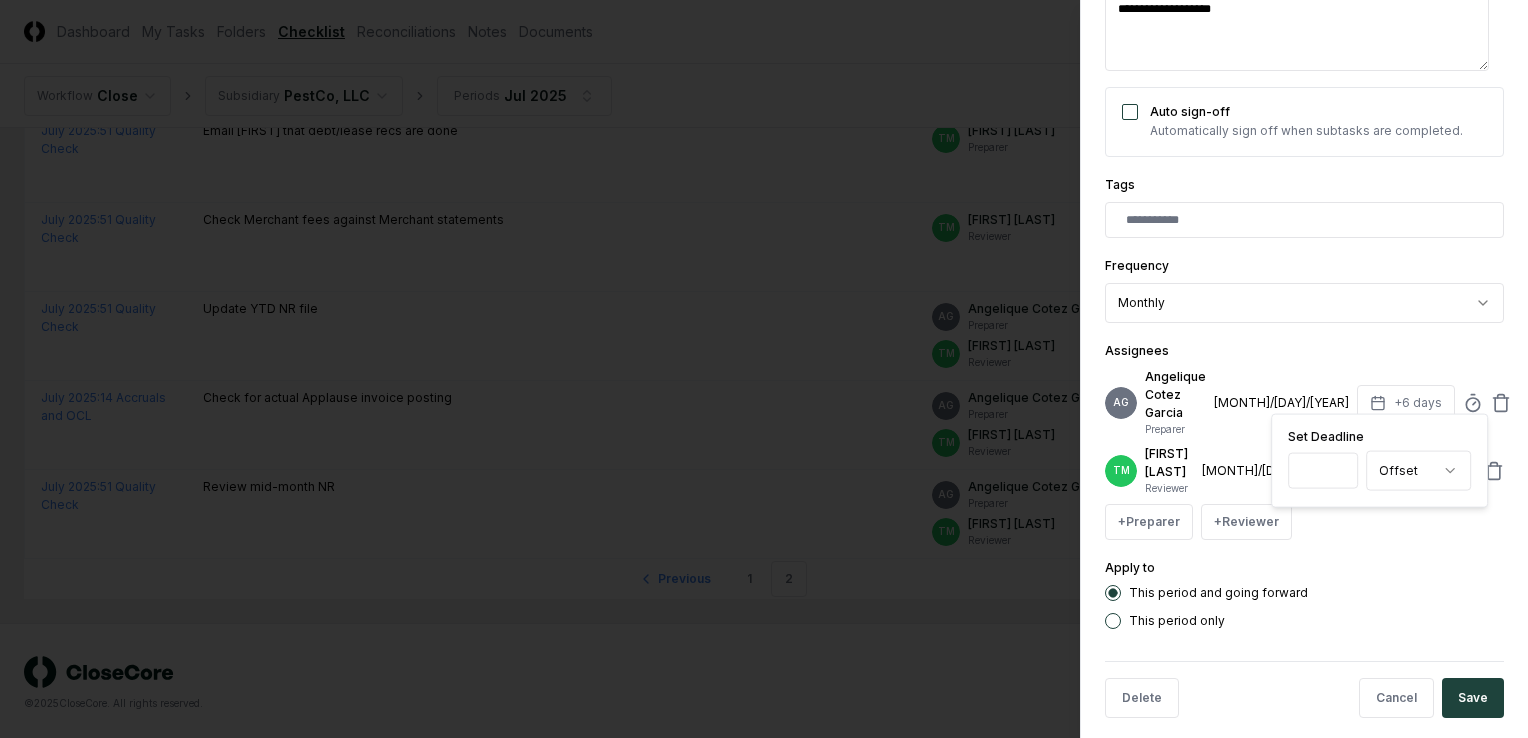 click on "*" at bounding box center [1323, 471] 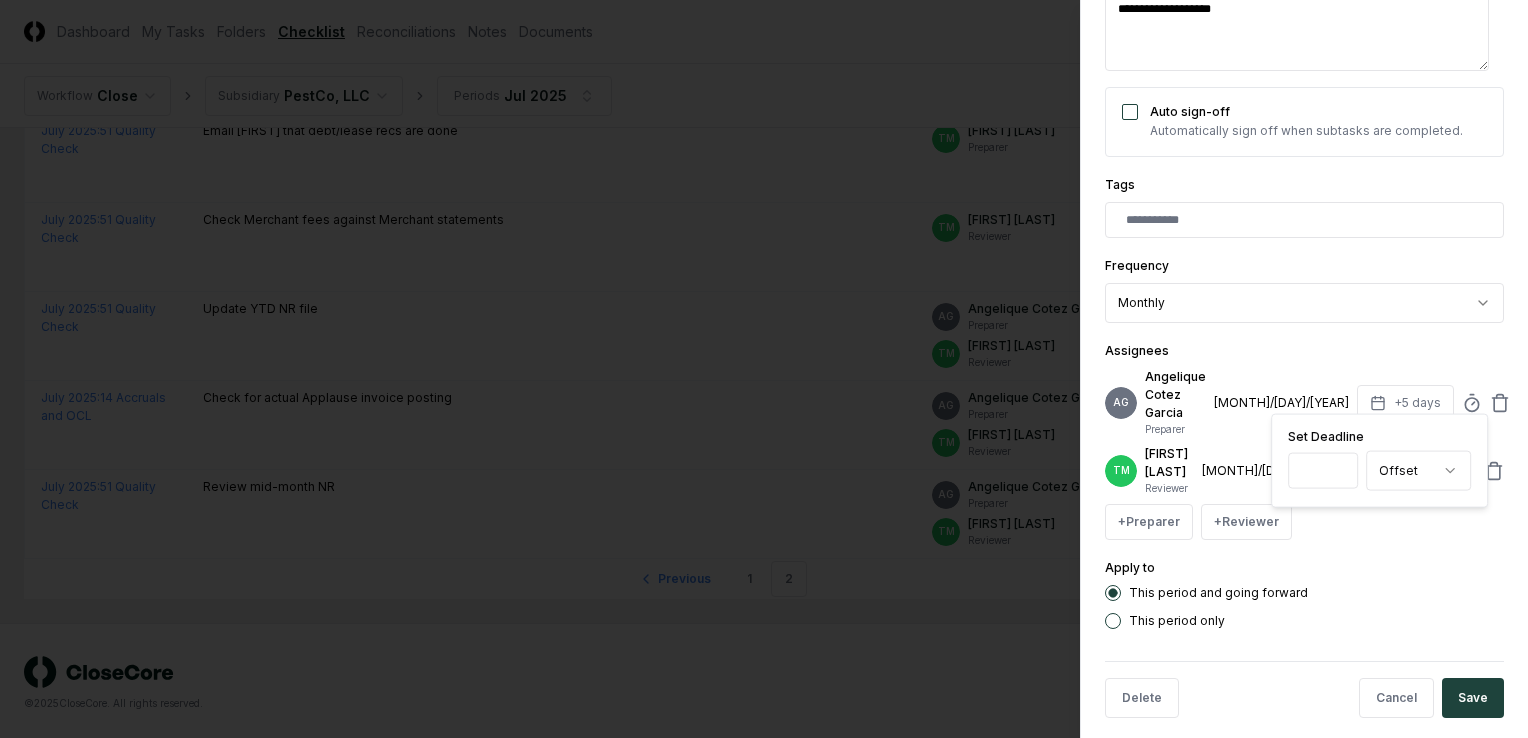 click on "*" at bounding box center (1323, 471) 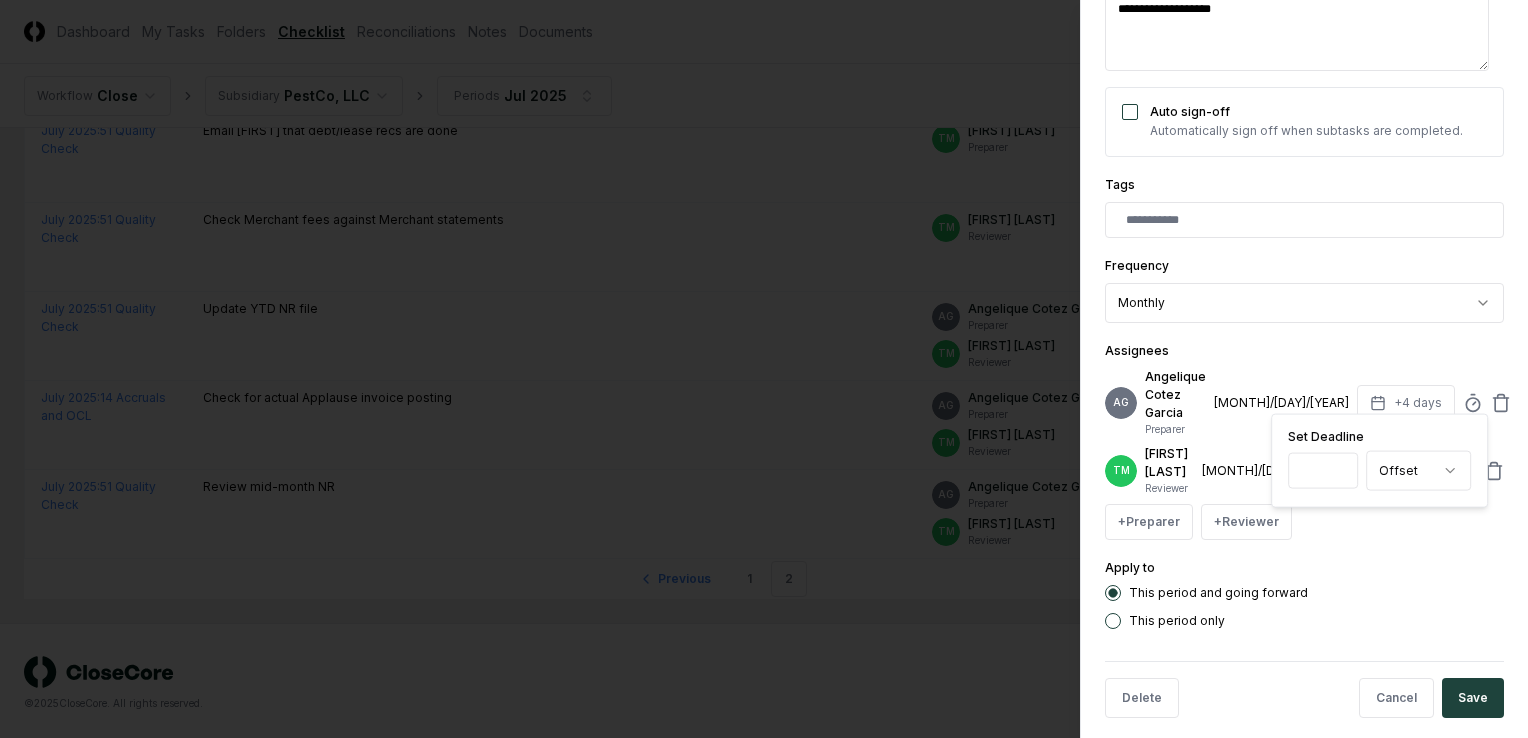 click on "*" at bounding box center [1323, 471] 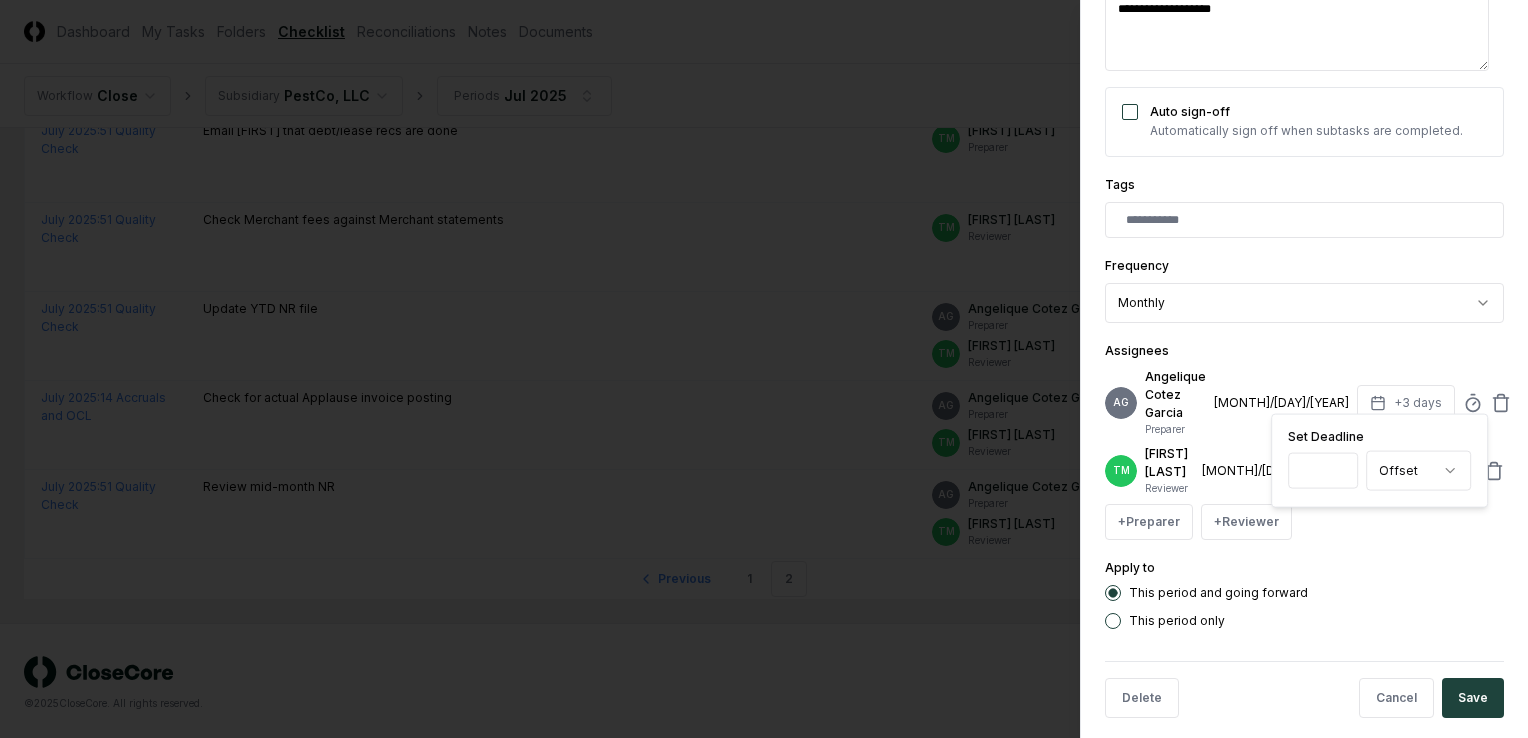click on "*" at bounding box center (1323, 471) 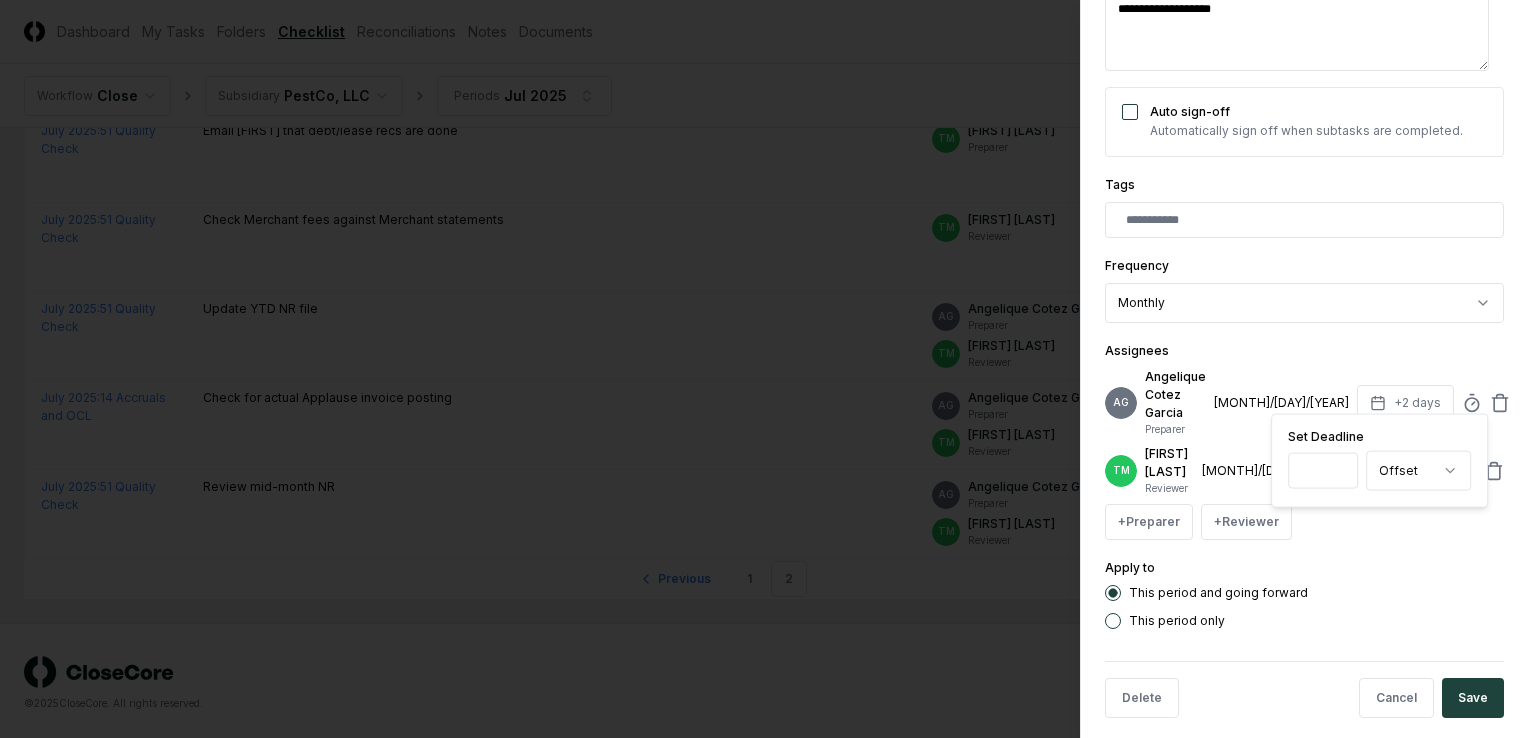 click on "*" at bounding box center (1323, 471) 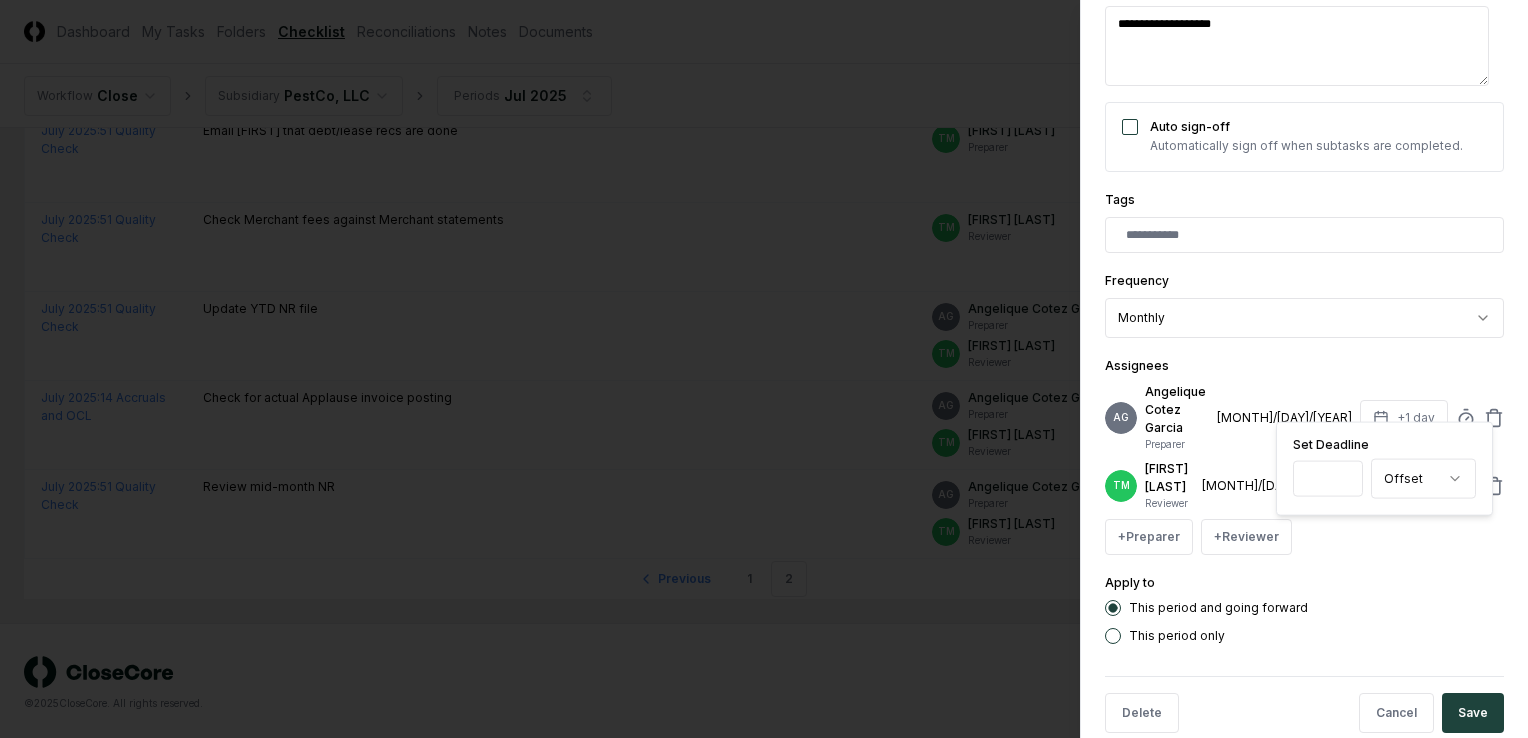 click on "**" at bounding box center [1328, 479] 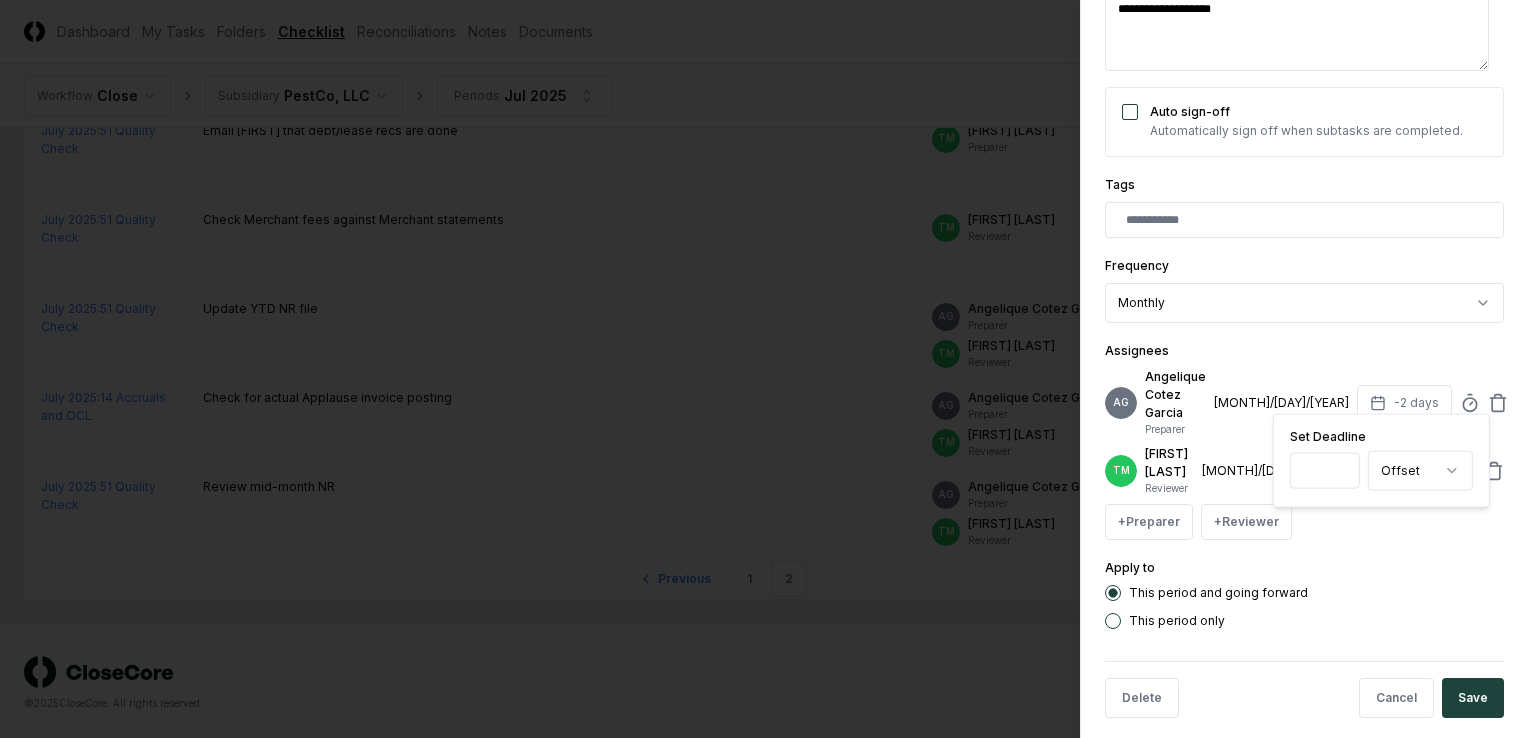 click on "**" at bounding box center (1325, 471) 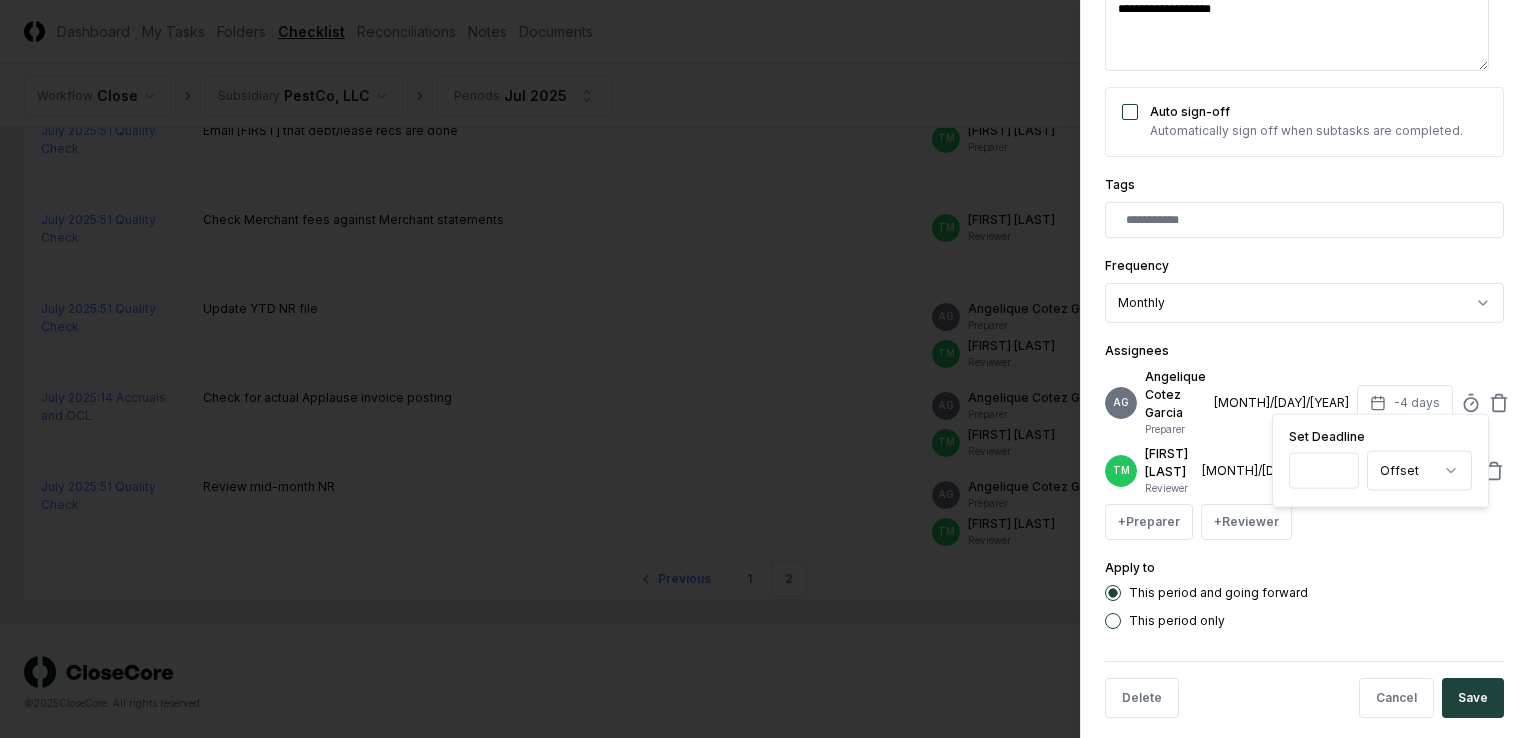 click on "**" at bounding box center [1324, 471] 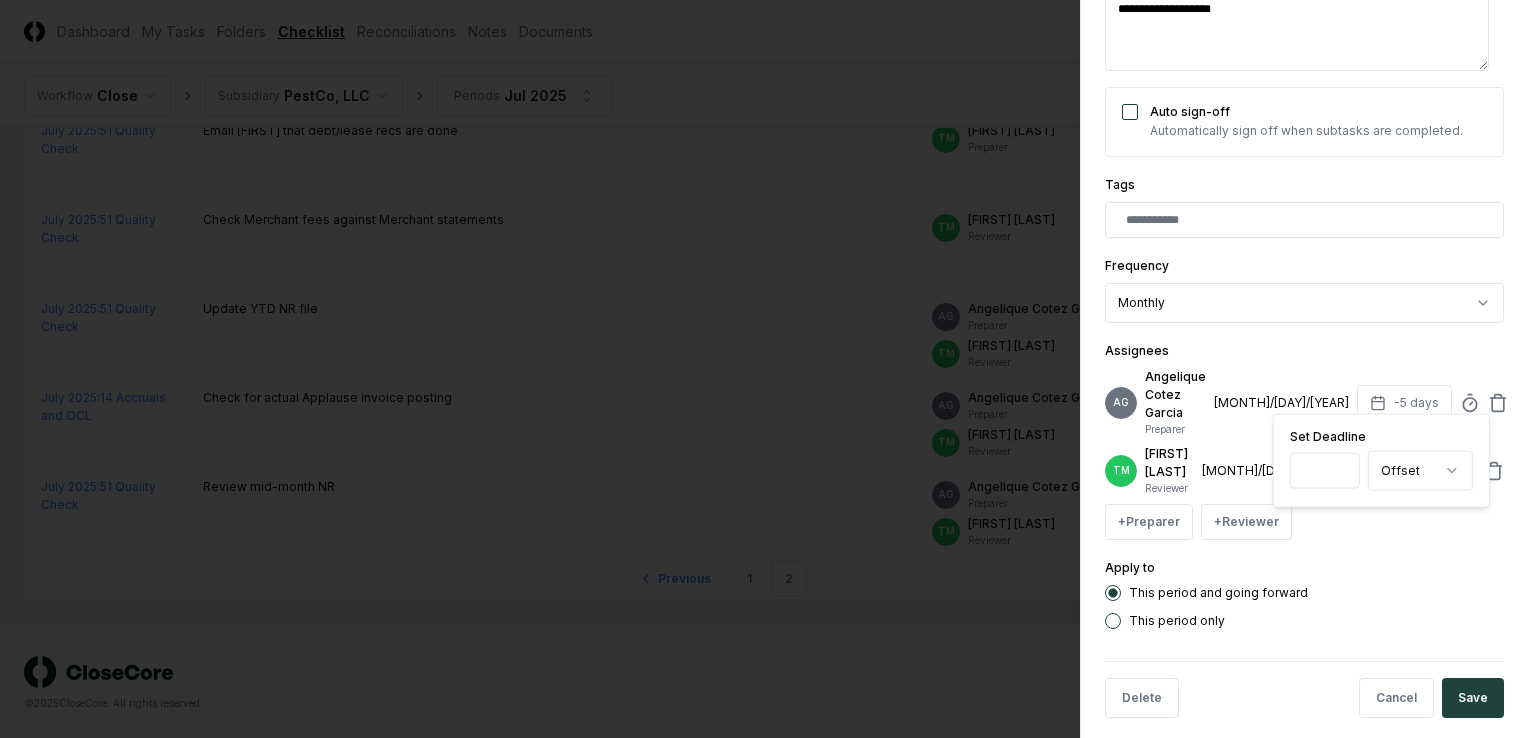click on "**" at bounding box center [1325, 471] 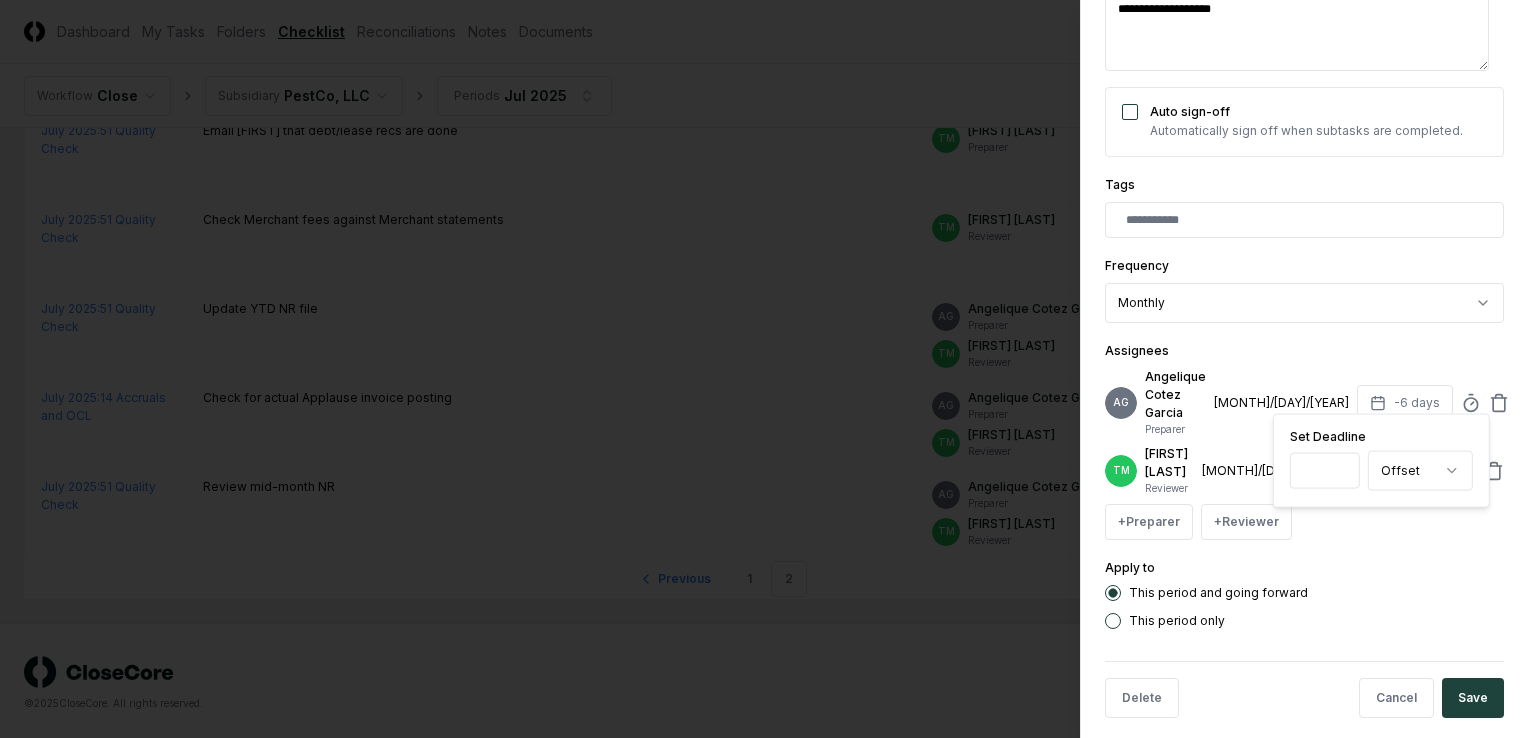 click on "**" at bounding box center (1325, 471) 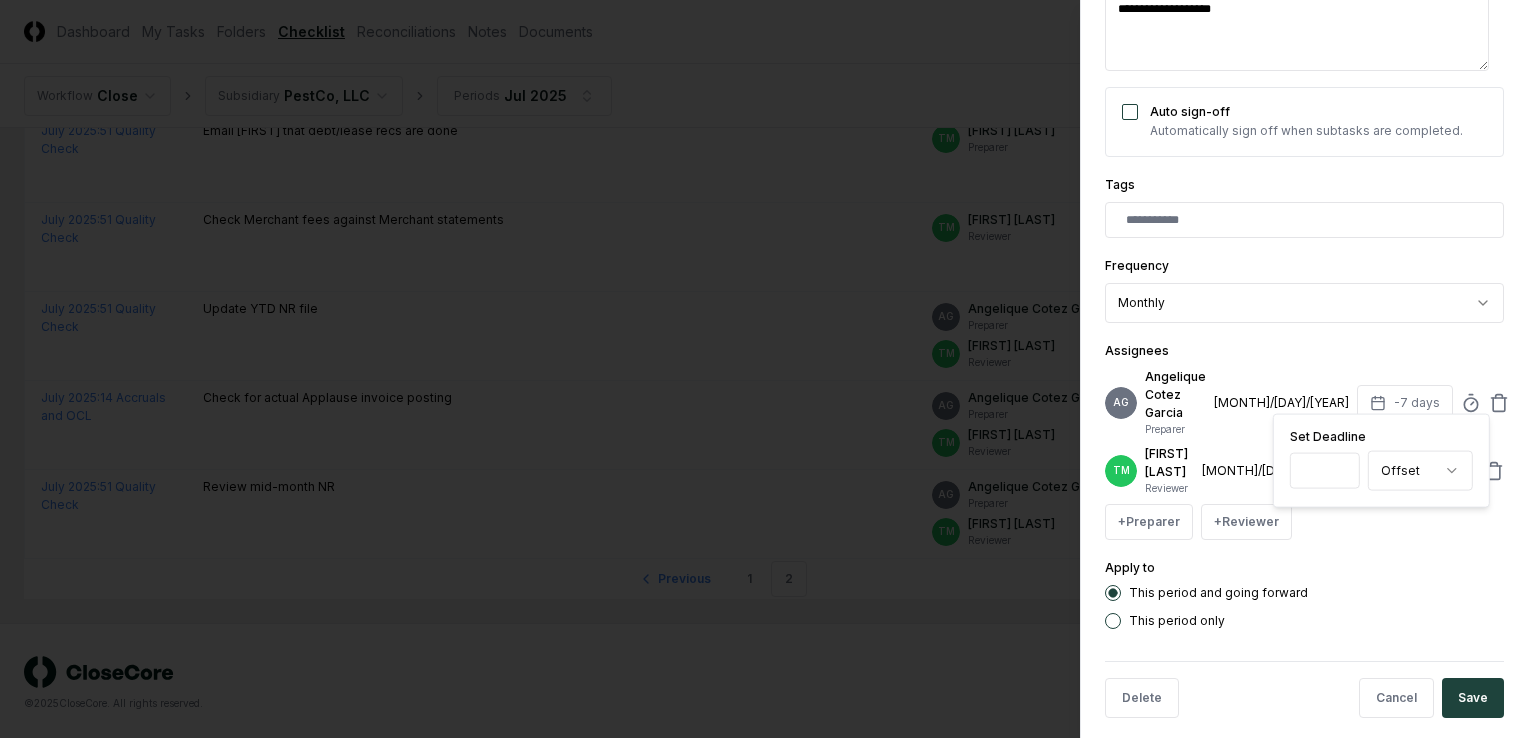 click on "**" at bounding box center (1325, 471) 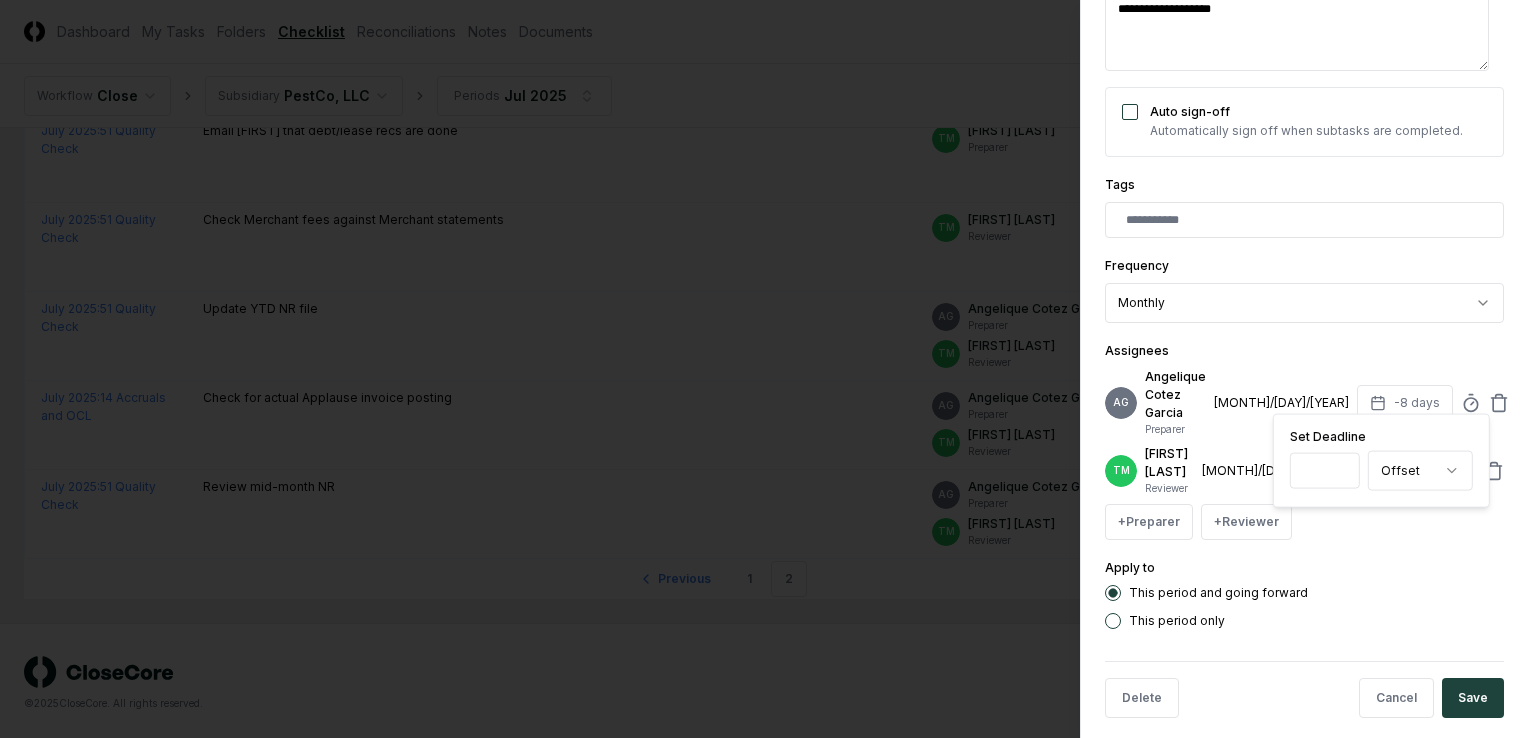 click on "**" at bounding box center [1325, 471] 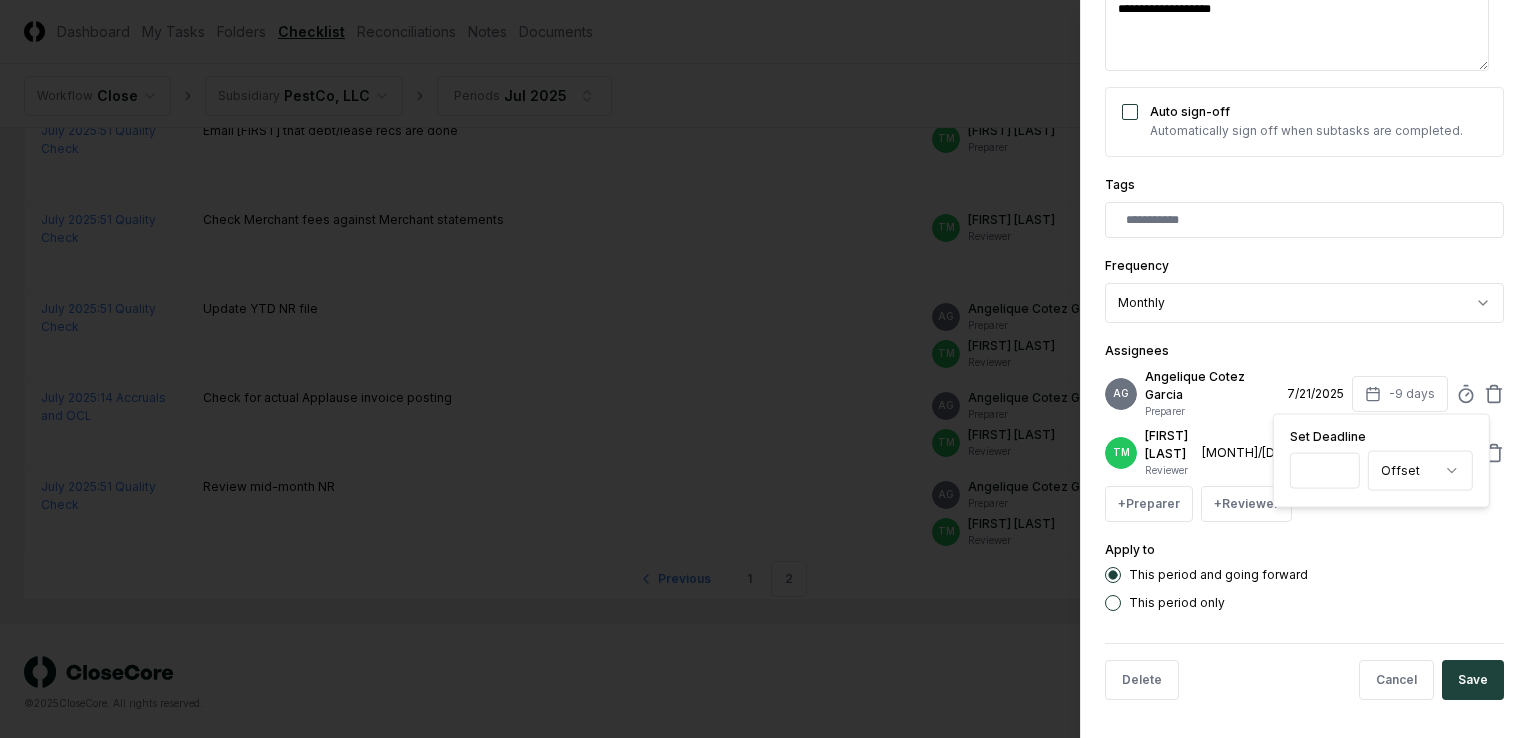 type on "***" 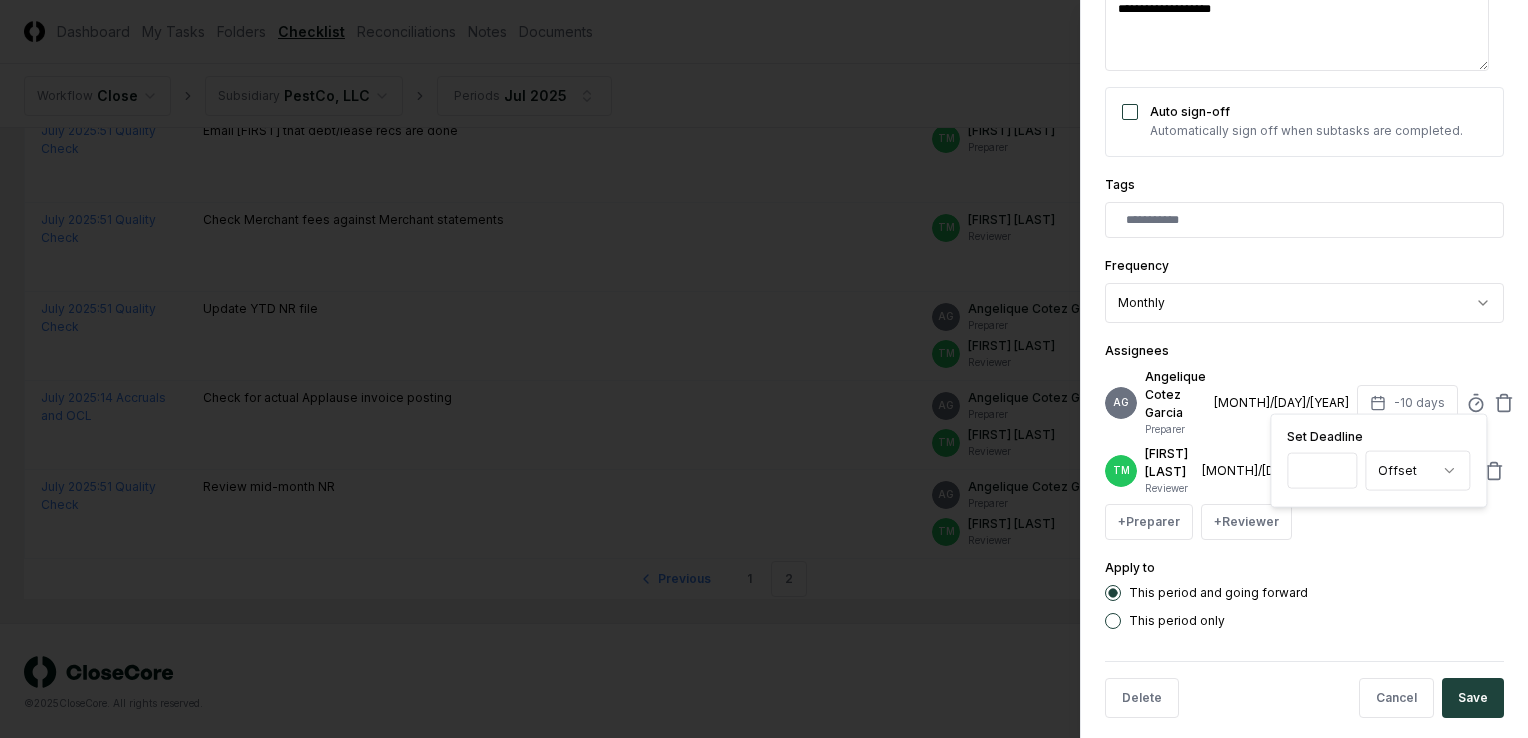 click on "Apply to This period and going forward This period only" at bounding box center (1304, 592) 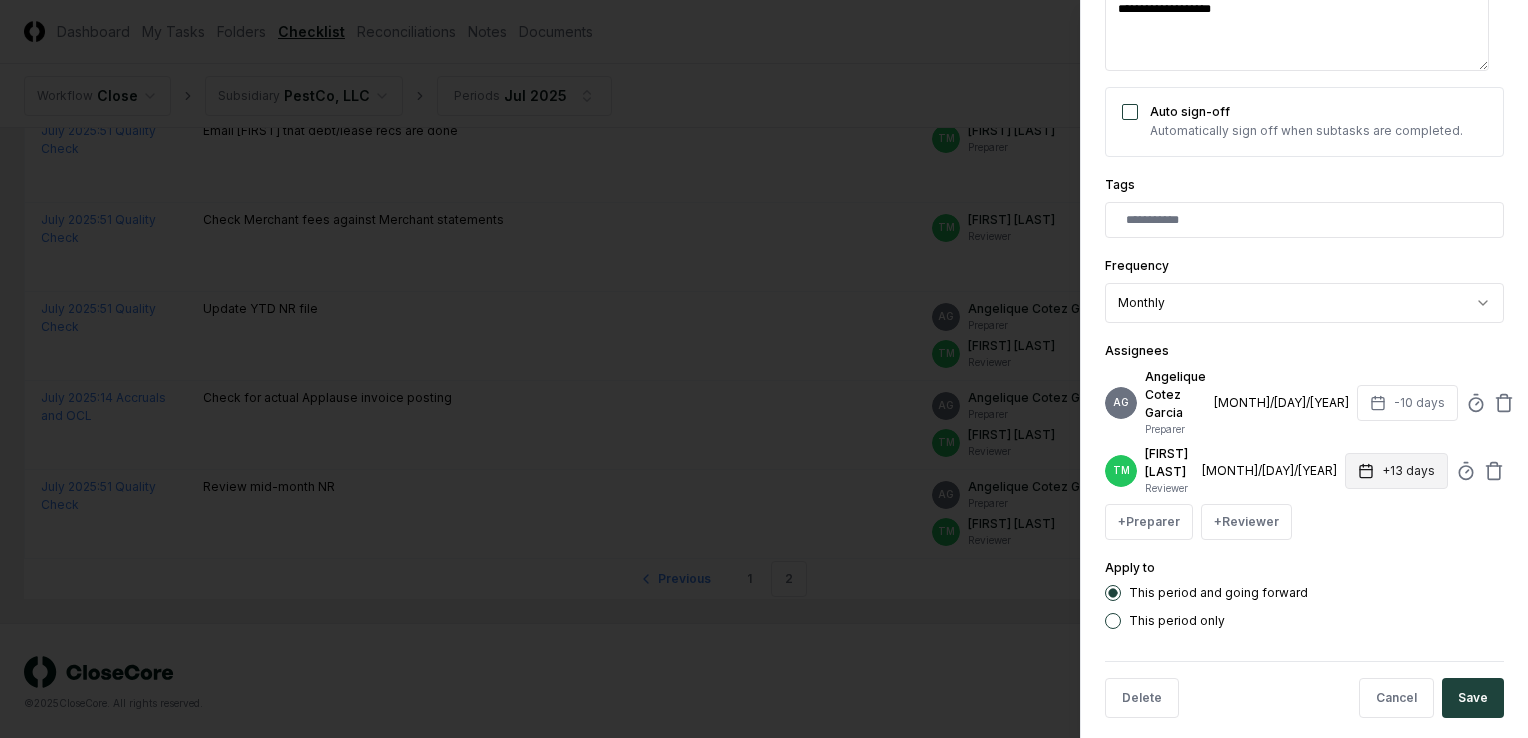 click on "+13 days" at bounding box center [1396, 471] 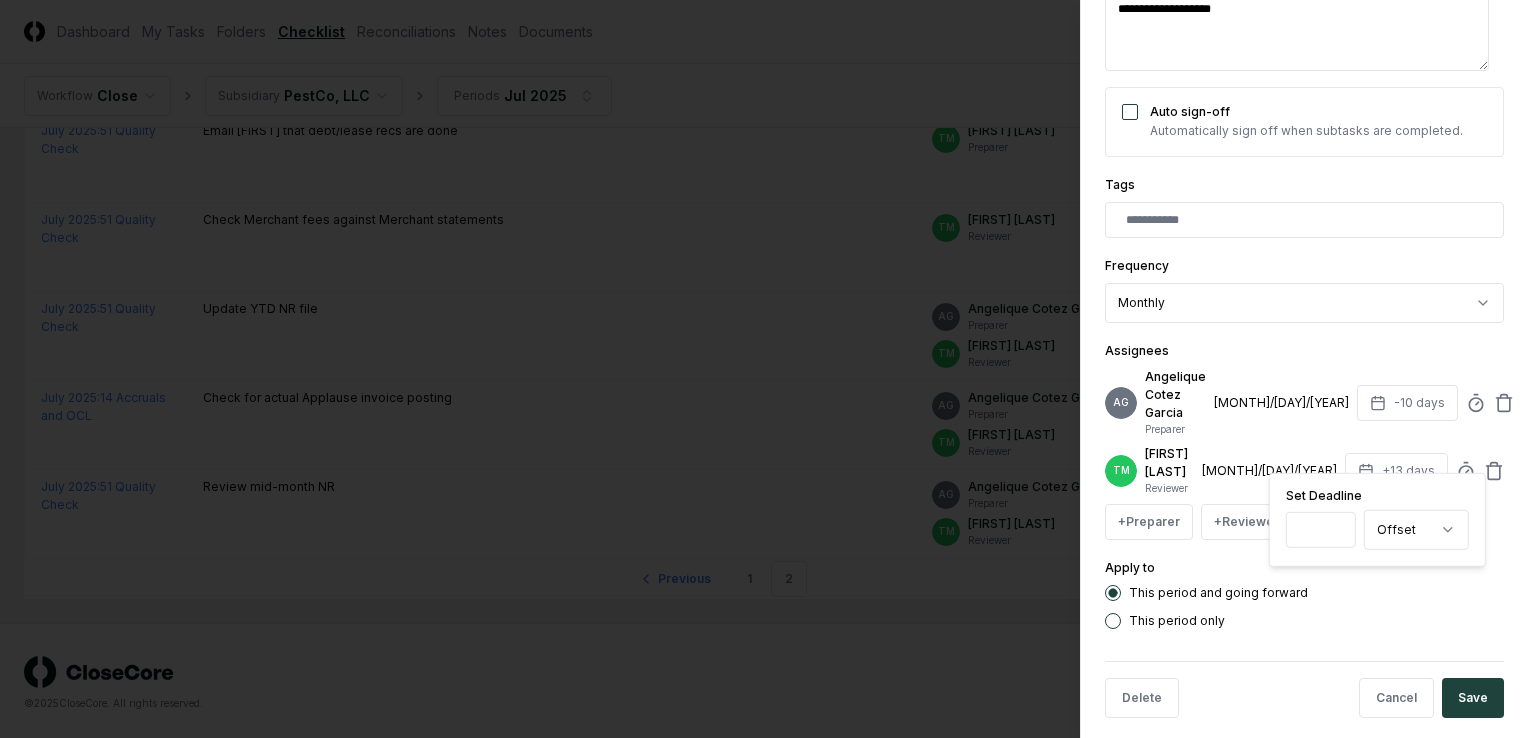 click on "**" at bounding box center (1321, 530) 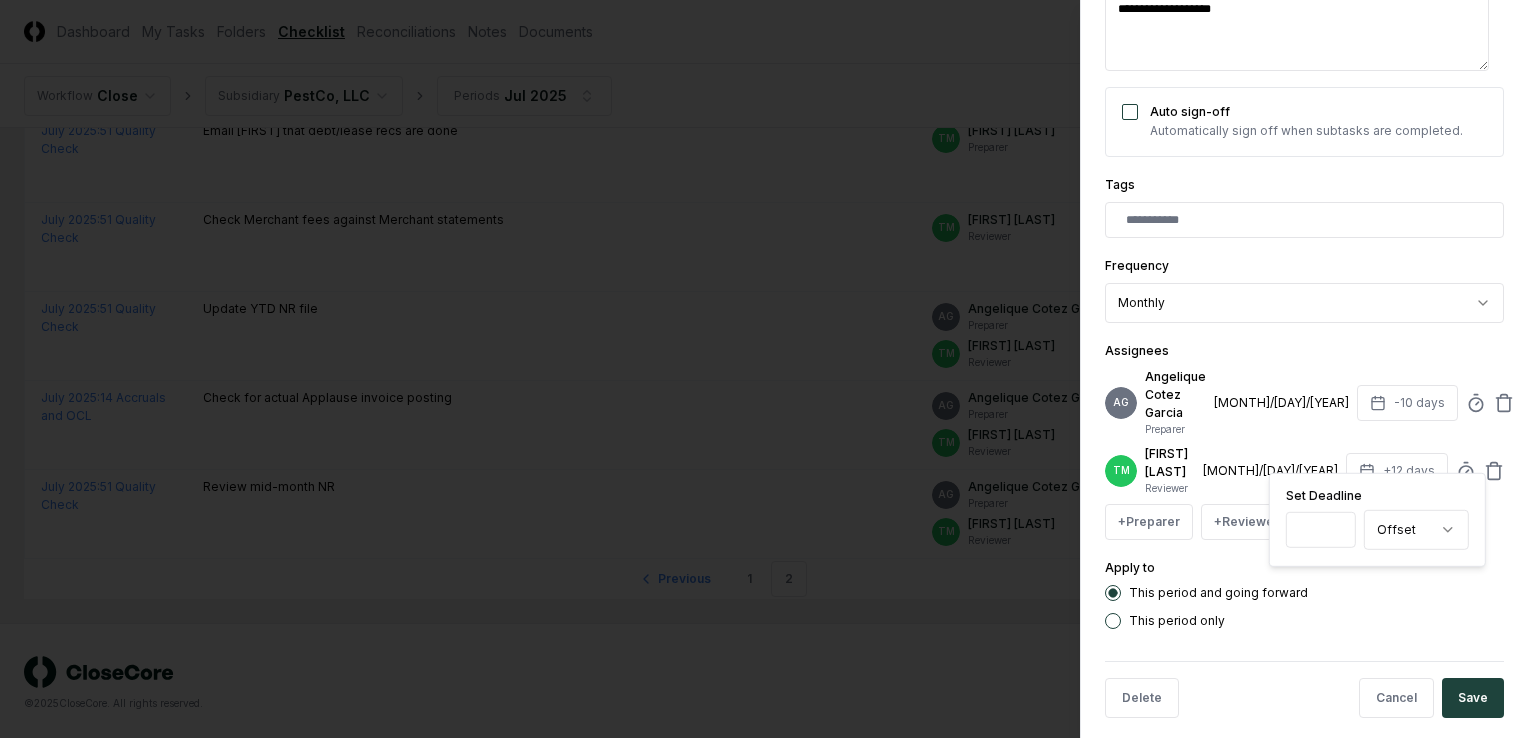 click on "**" at bounding box center [1321, 530] 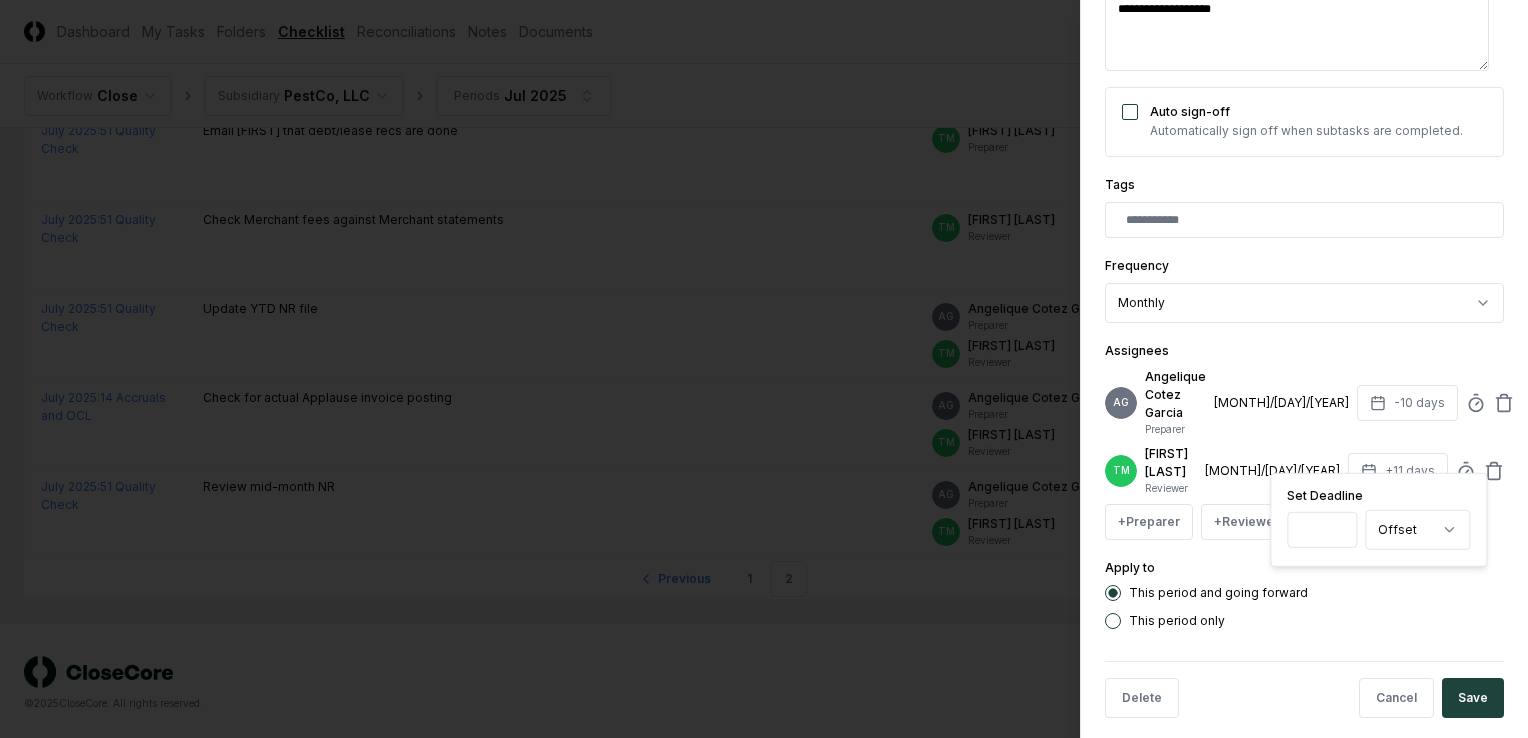 click on "**" at bounding box center (1322, 530) 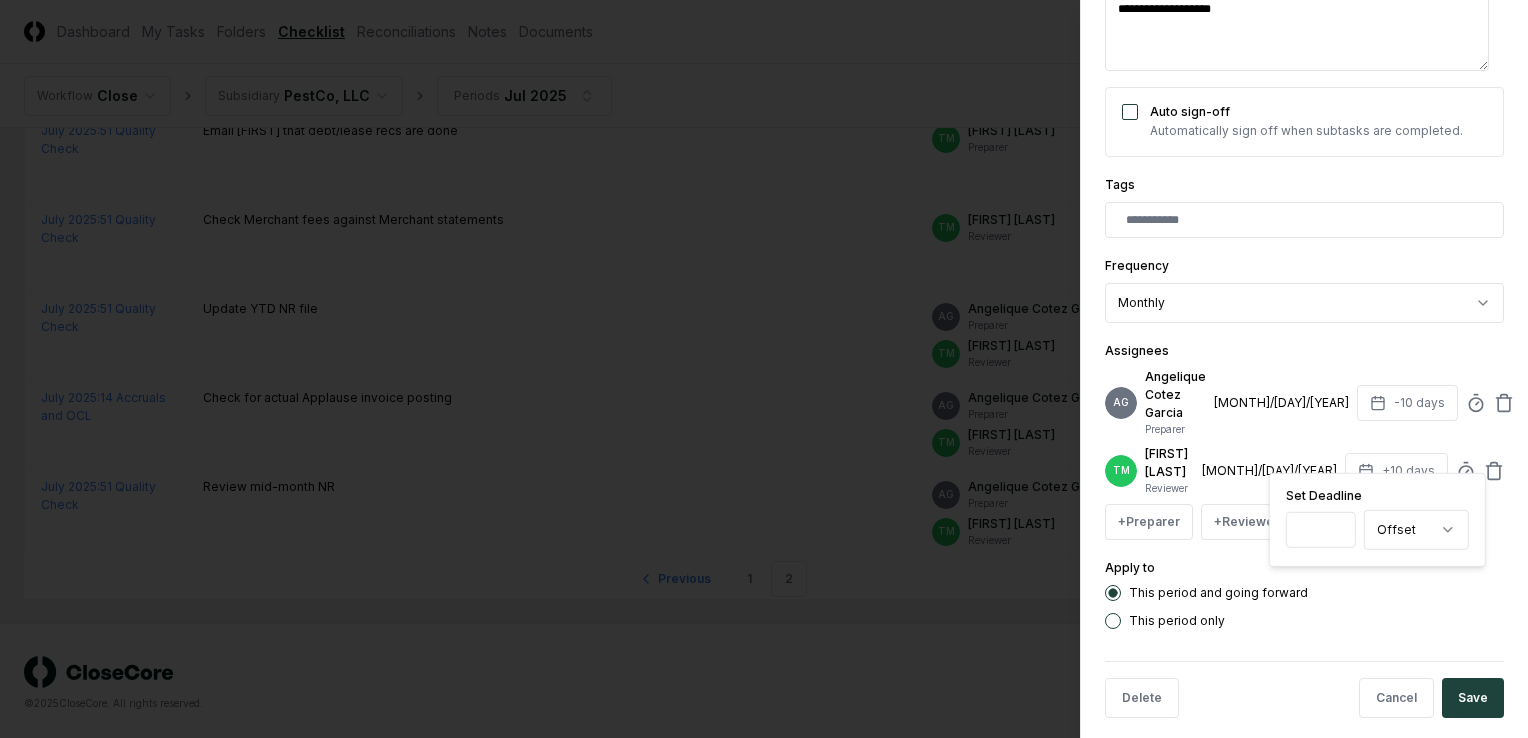 click on "*" at bounding box center (1321, 530) 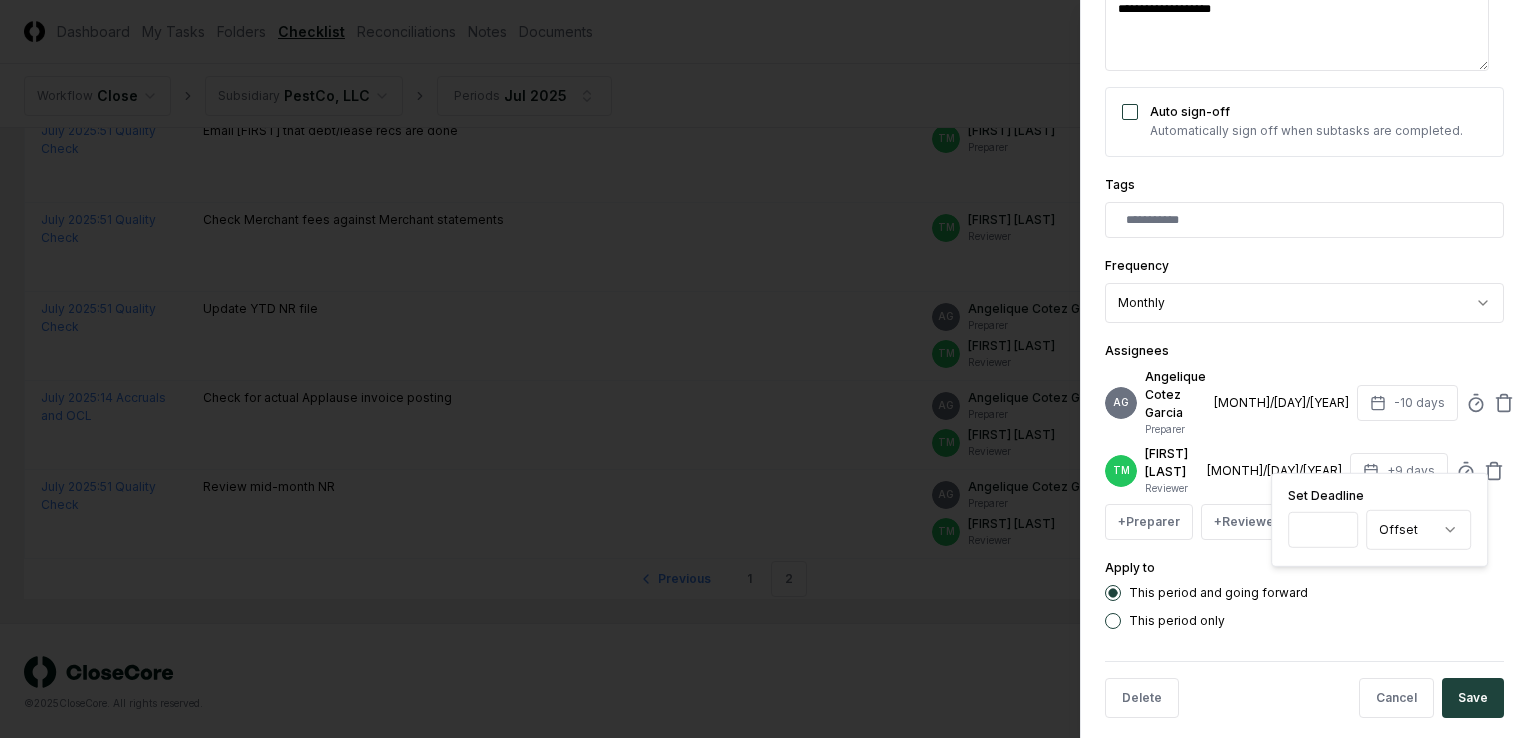 click on "*" at bounding box center [1323, 530] 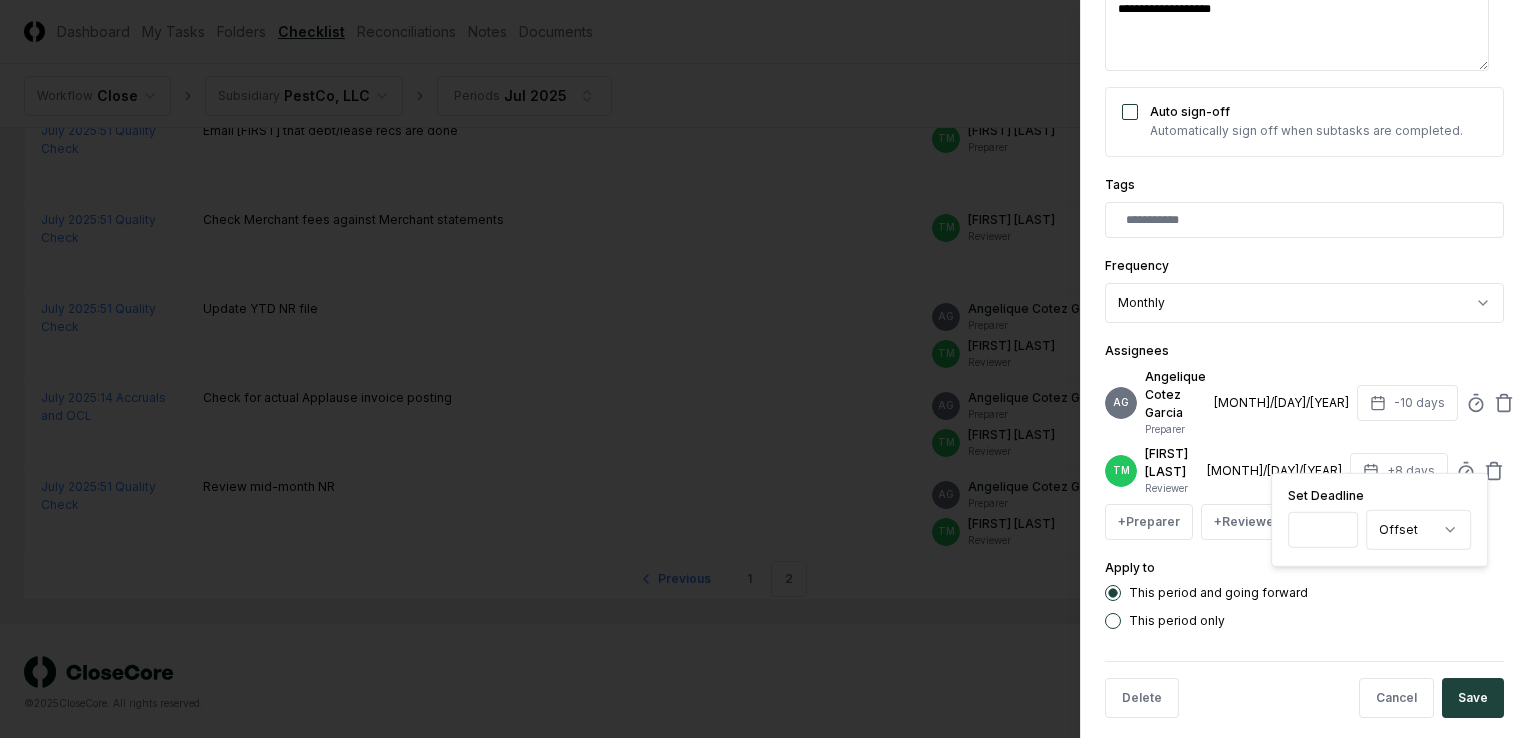 click on "*" at bounding box center [1323, 530] 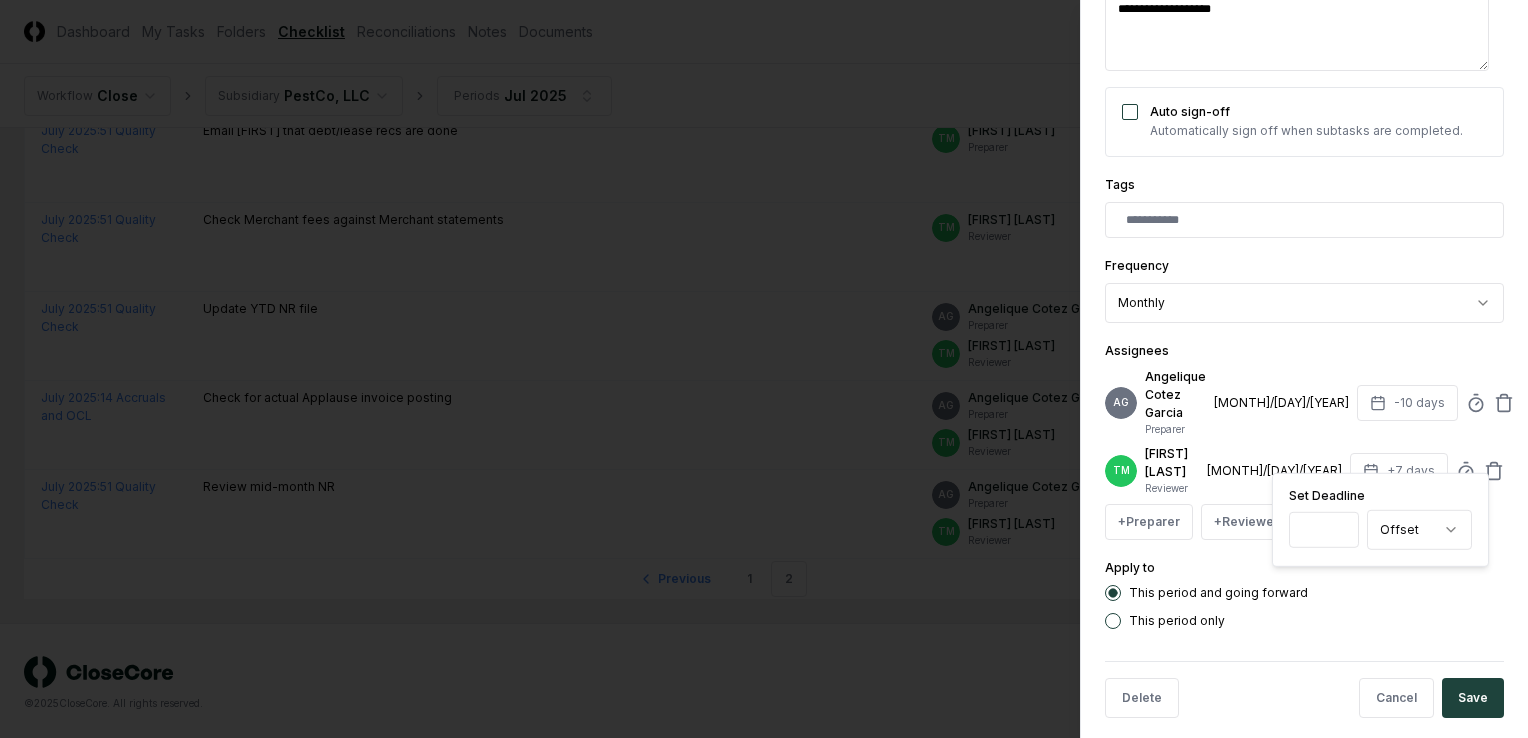 click on "*" at bounding box center (1324, 530) 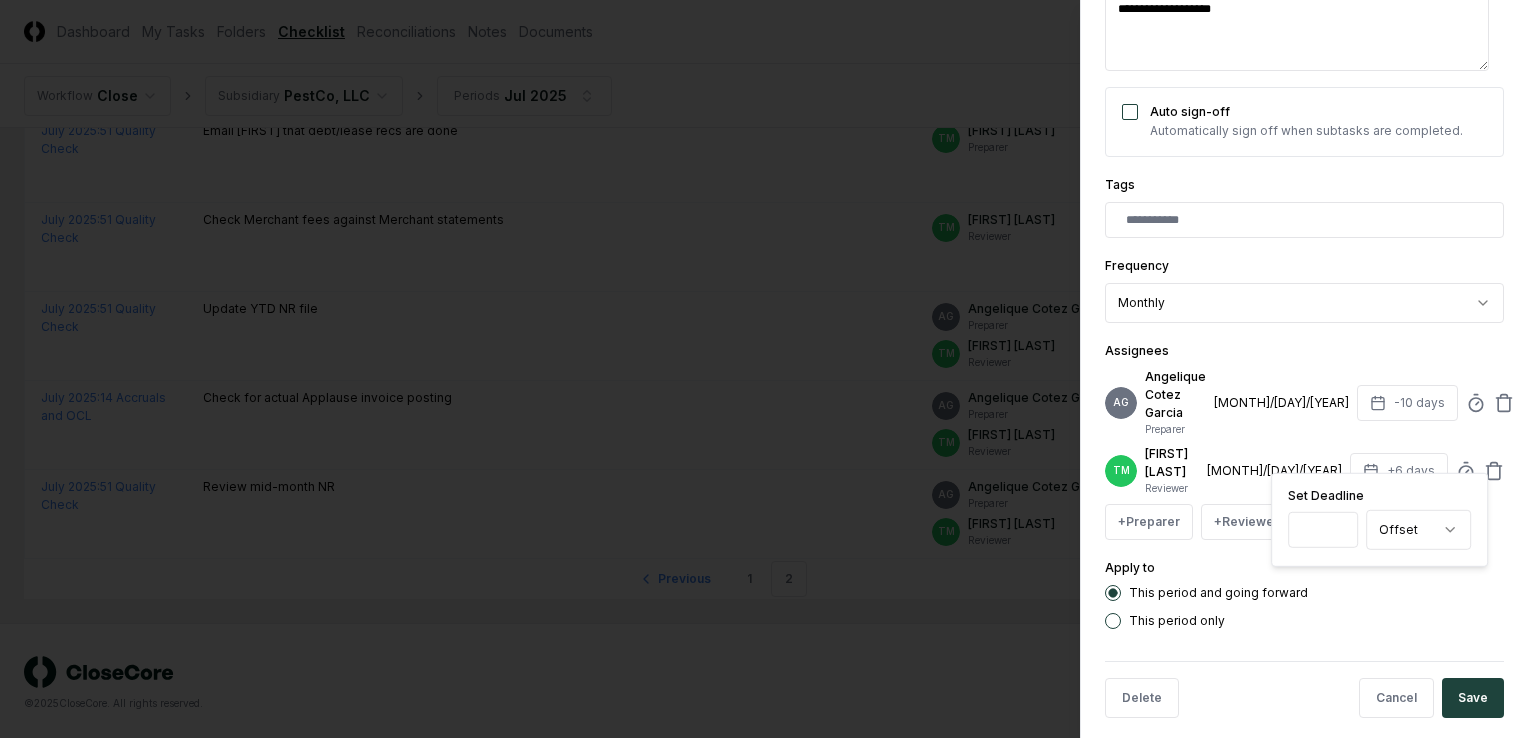 click on "*" at bounding box center (1323, 530) 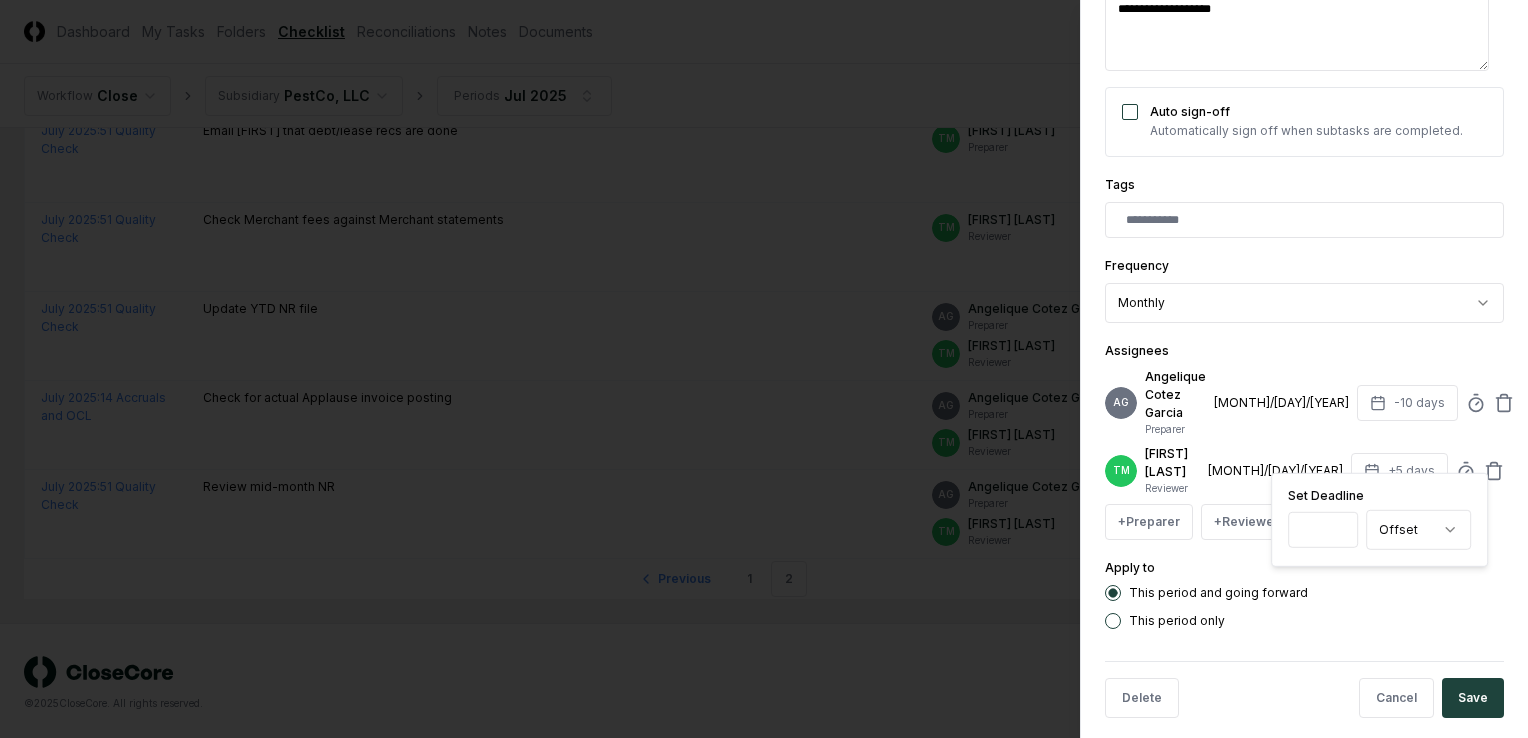 click on "*" at bounding box center [1323, 530] 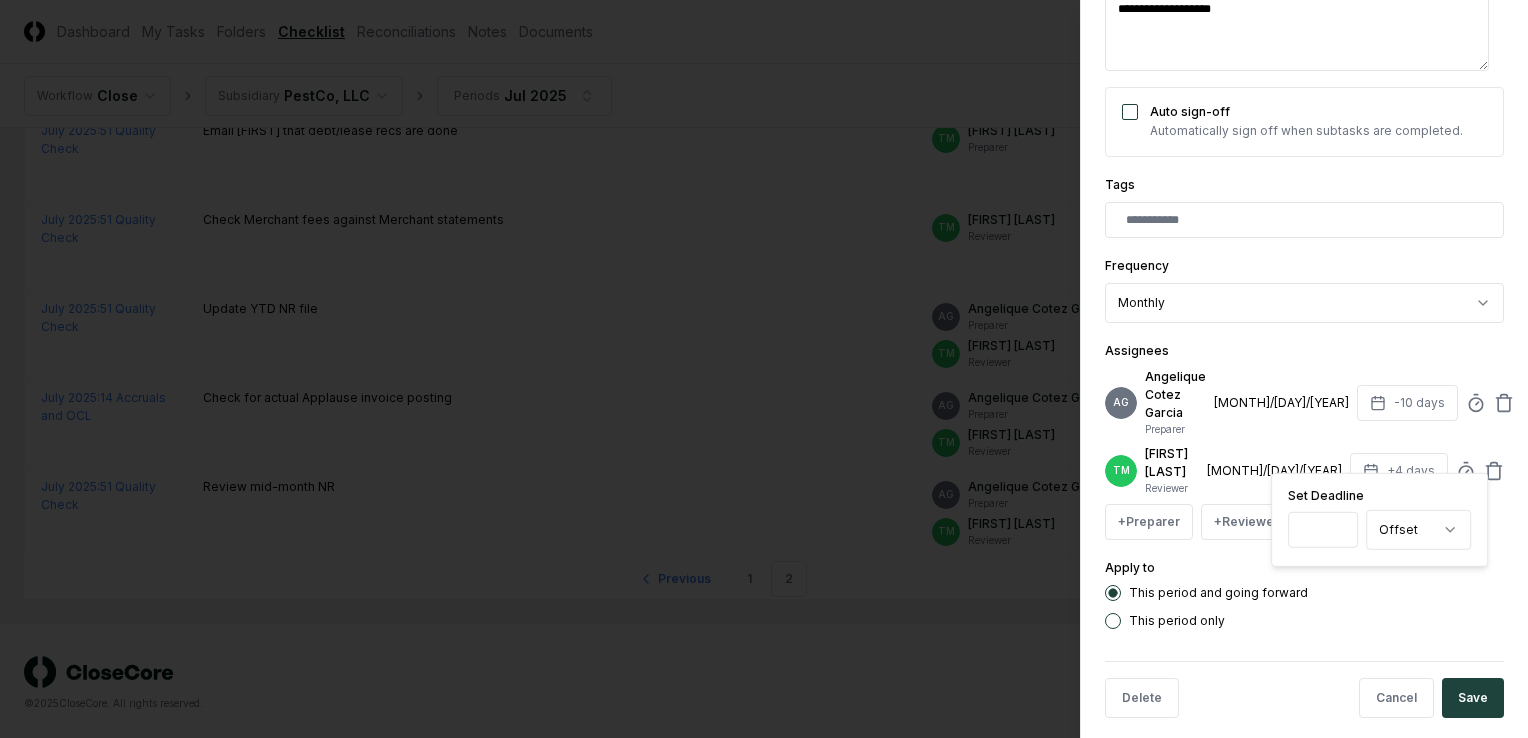 click on "*" at bounding box center [1323, 530] 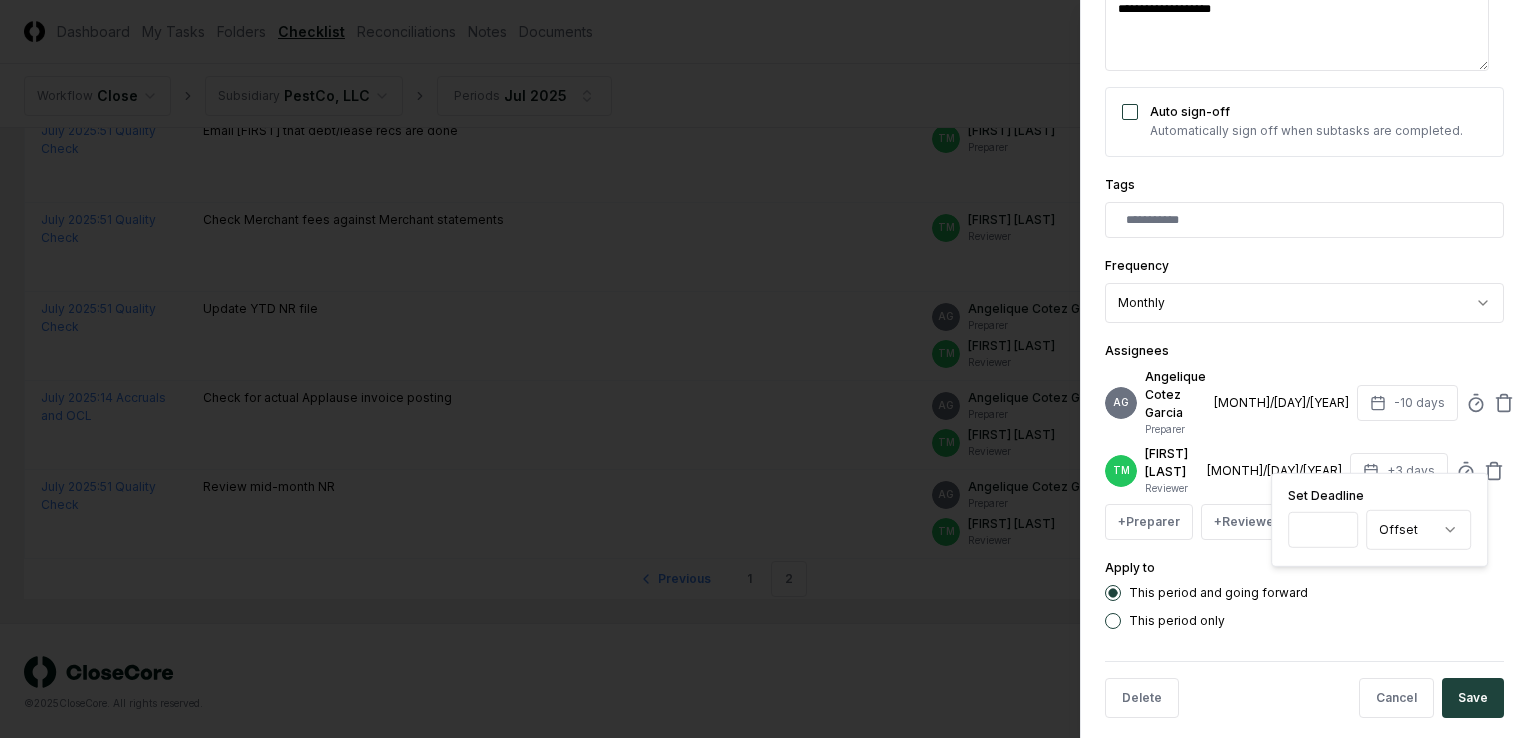 click on "*" at bounding box center [1323, 530] 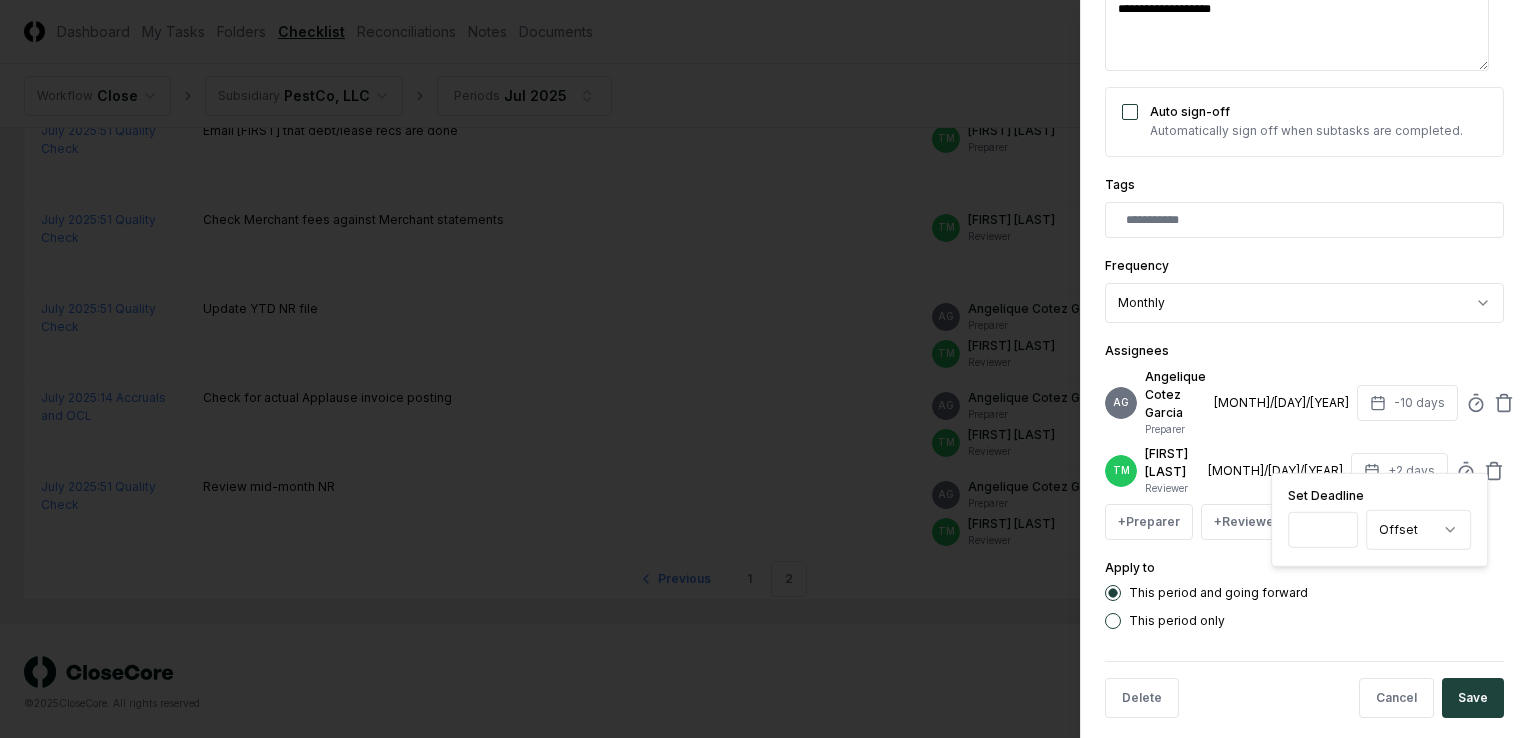 scroll, scrollTop: 361, scrollLeft: 0, axis: vertical 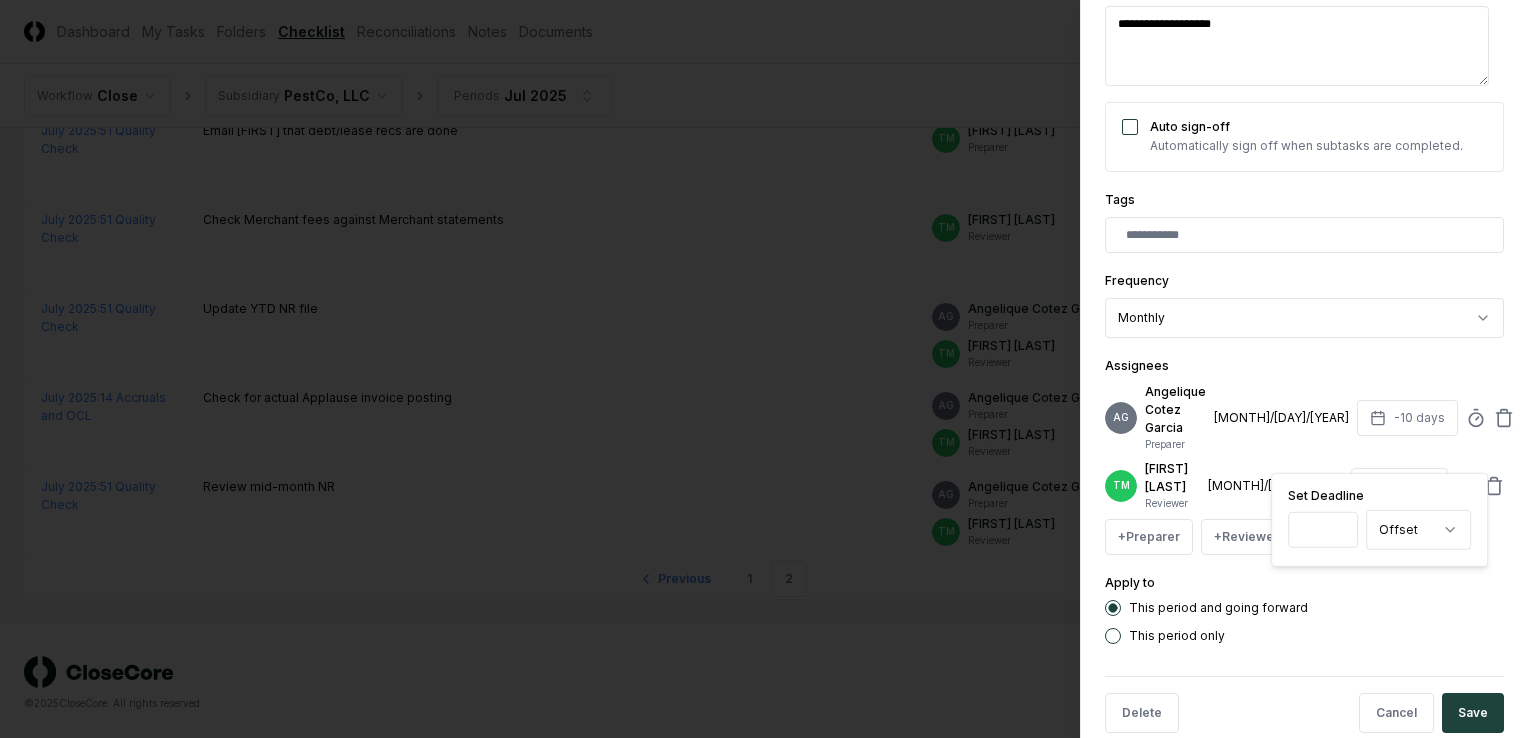 click on "*" at bounding box center (1323, 530) 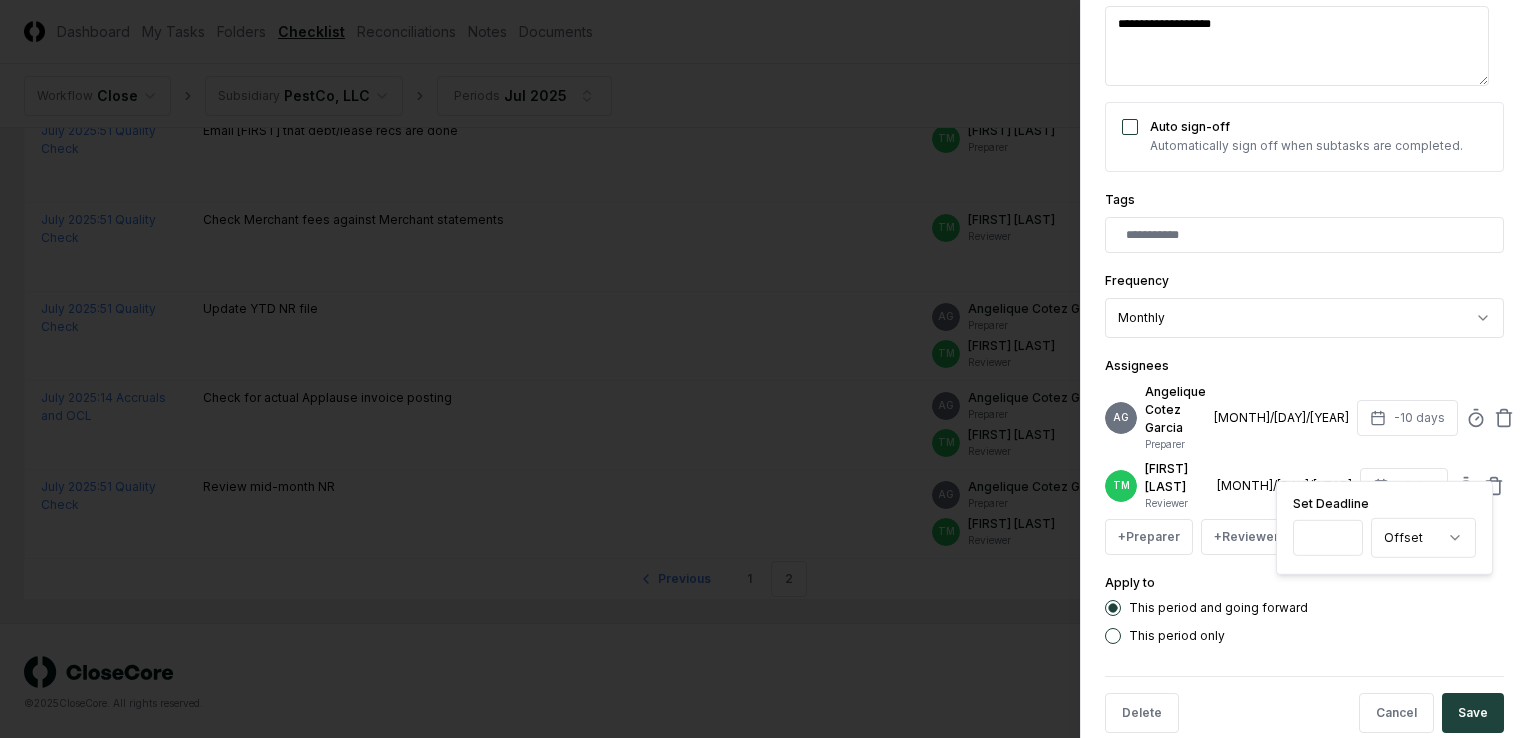 click on "**" at bounding box center (1328, 538) 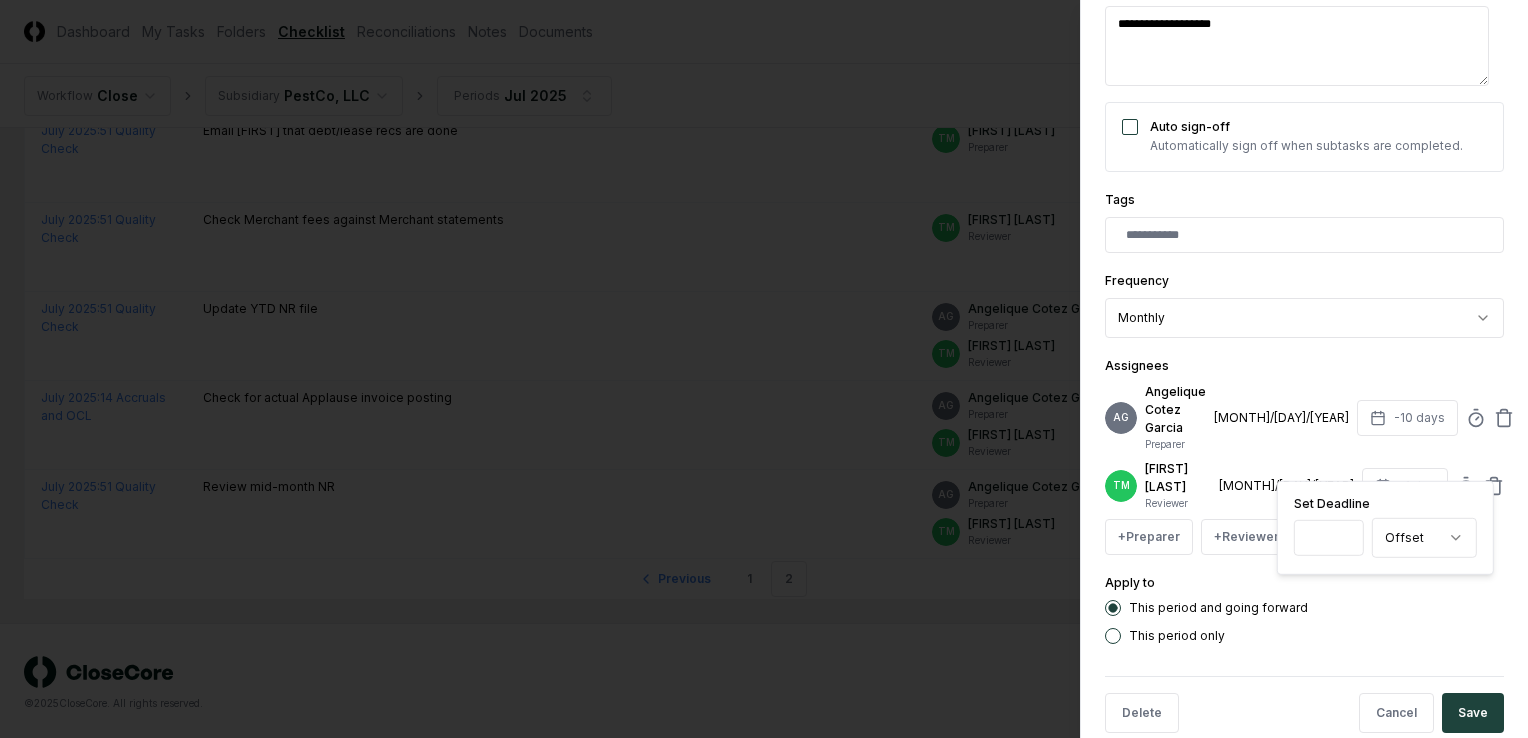 click on "**" at bounding box center [1329, 538] 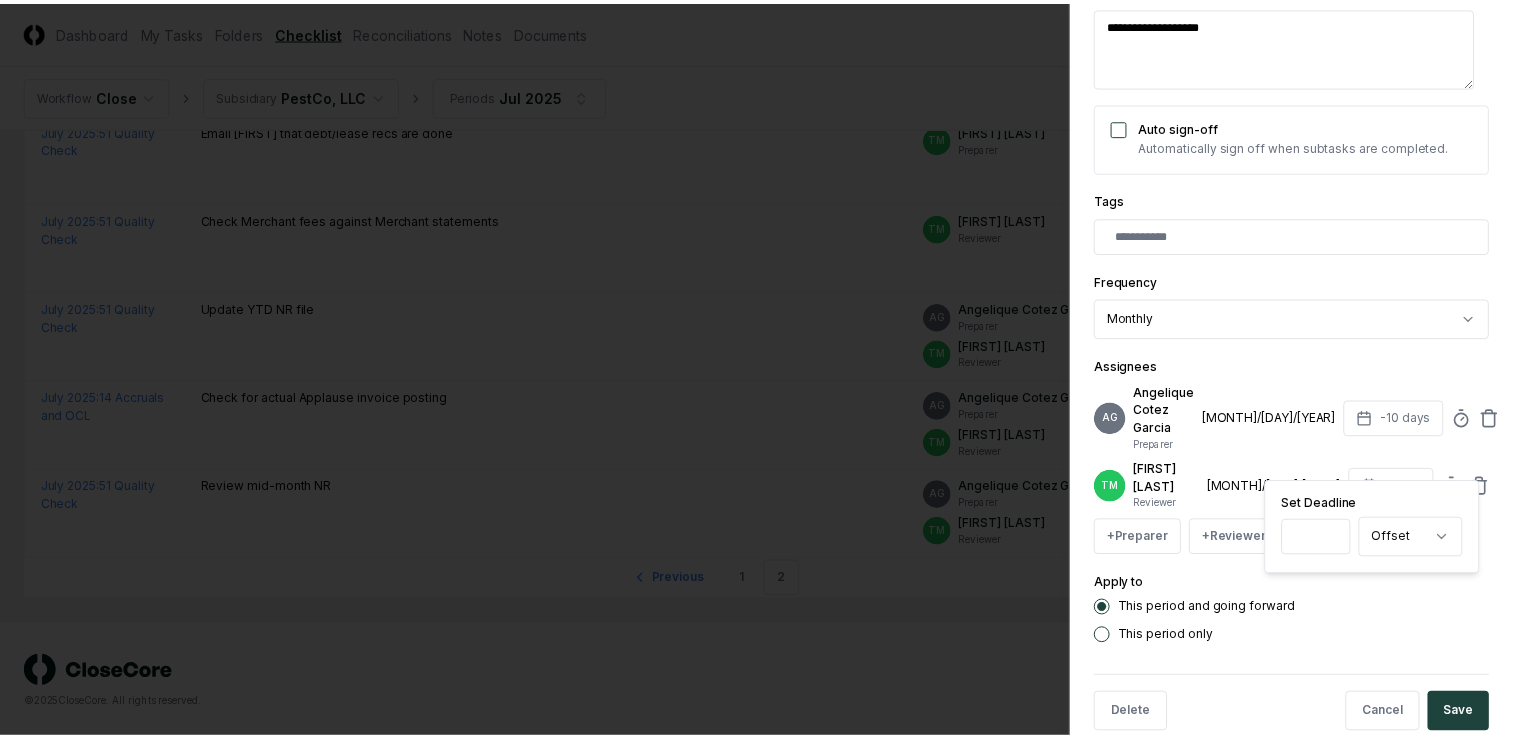 scroll, scrollTop: 376, scrollLeft: 0, axis: vertical 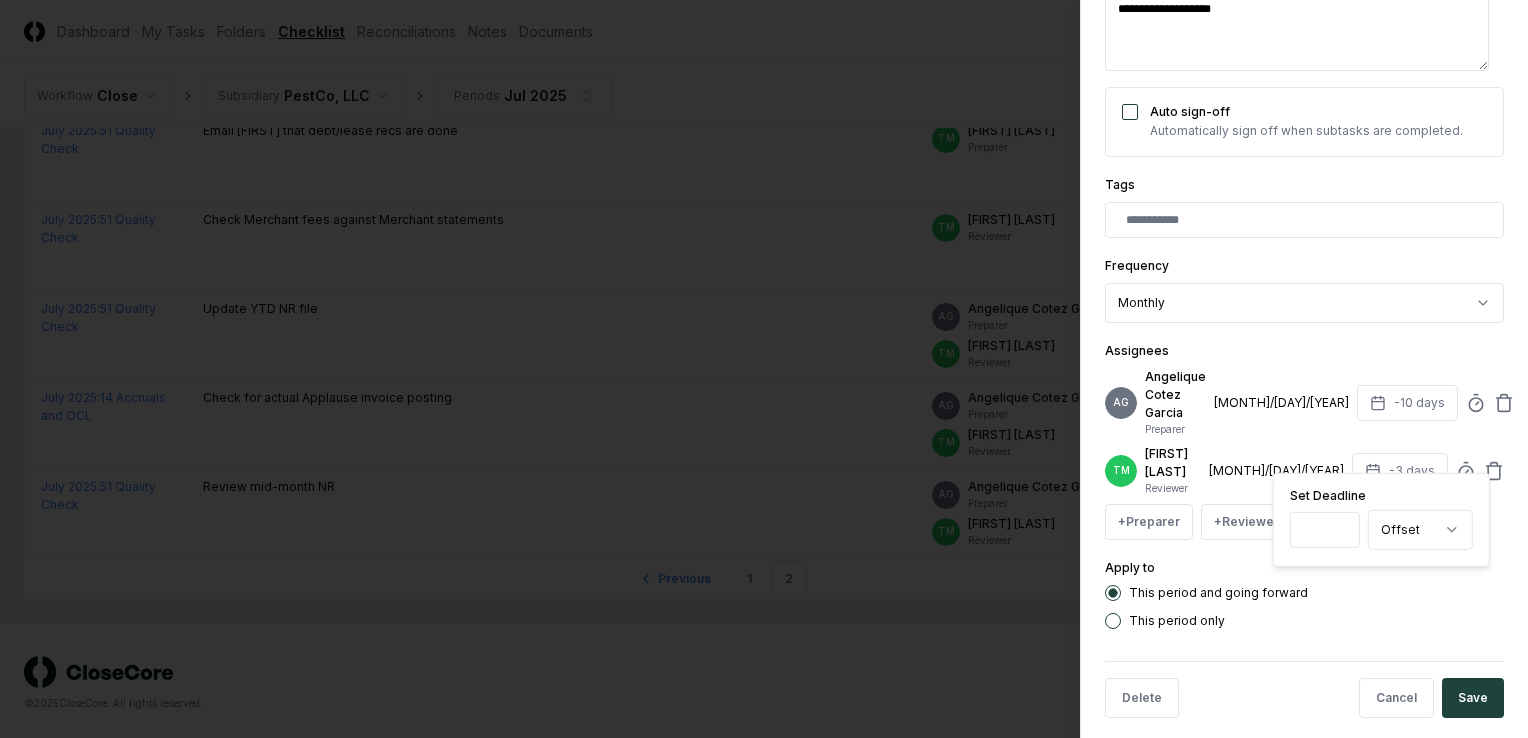click on "**" at bounding box center (1325, 530) 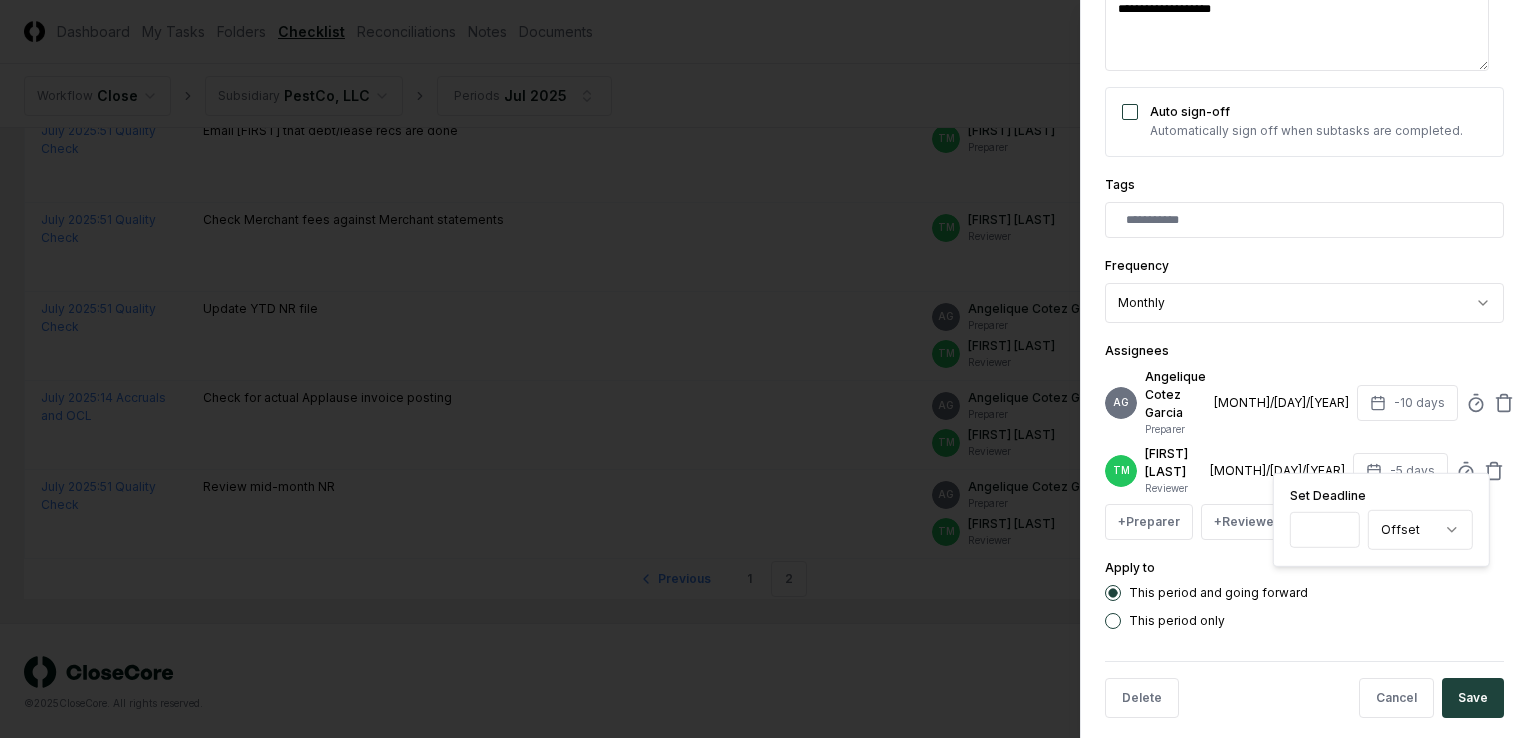 click on "**" at bounding box center [1325, 530] 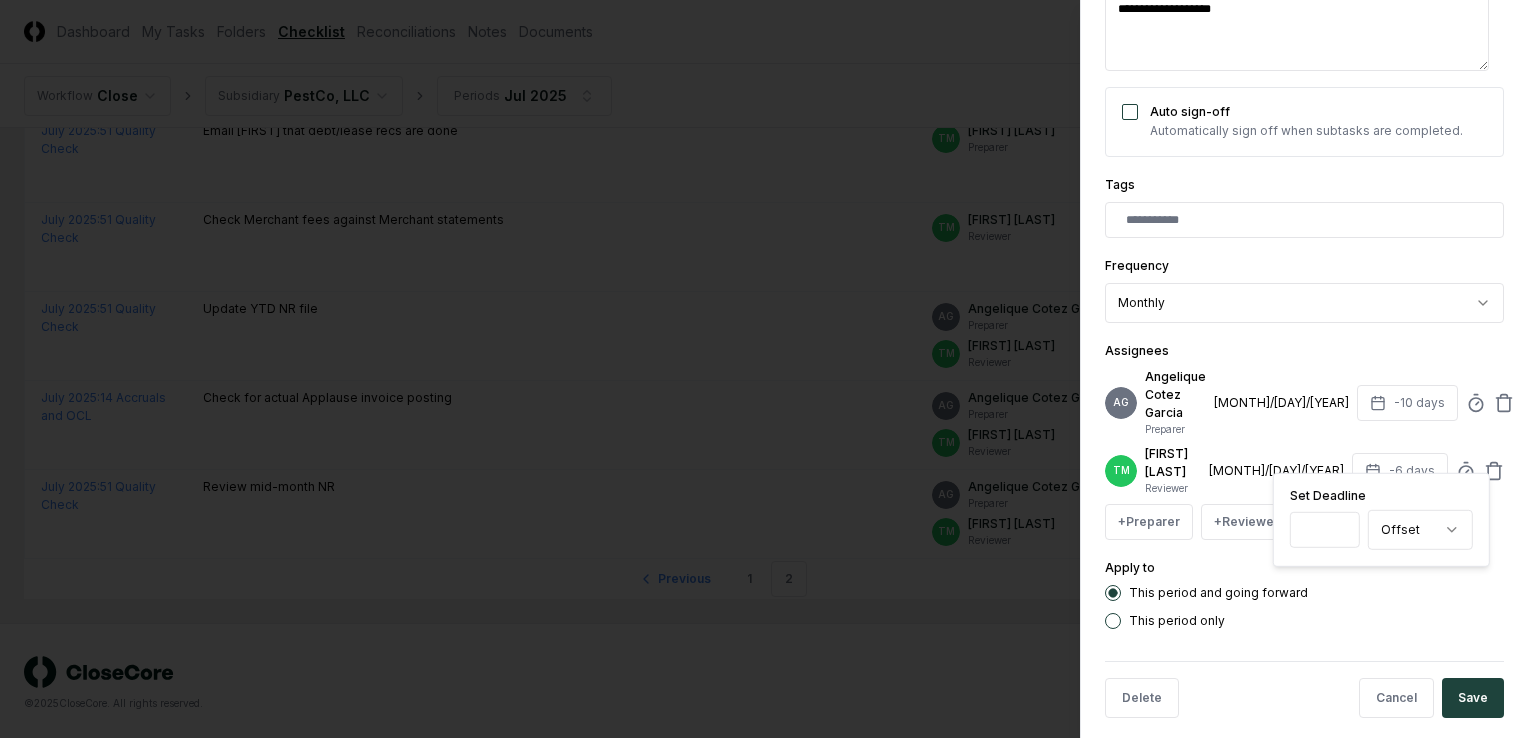 click on "**" at bounding box center (1325, 530) 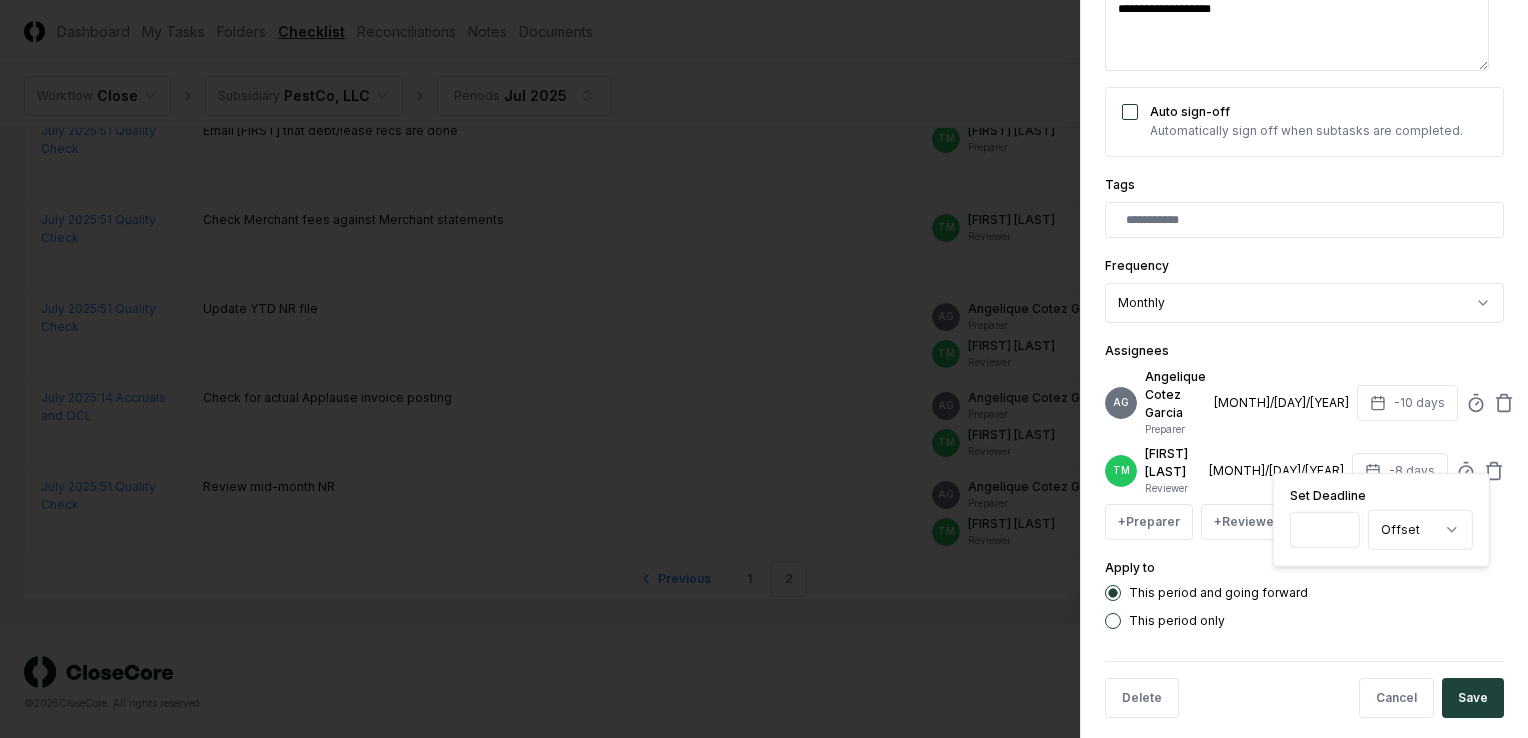click on "**" at bounding box center (1325, 530) 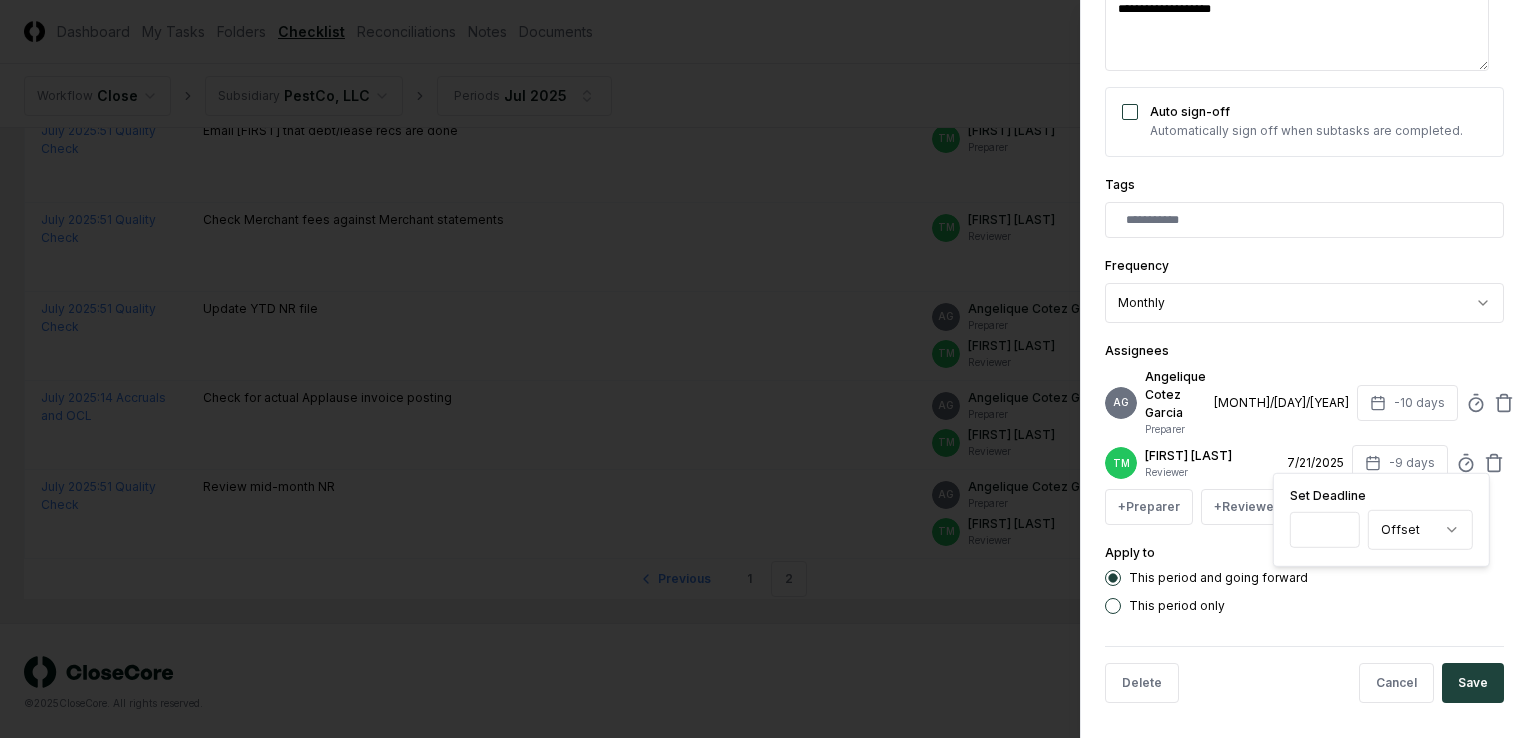 click on "***" at bounding box center [1325, 530] 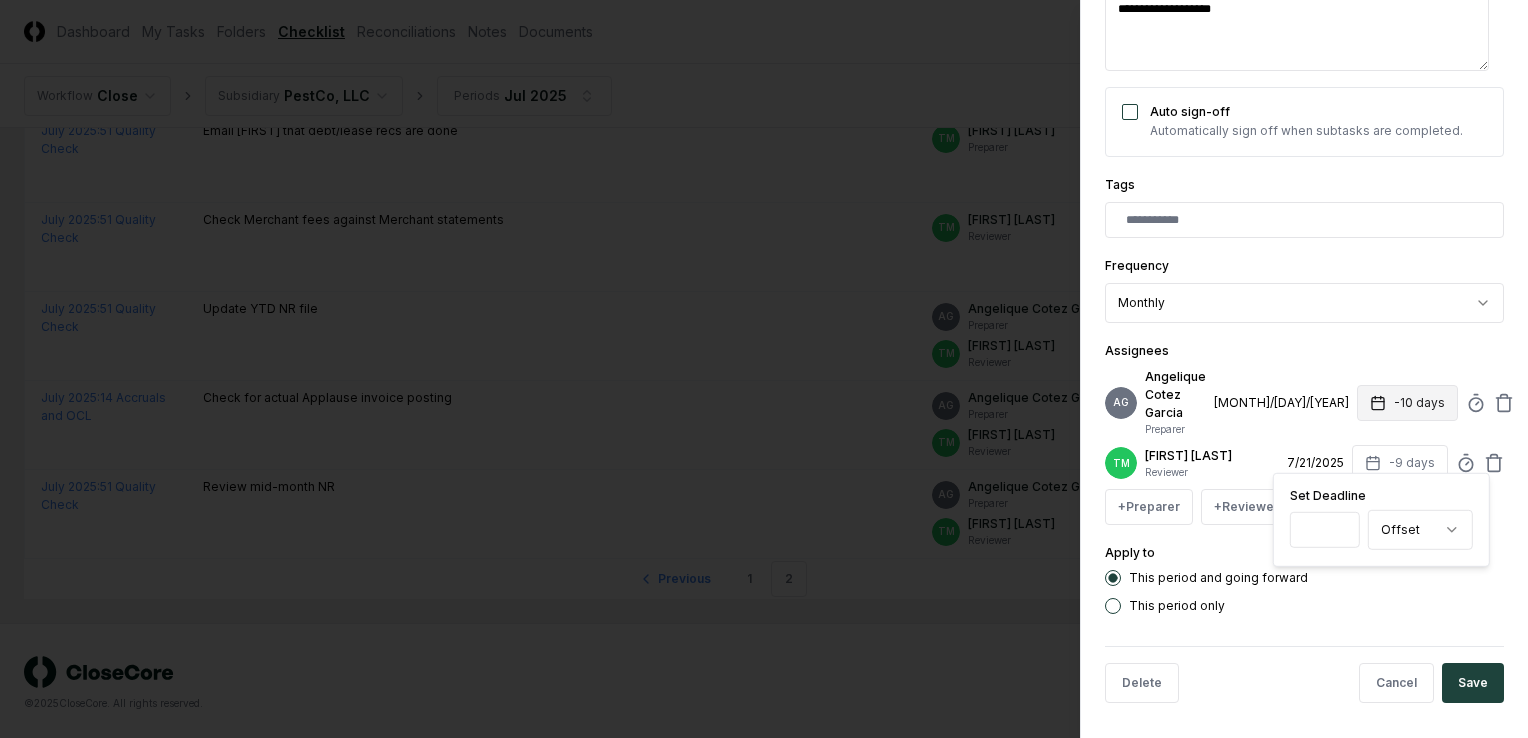click on "-10 days" at bounding box center [1407, 403] 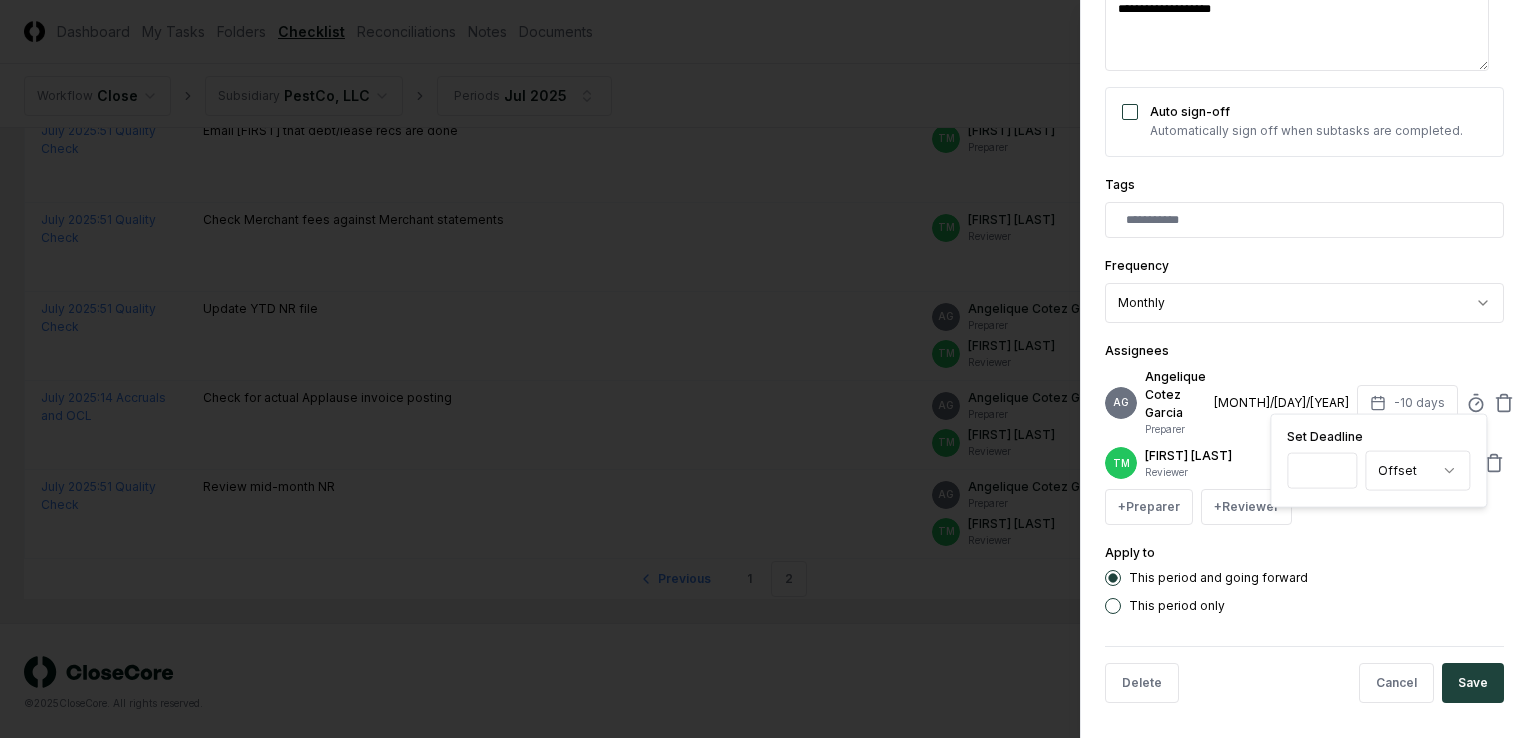 click on "This period and going forward" at bounding box center (1304, 578) 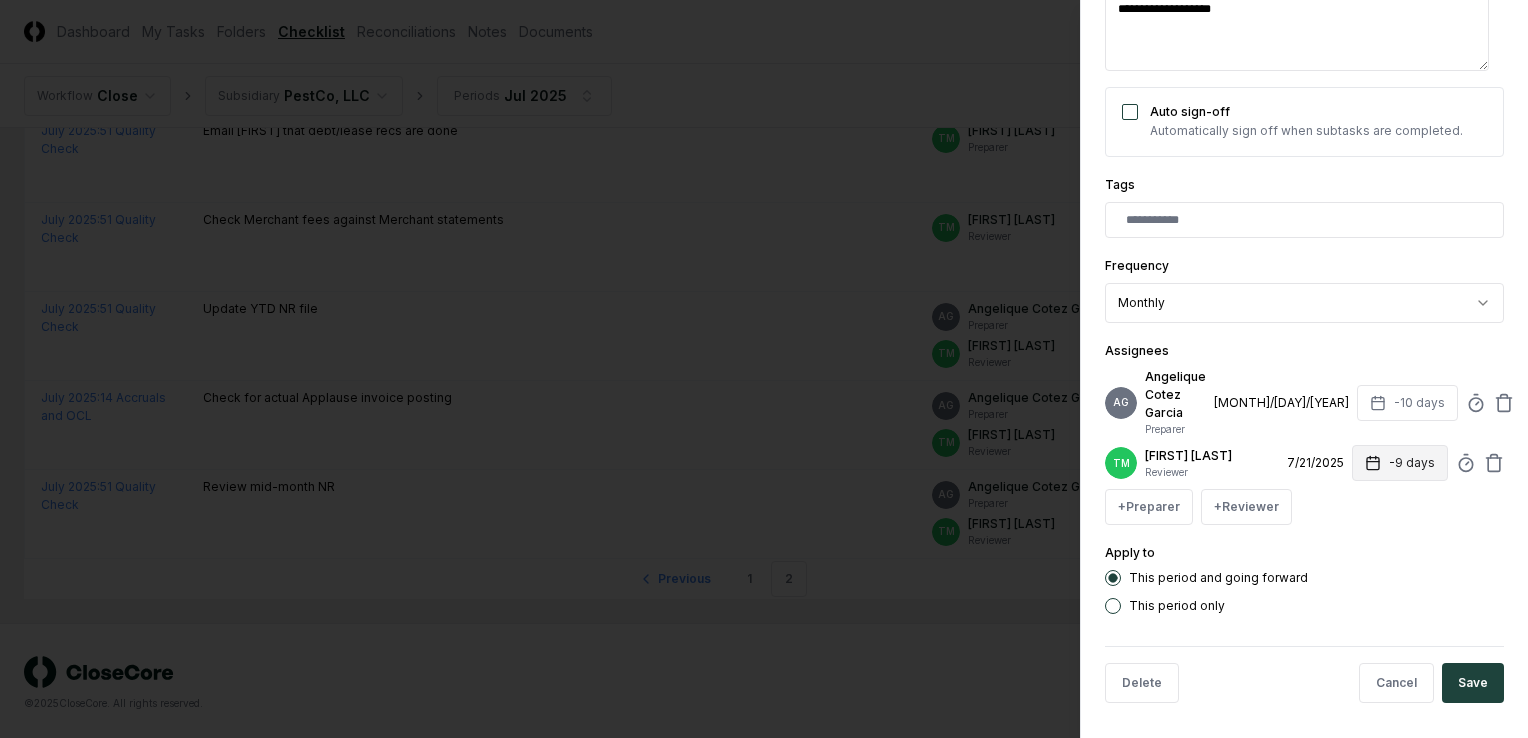 click on "-9 days" at bounding box center [1400, 463] 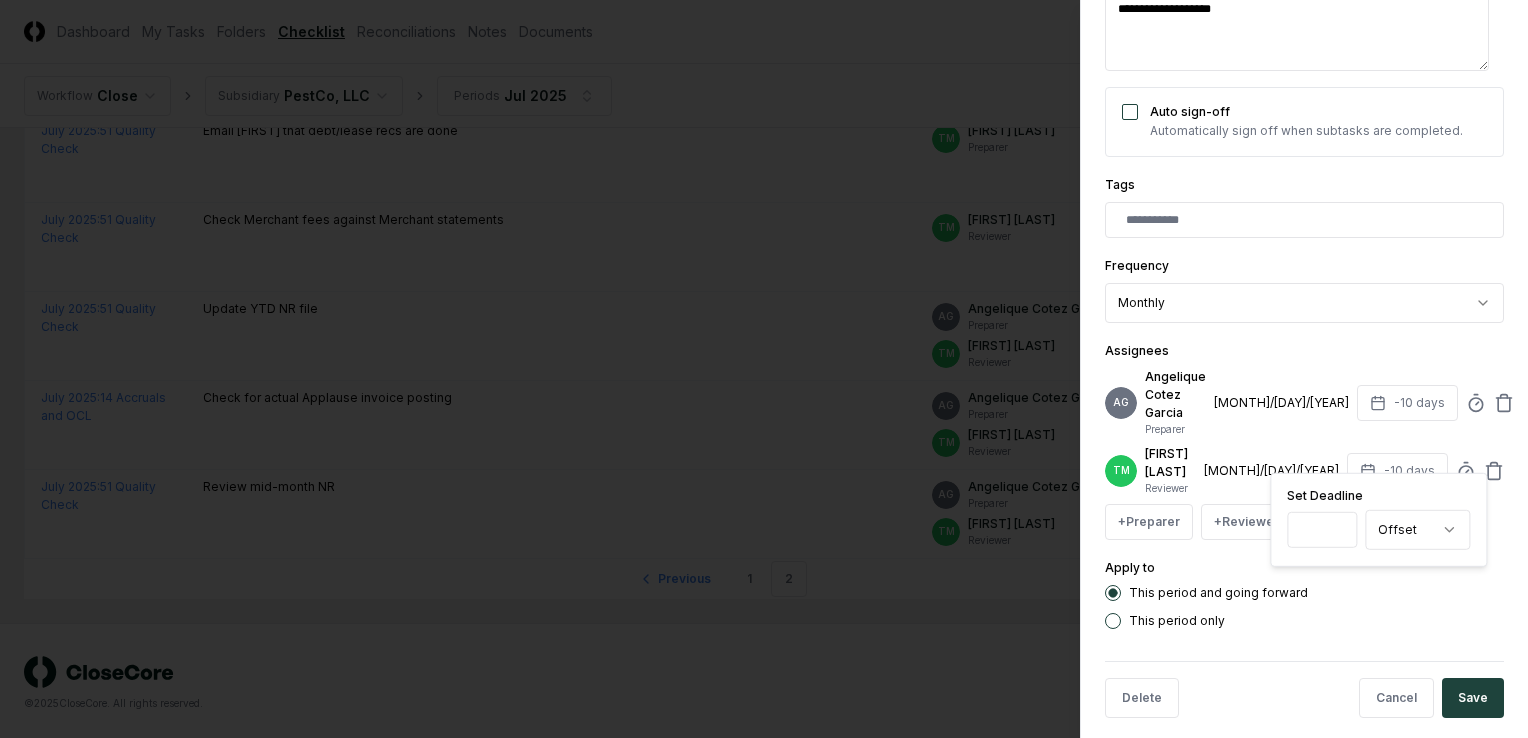 type on "***" 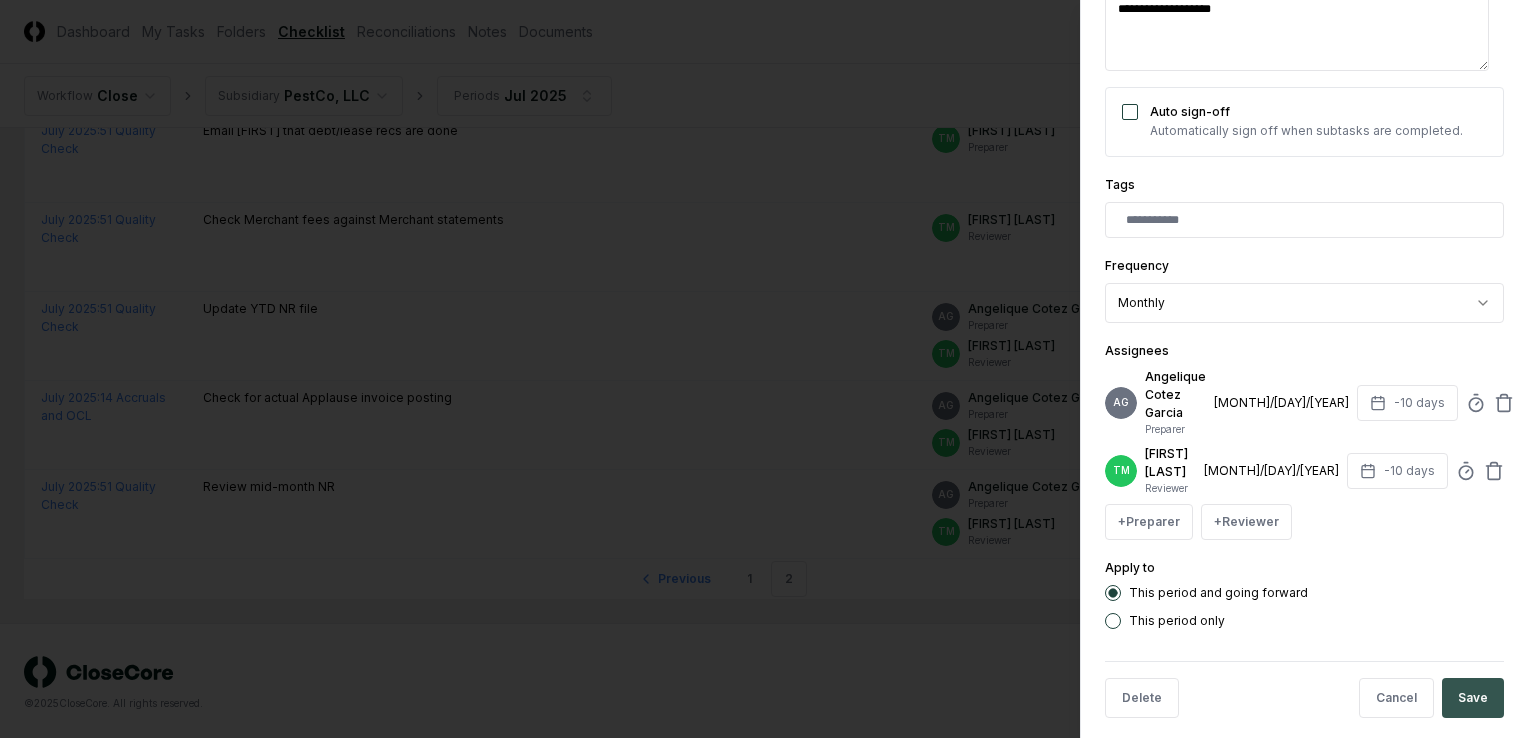 click on "Save" at bounding box center [1473, 698] 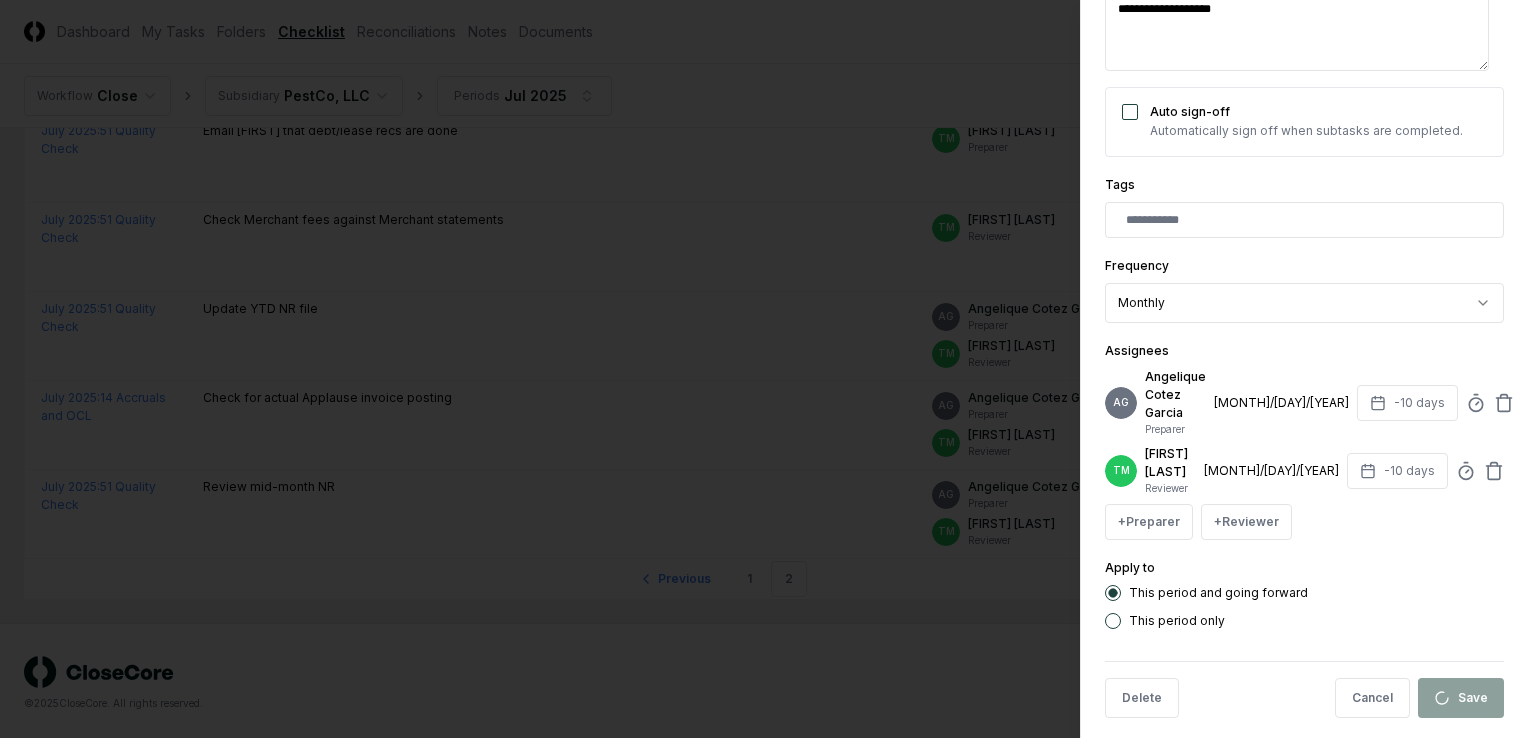 type on "*" 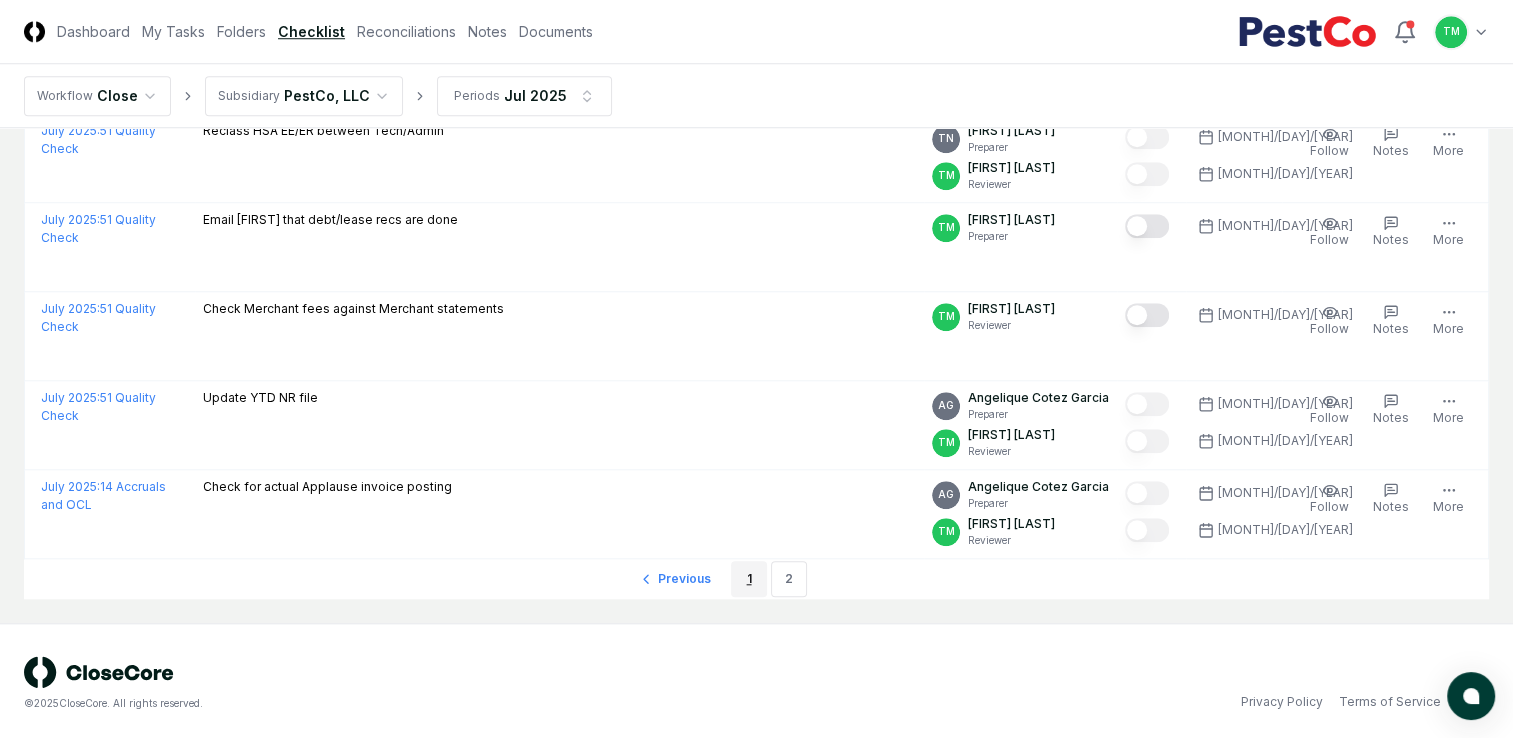 click on "1" at bounding box center (749, 579) 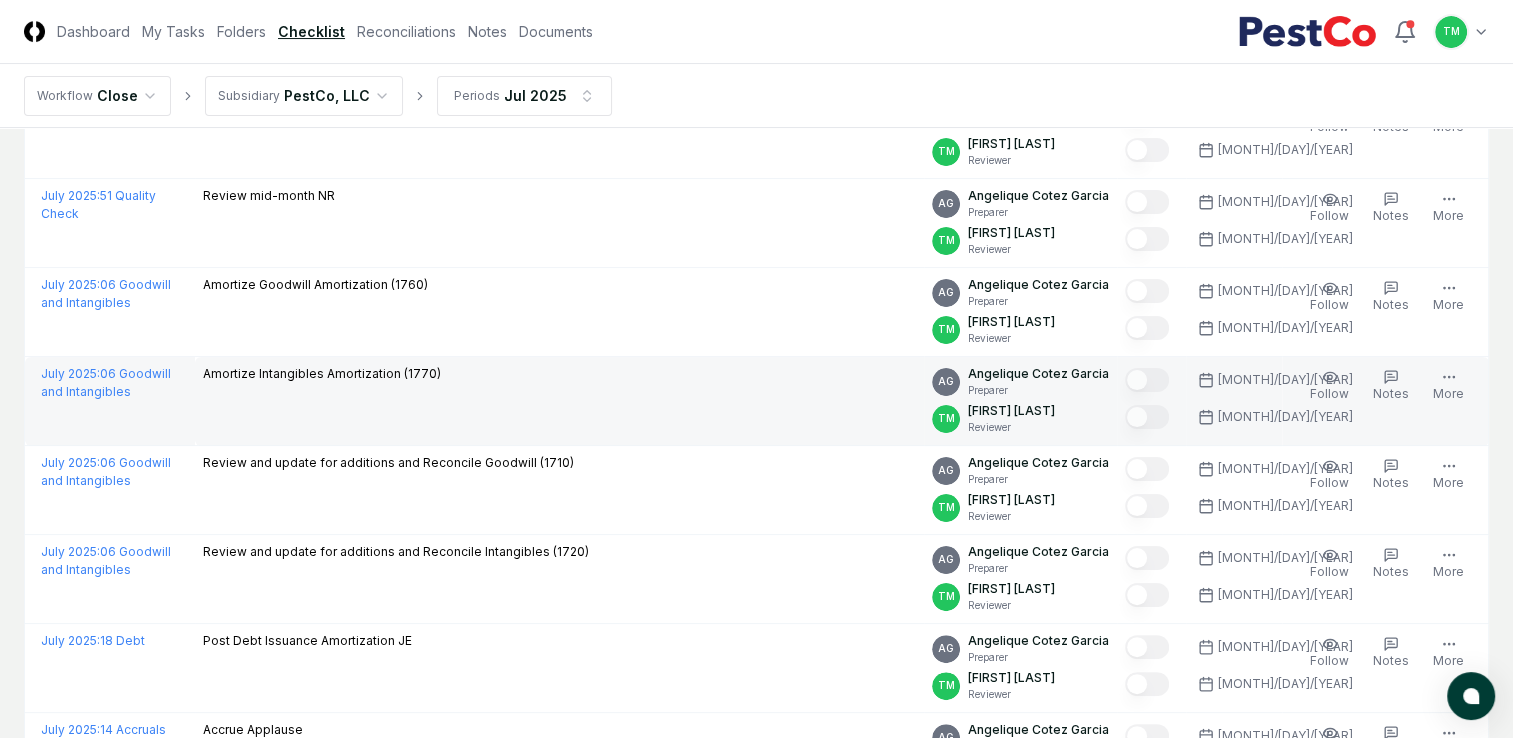 scroll, scrollTop: 0, scrollLeft: 0, axis: both 